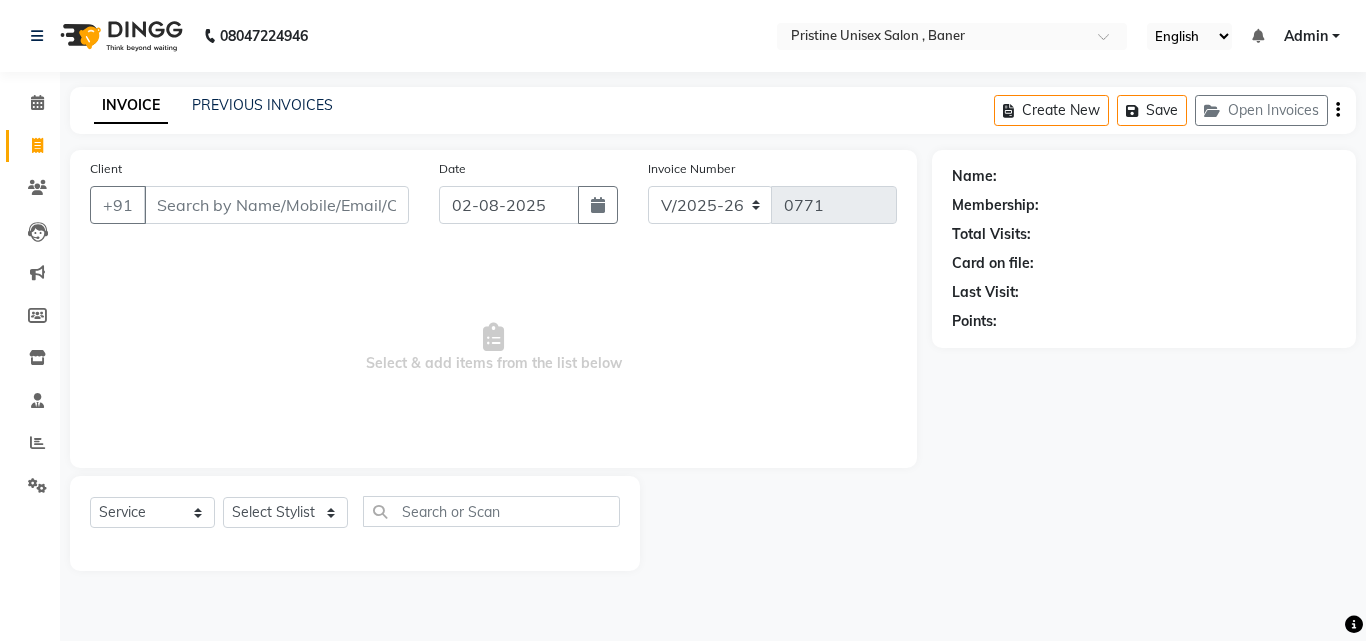 select on "6610" 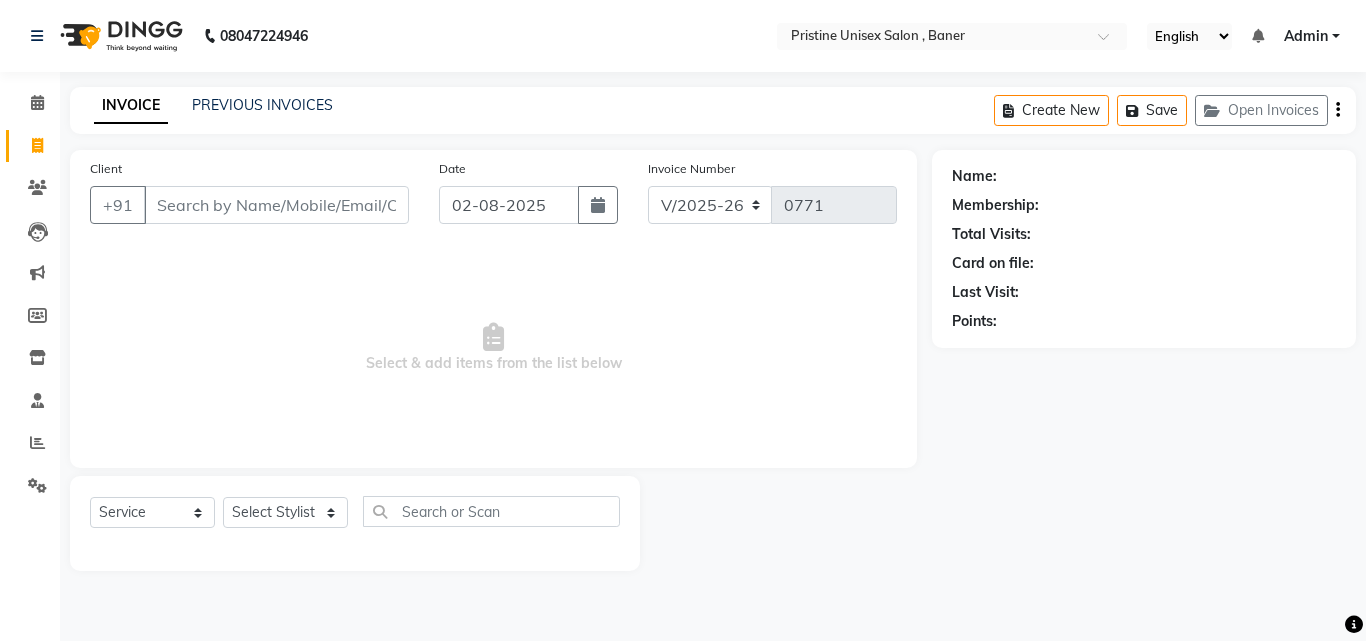 scroll, scrollTop: 0, scrollLeft: 0, axis: both 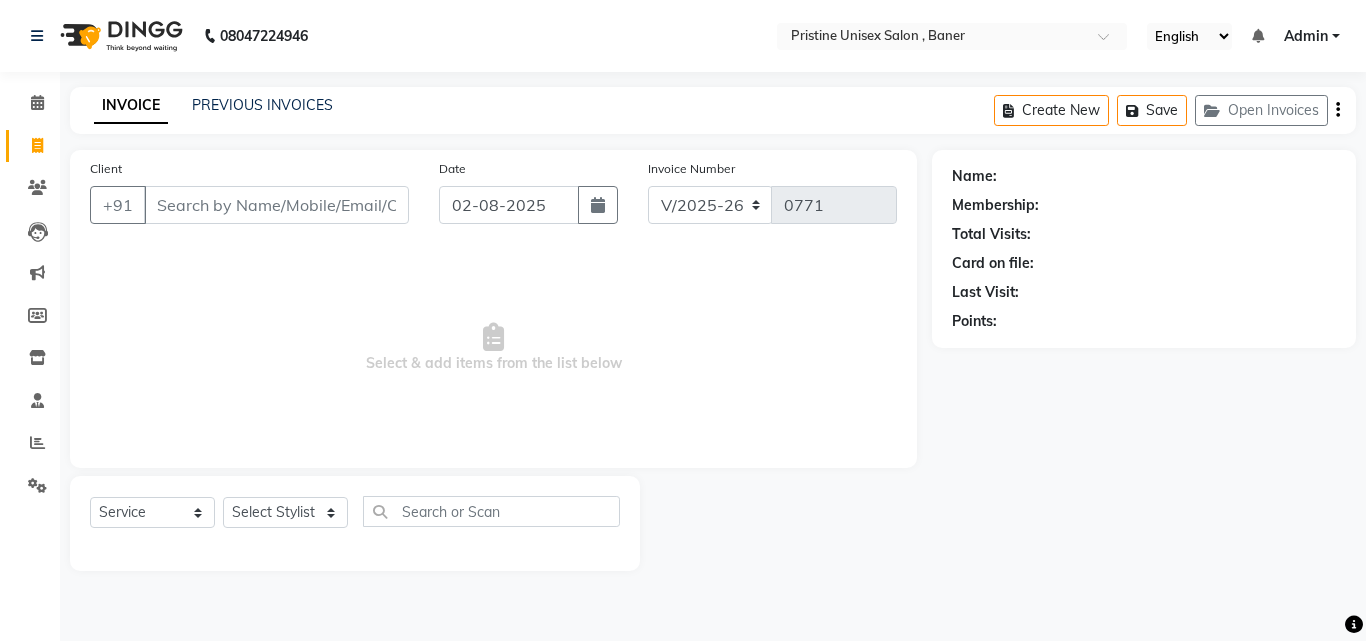 drag, startPoint x: 1182, startPoint y: 353, endPoint x: 1189, endPoint y: 343, distance: 12.206555 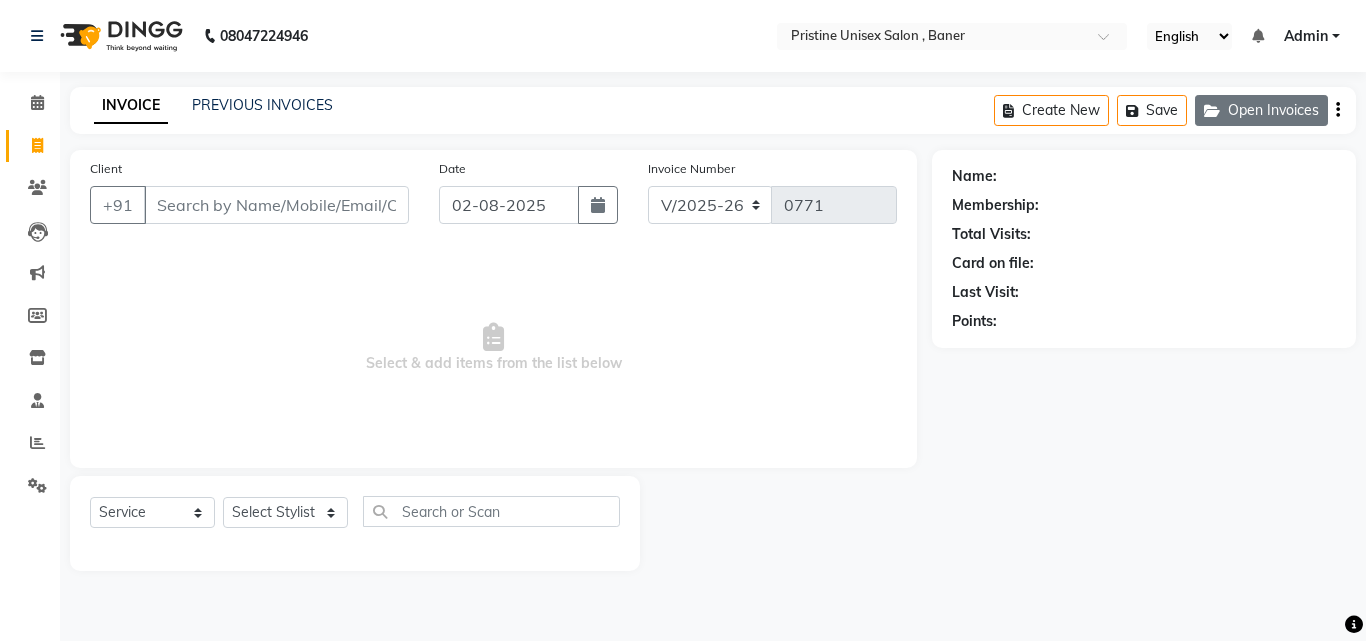 click on "Open Invoices" 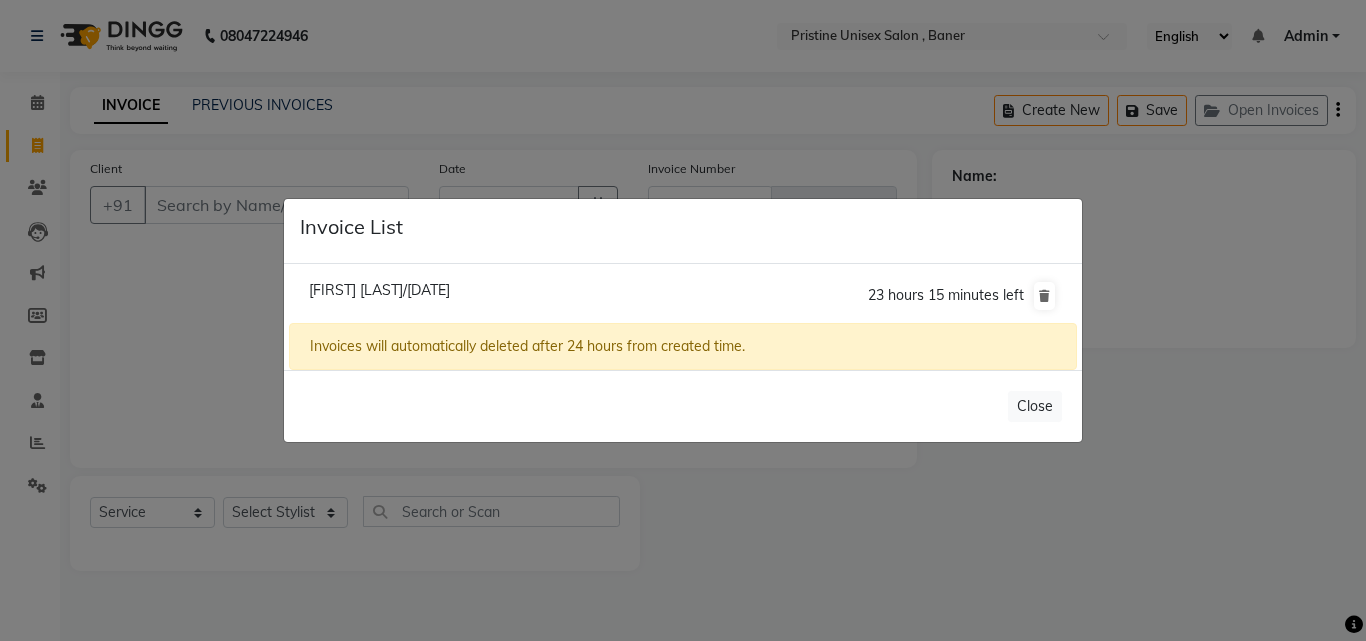 click on "Hemastuti Baruah/02 August 2025" 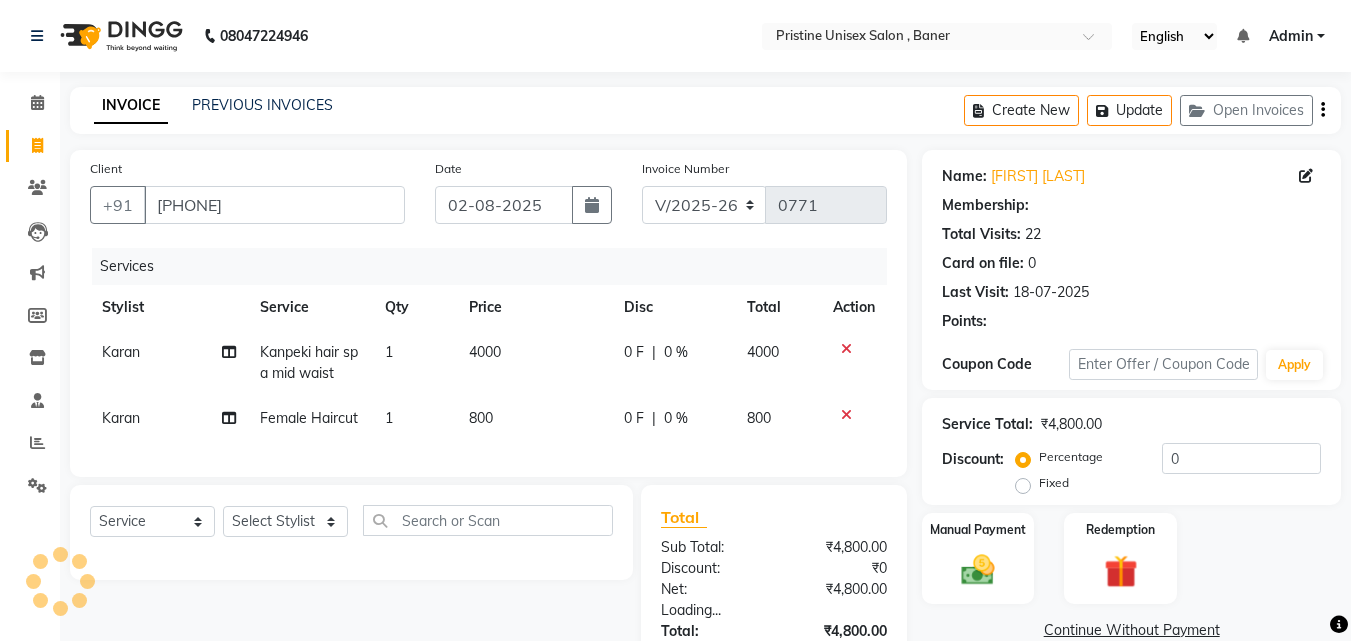 select on "2: Object" 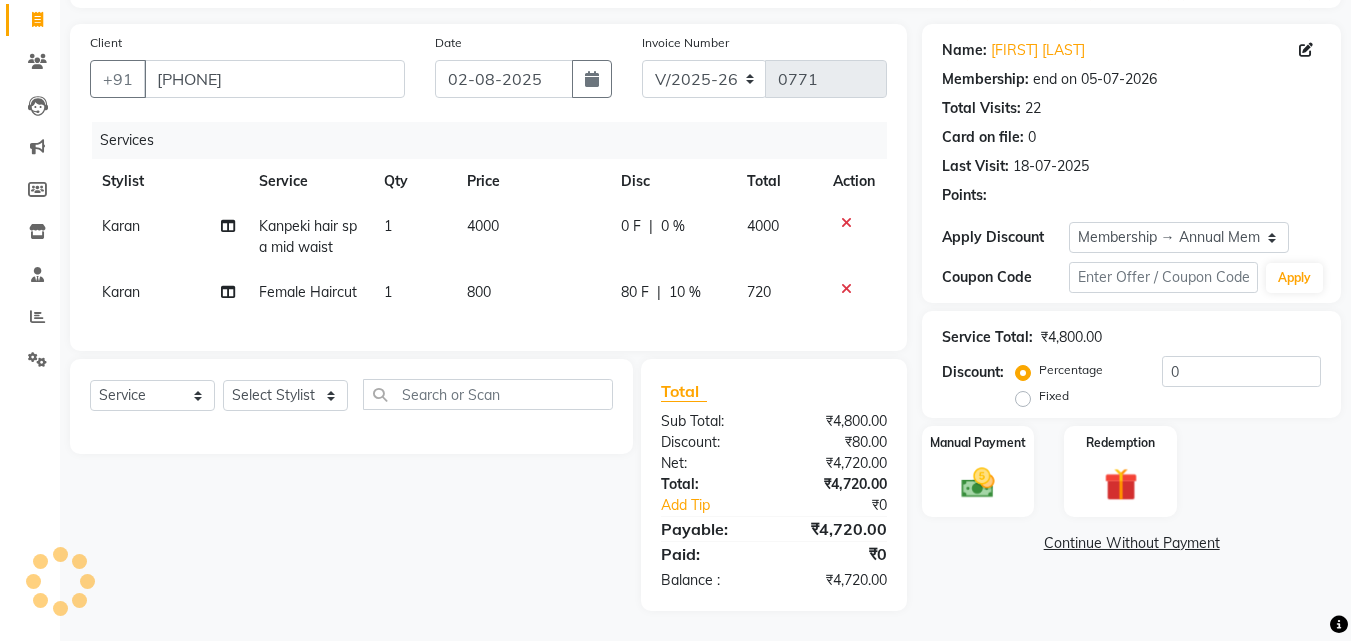 scroll, scrollTop: 141, scrollLeft: 0, axis: vertical 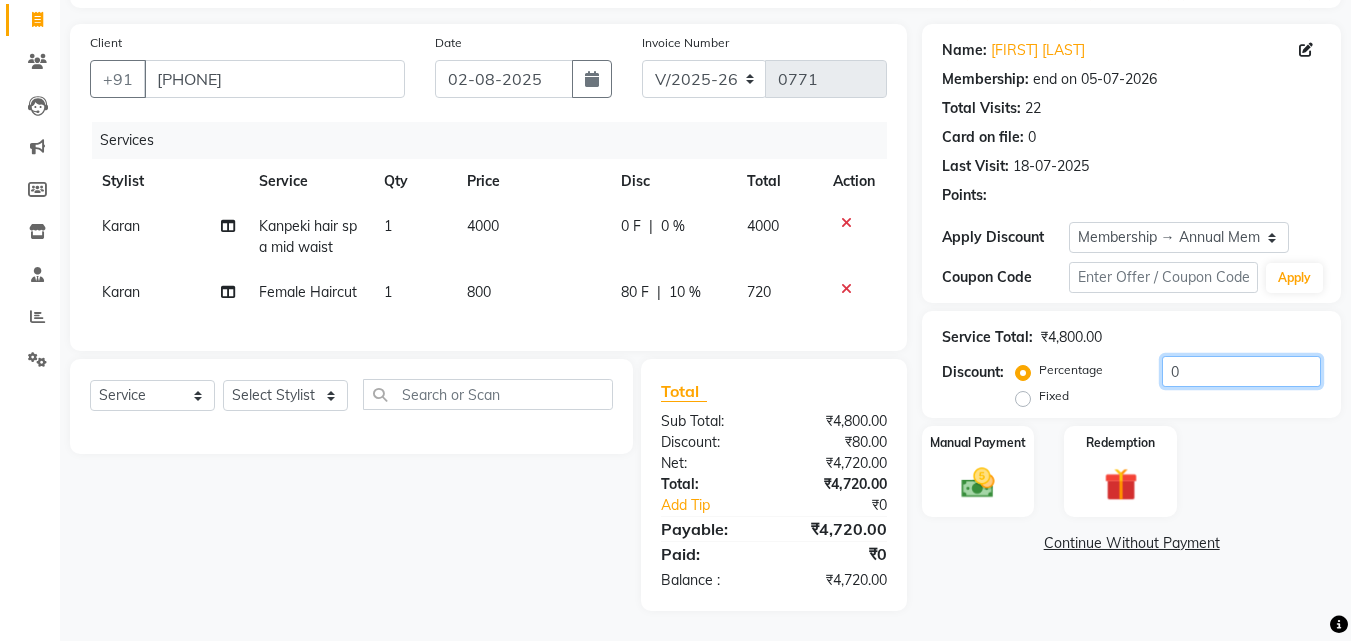 click on "0" 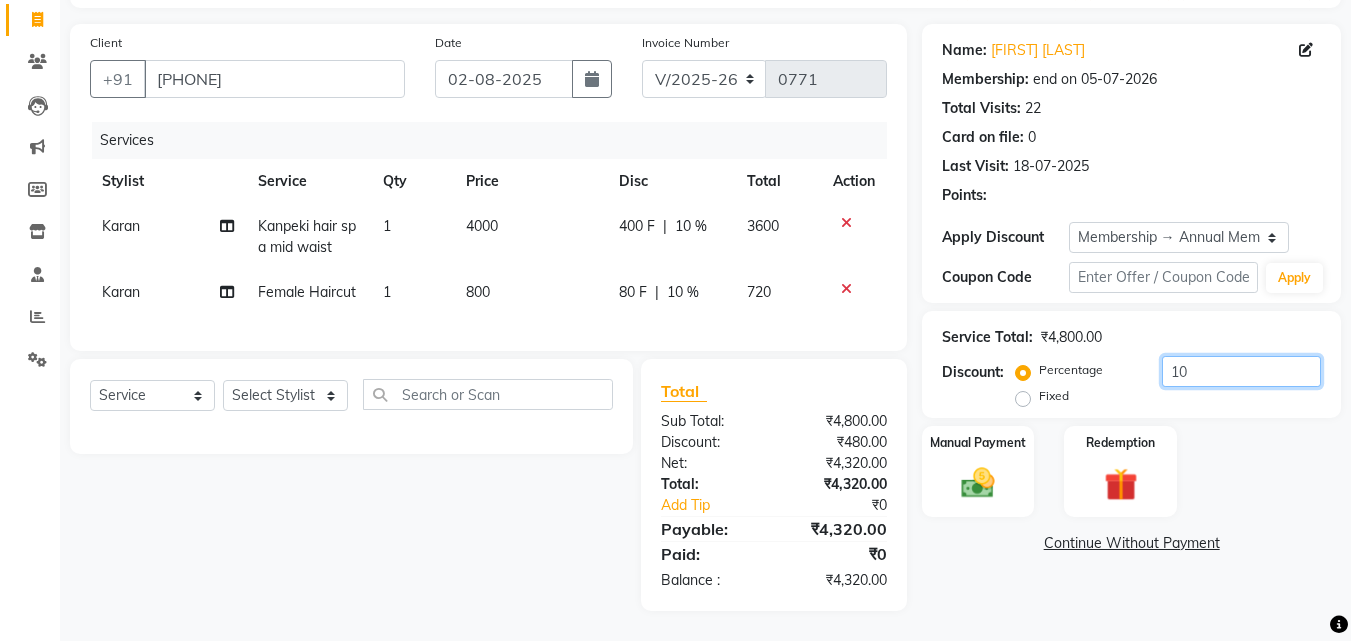 type on "10" 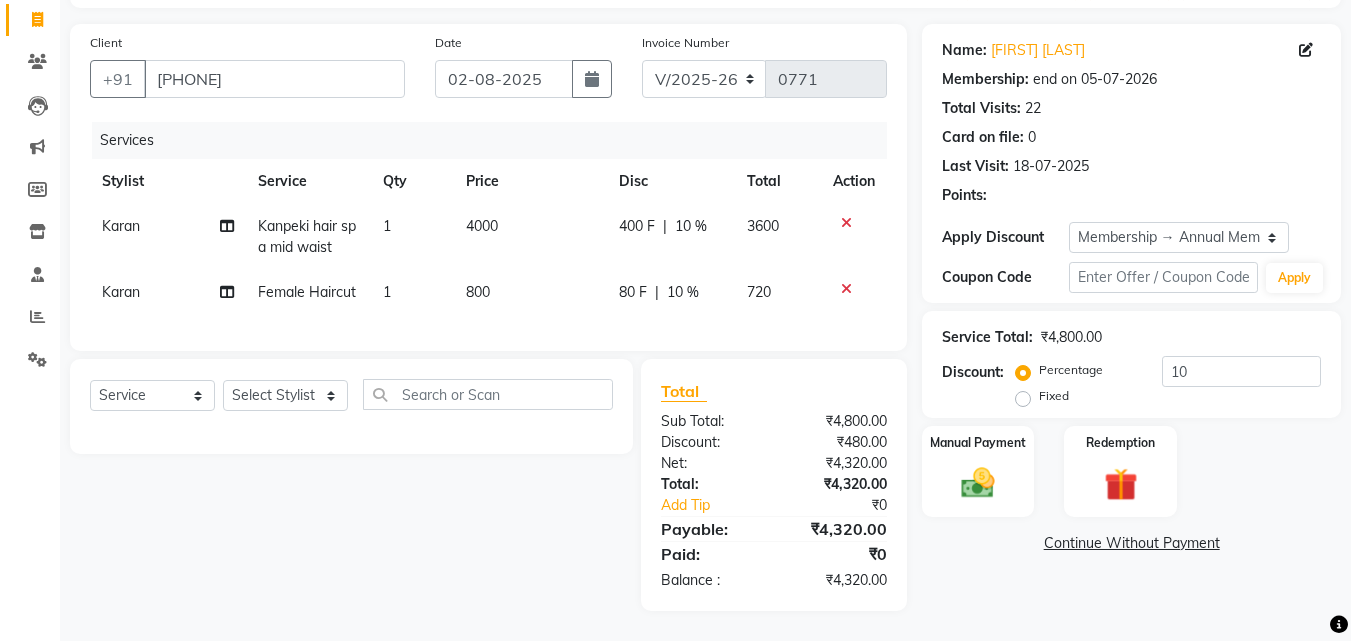 click on "Name: Hemastuti Baruah Membership: end on 05-07-2026 Total Visits:  22 Card on file:  0 Last Visit:   18-07-2025 Points:  Apply Discount Select Membership → Annual Membership  Loyalty → Loyality level 10  Coupon Code Apply Service Total:  ₹4,800.00  Discount:  Percentage   Fixed  10 Manual Payment Redemption  Continue Without Payment" 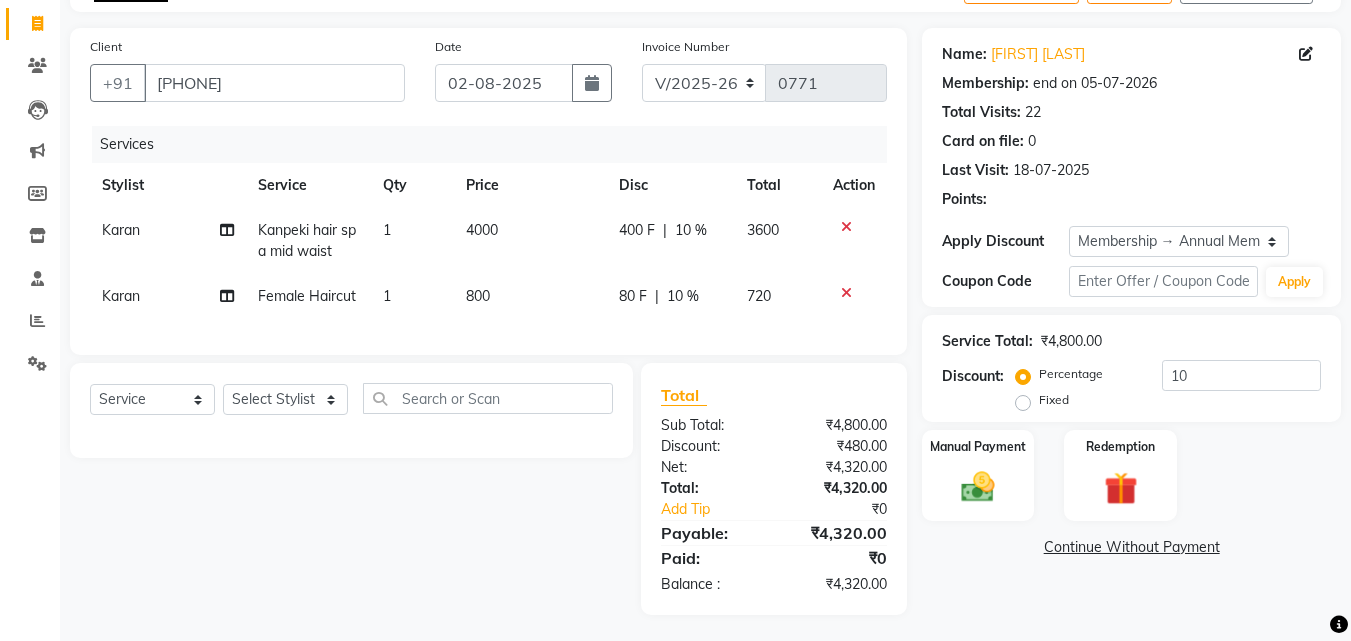 scroll, scrollTop: 141, scrollLeft: 0, axis: vertical 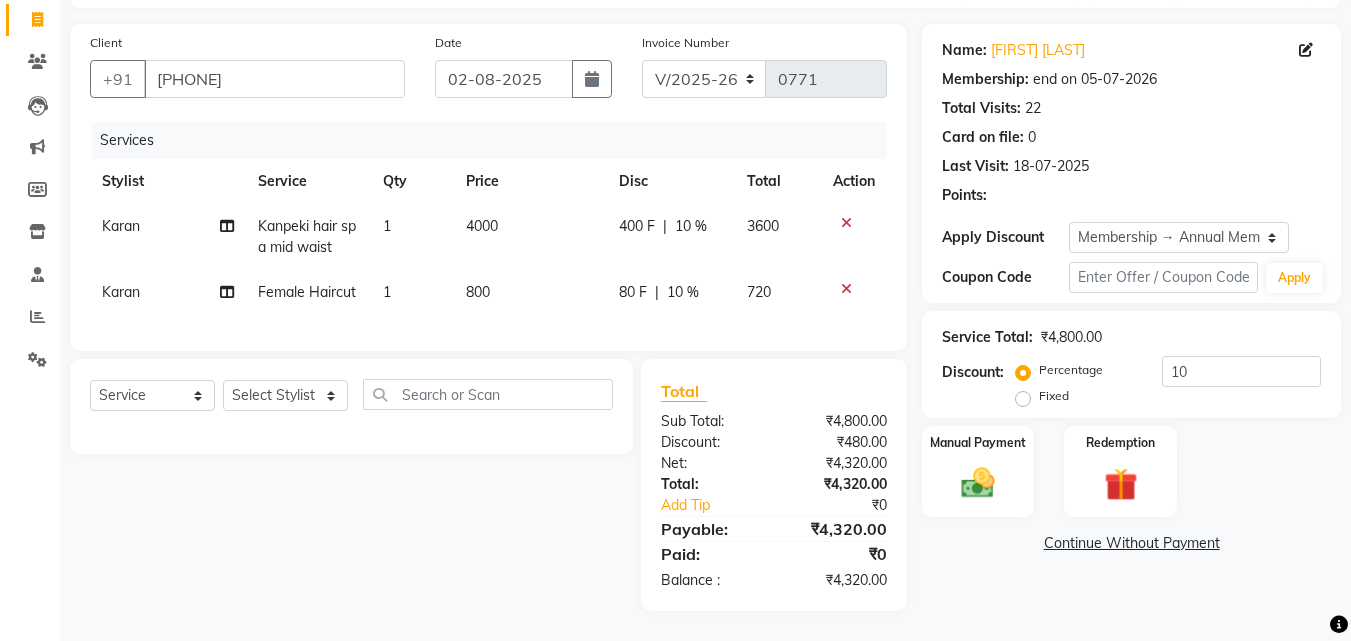 click on "Calendar  Invoice  Clients  Leads   Marketing  Members  Inventory  Staff  Reports  Settings Completed InProgress Upcoming Dropped Tentative Check-In Confirm Bookings Generate Report Segments Page Builder" 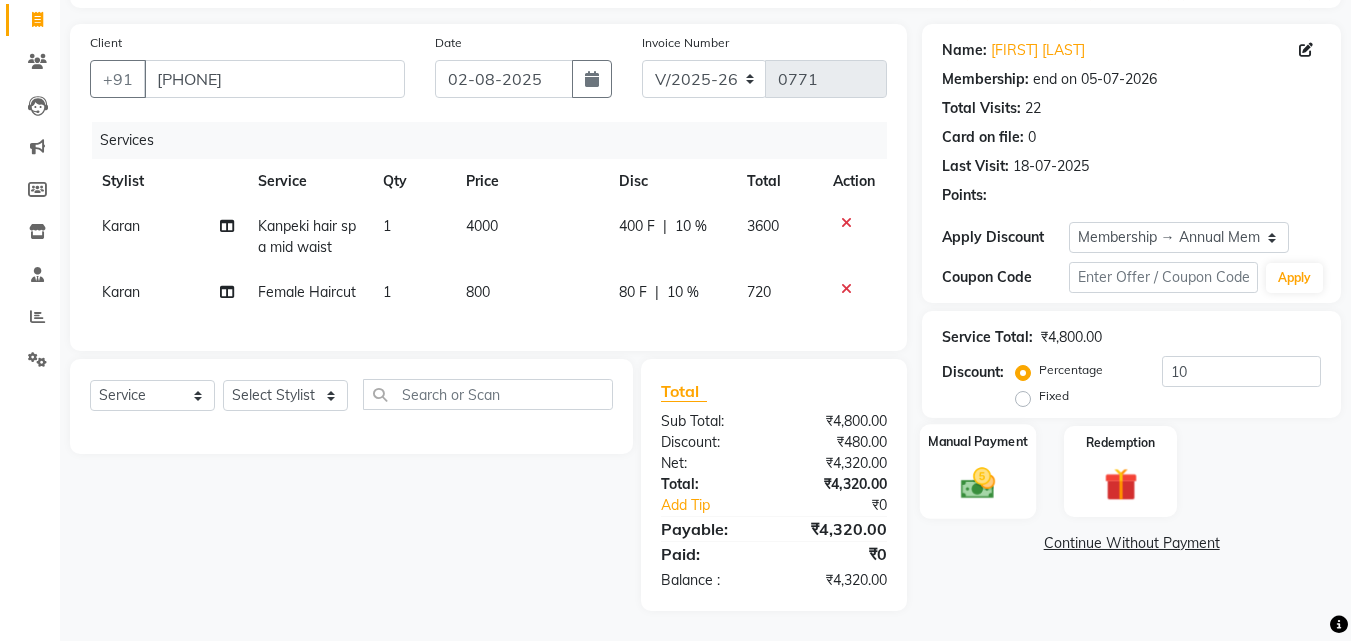 click 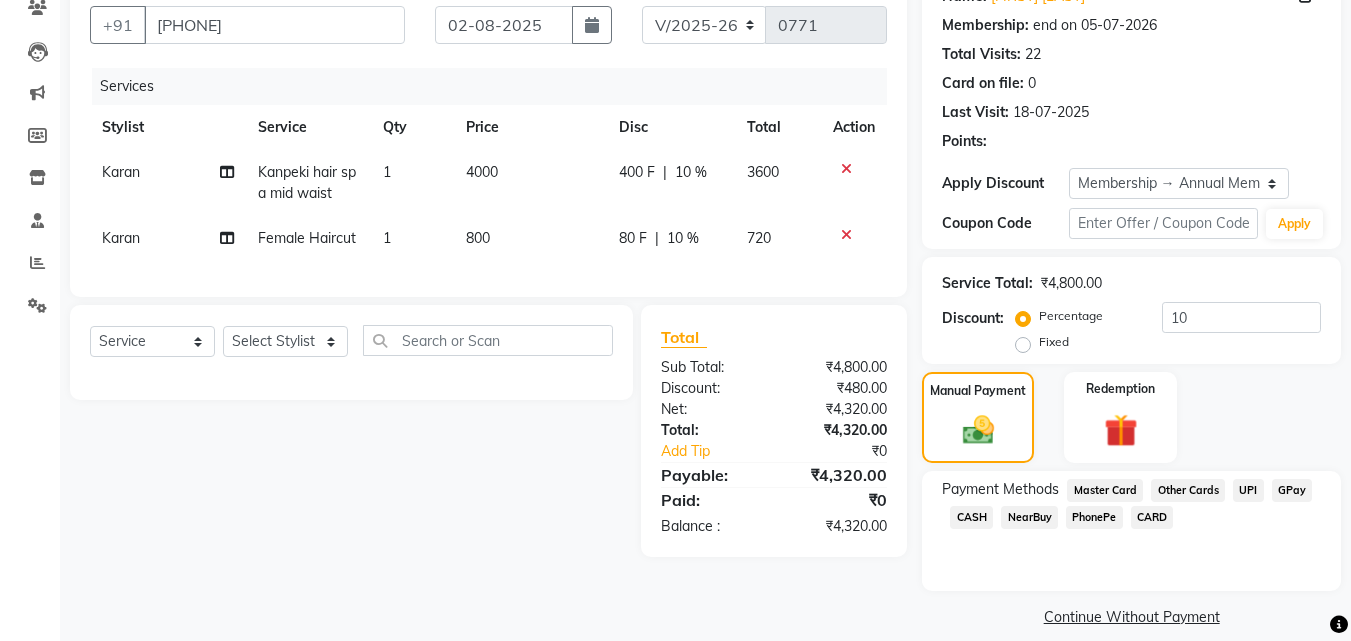 scroll, scrollTop: 201, scrollLeft: 0, axis: vertical 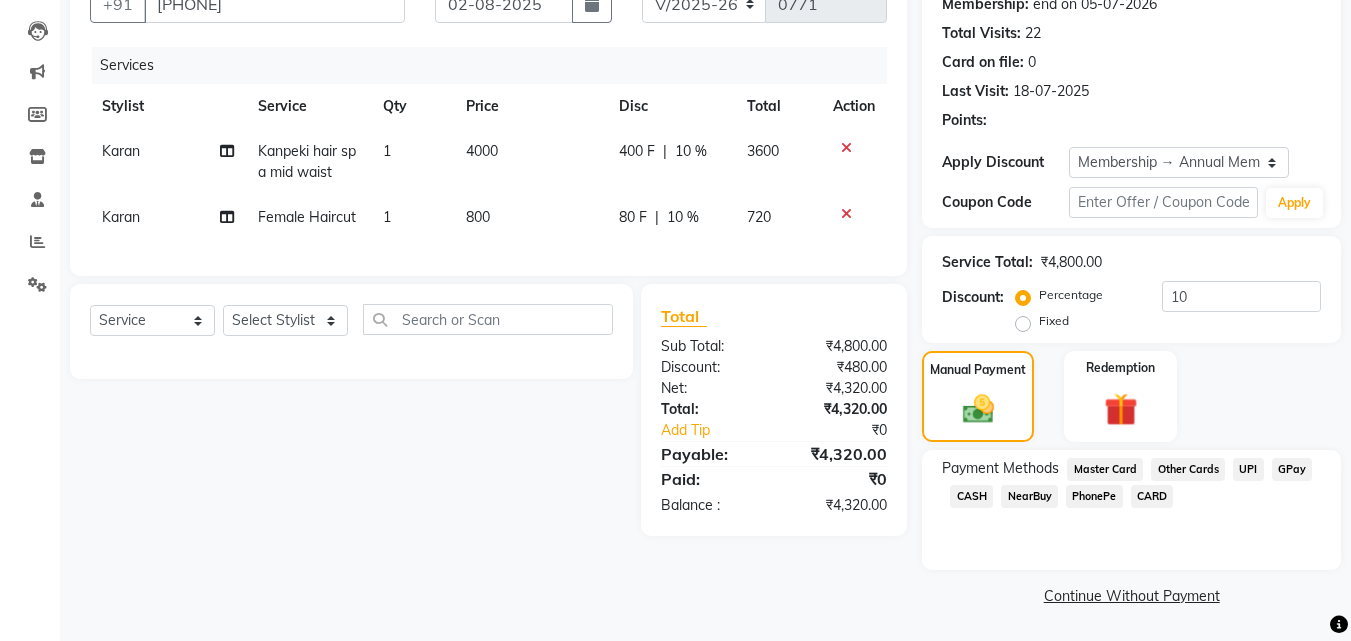 click on "GPay" 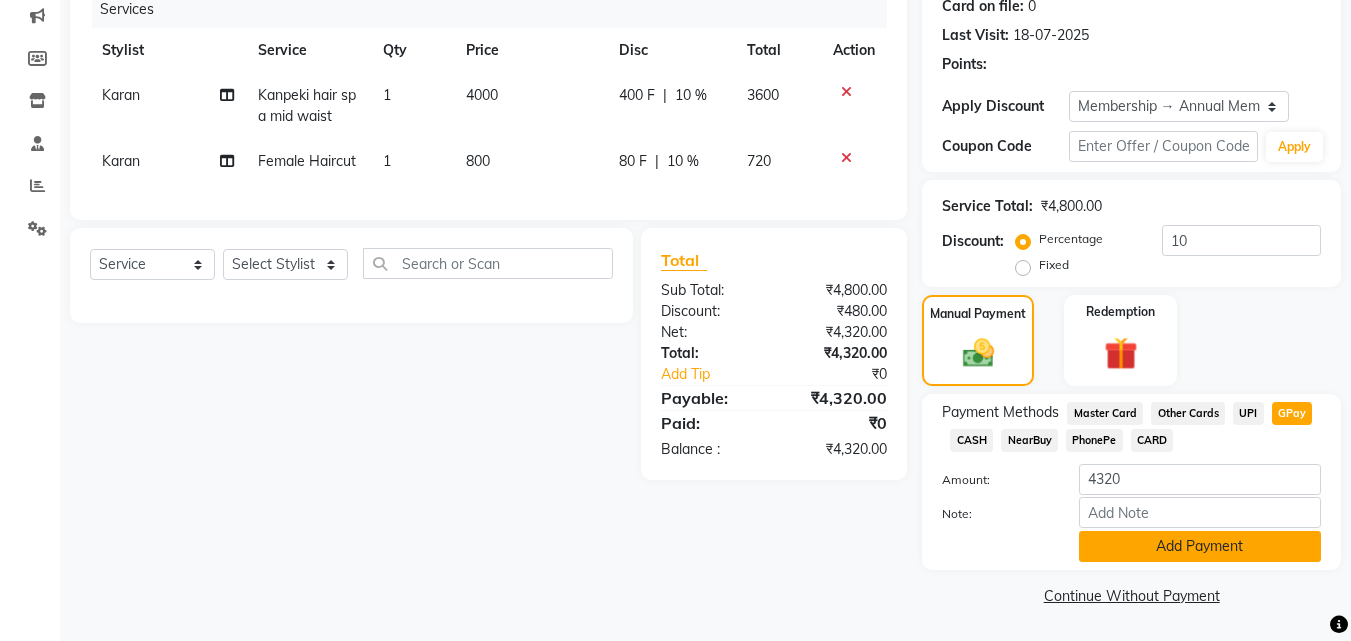 click on "Add Payment" 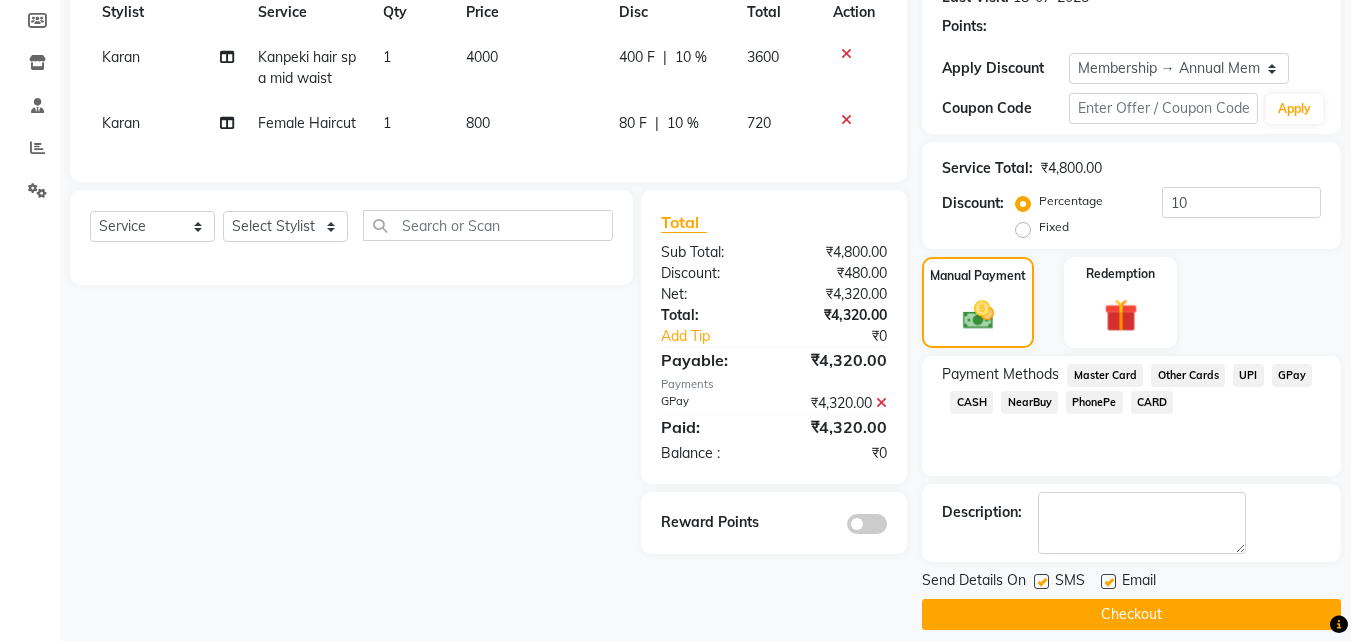 scroll, scrollTop: 314, scrollLeft: 0, axis: vertical 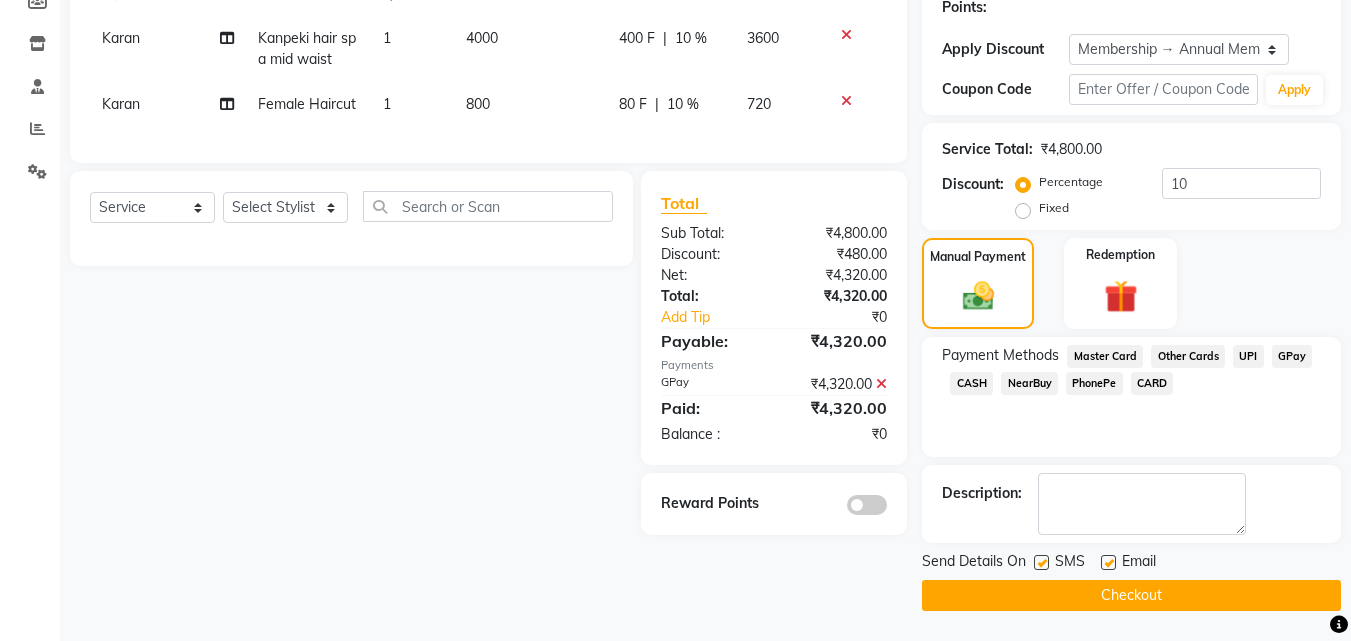 click on "Checkout" 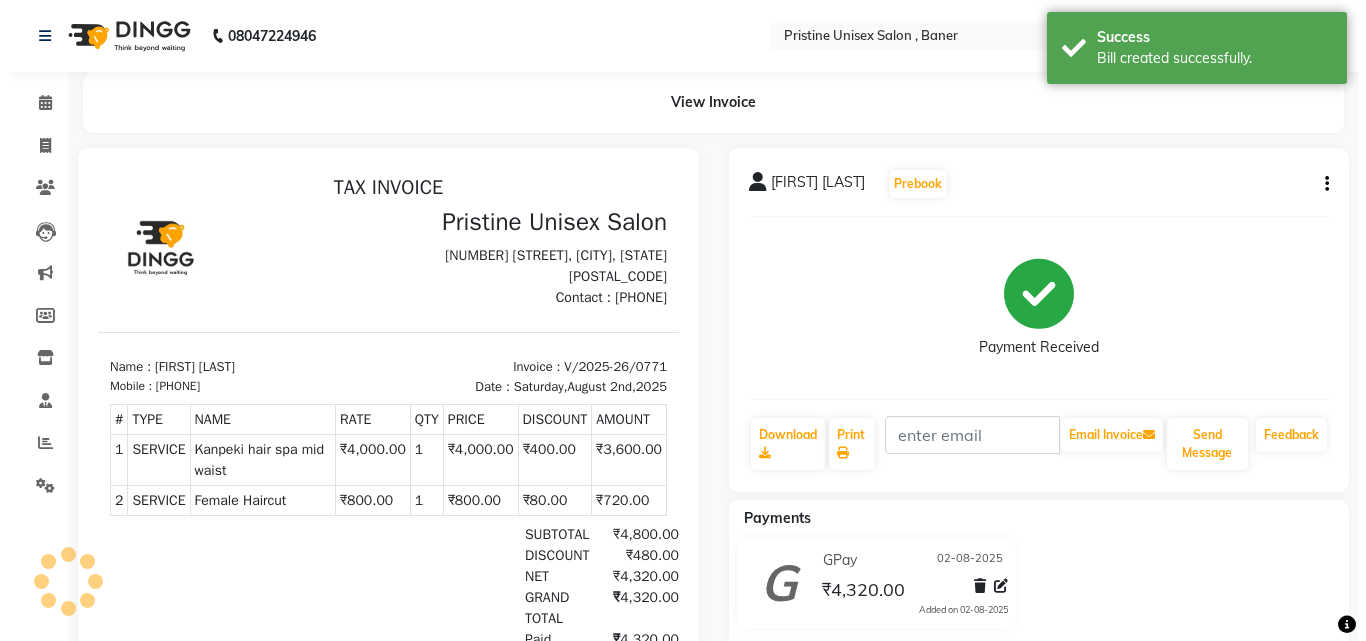 scroll, scrollTop: 0, scrollLeft: 0, axis: both 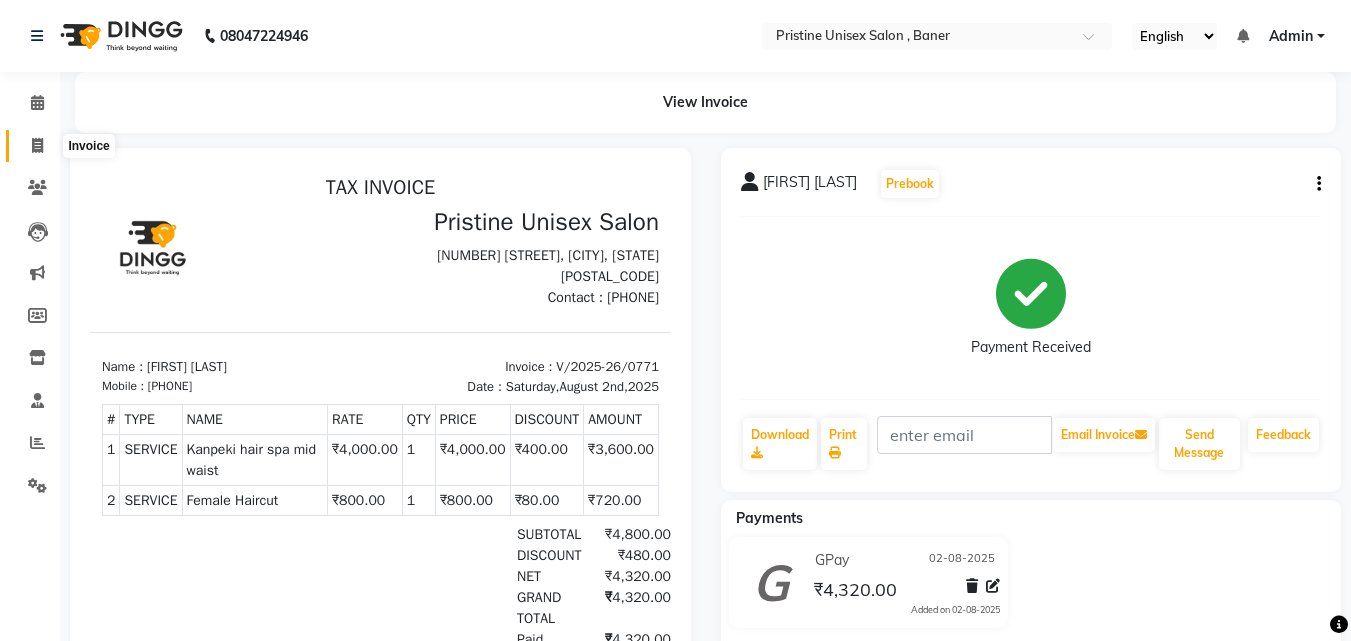 click 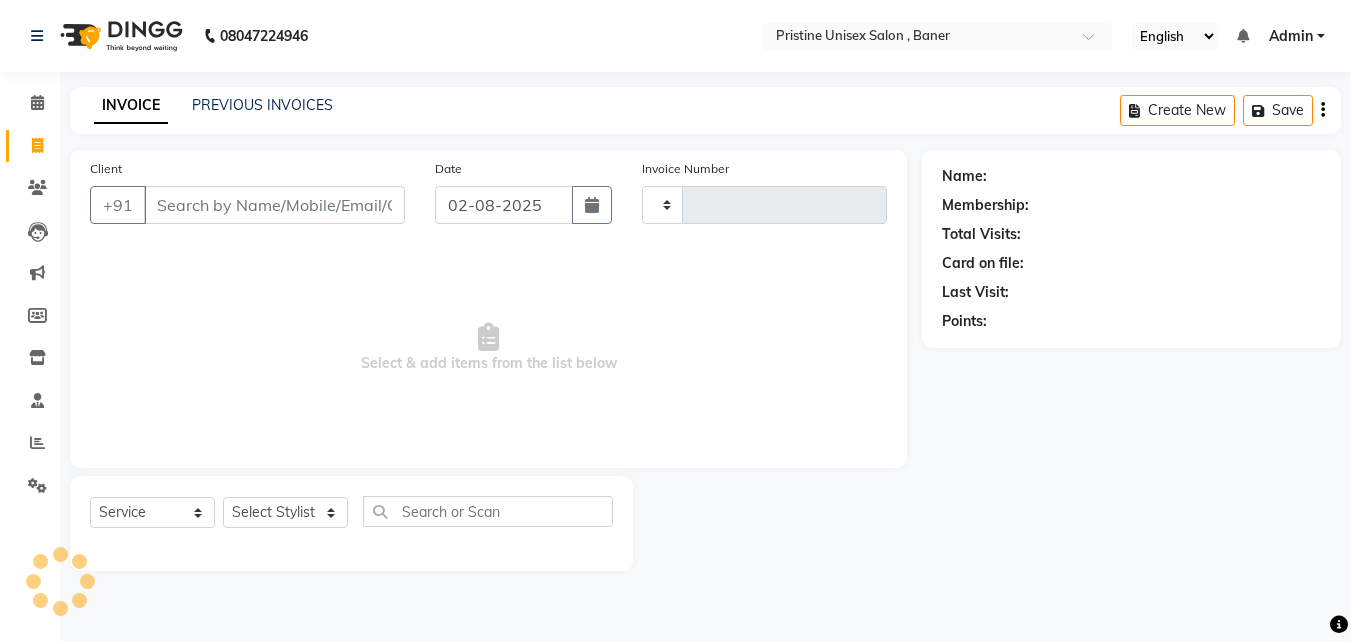 type on "0772" 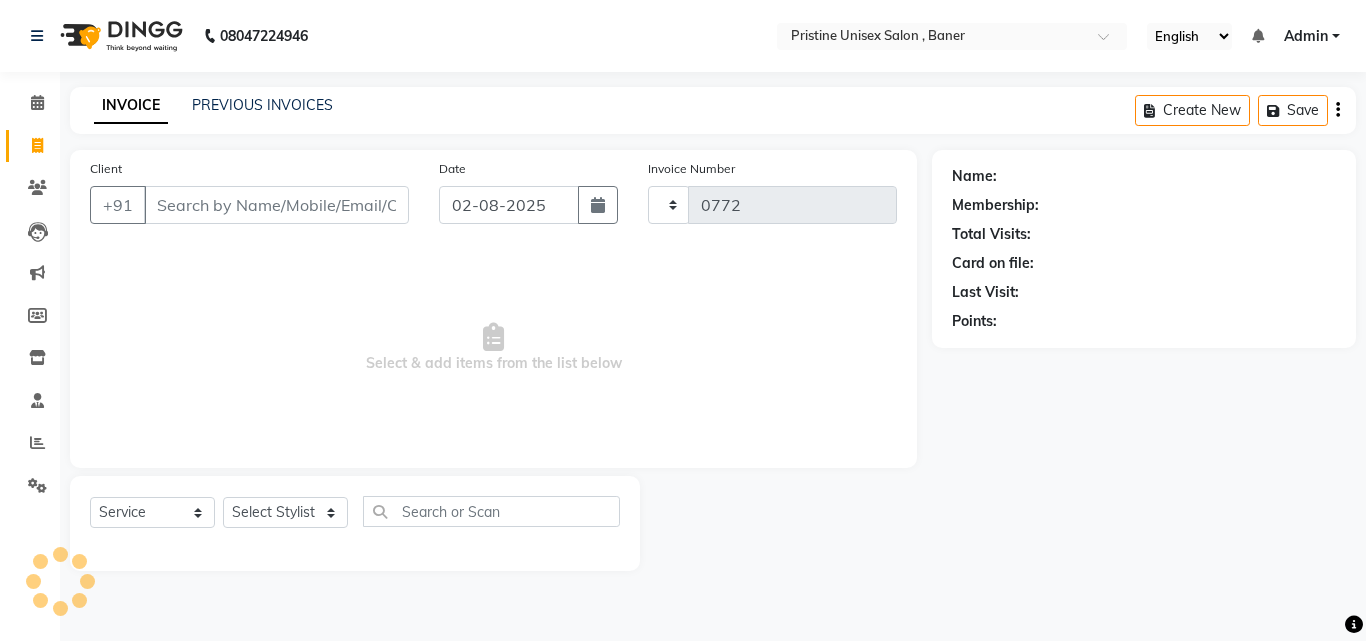 select on "6610" 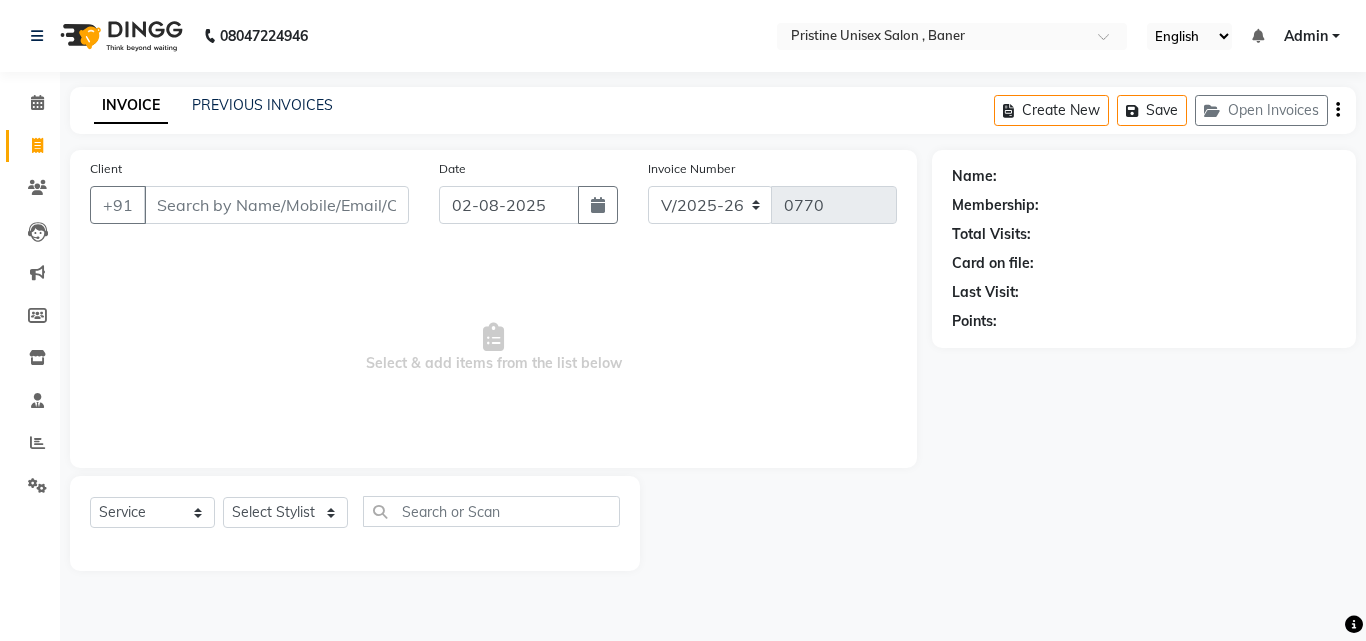 select on "6610" 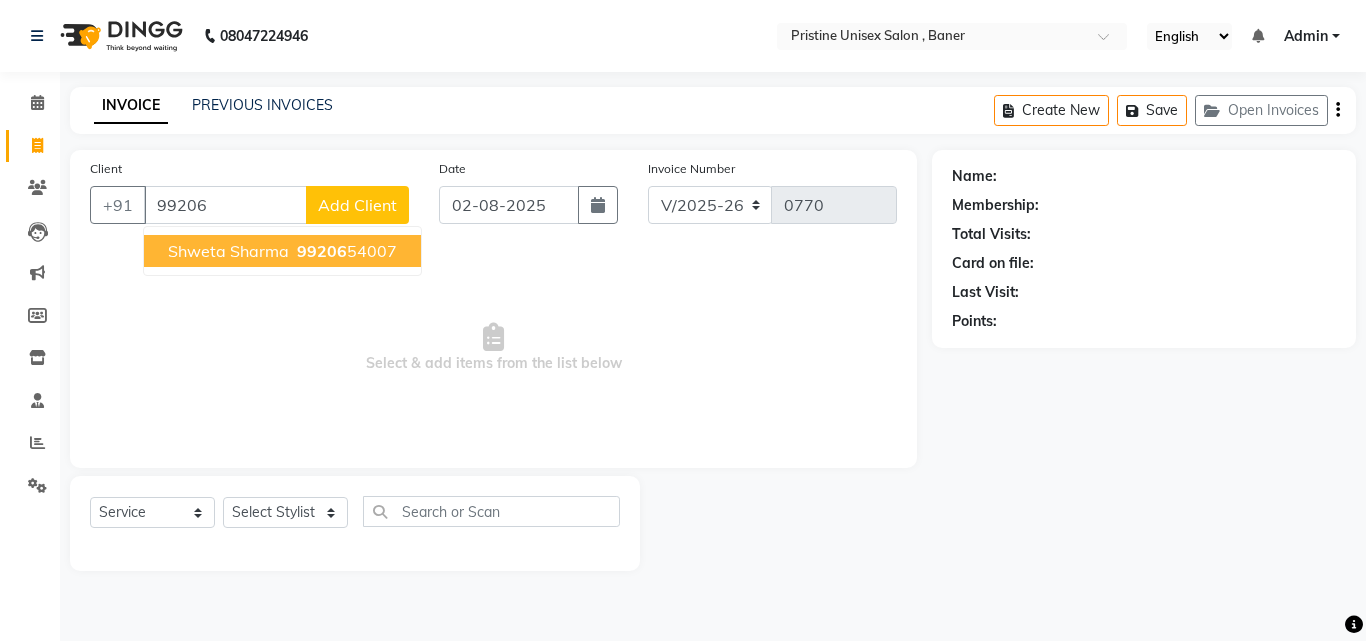 click on "Shweta Sharma" at bounding box center (228, 251) 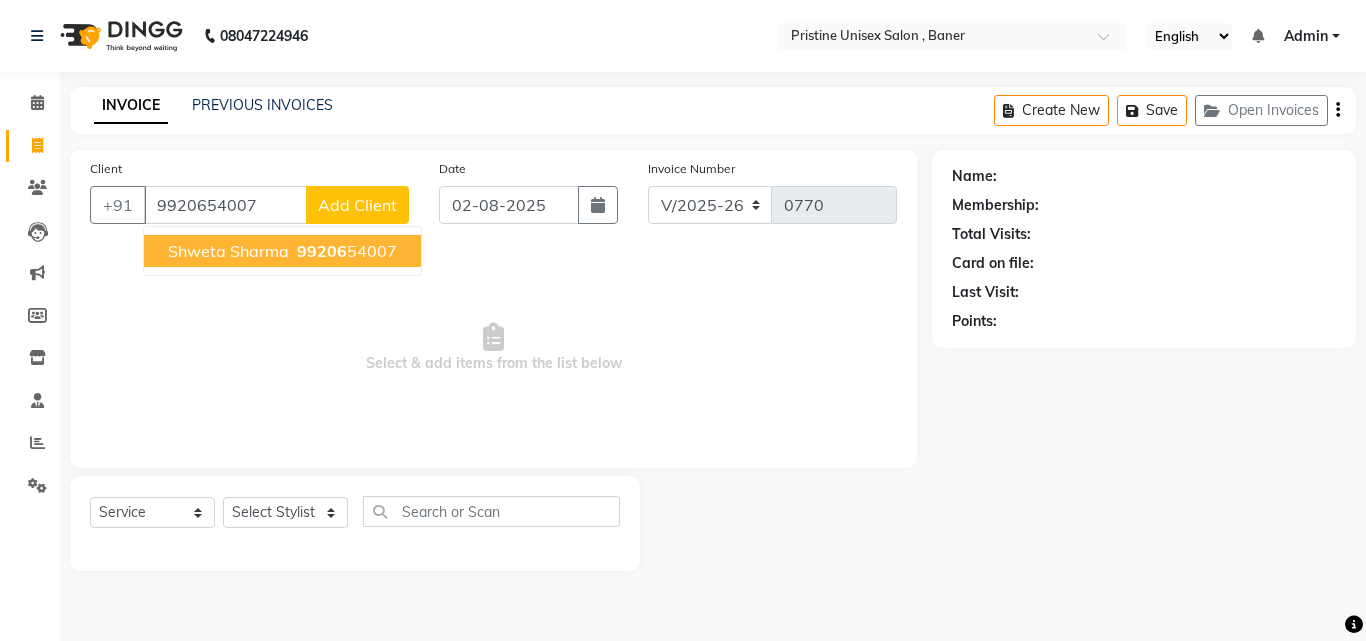 type on "9920654007" 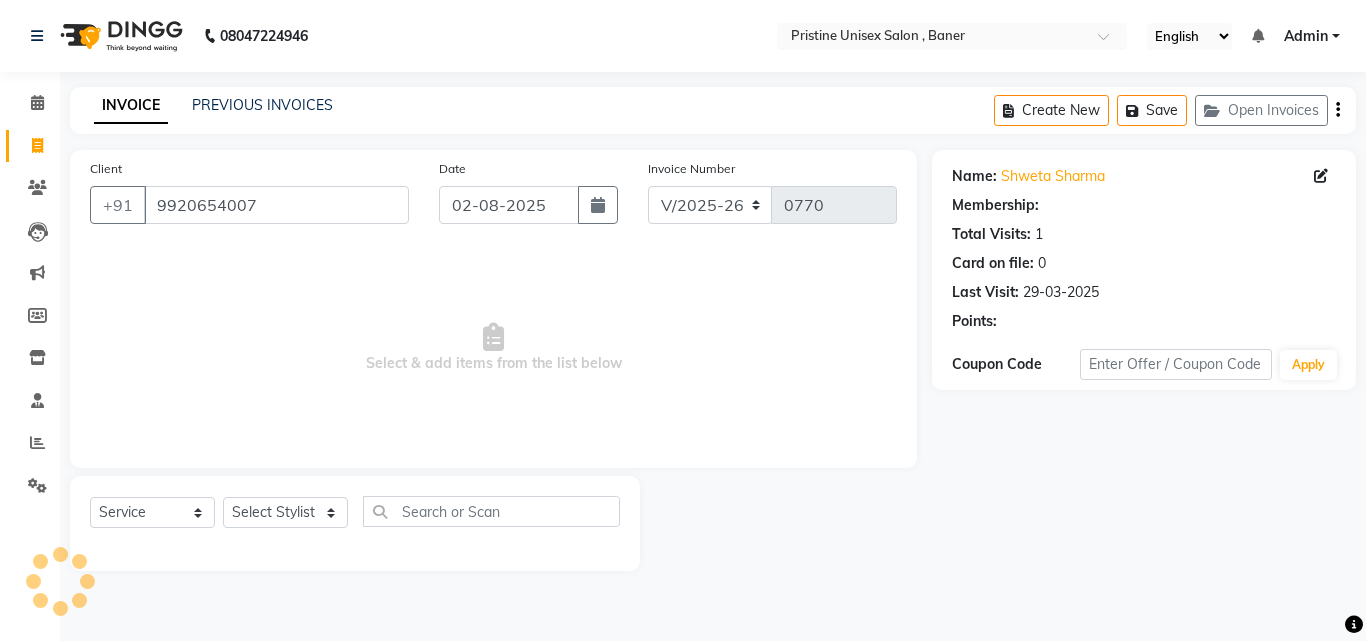 select on "1: Object" 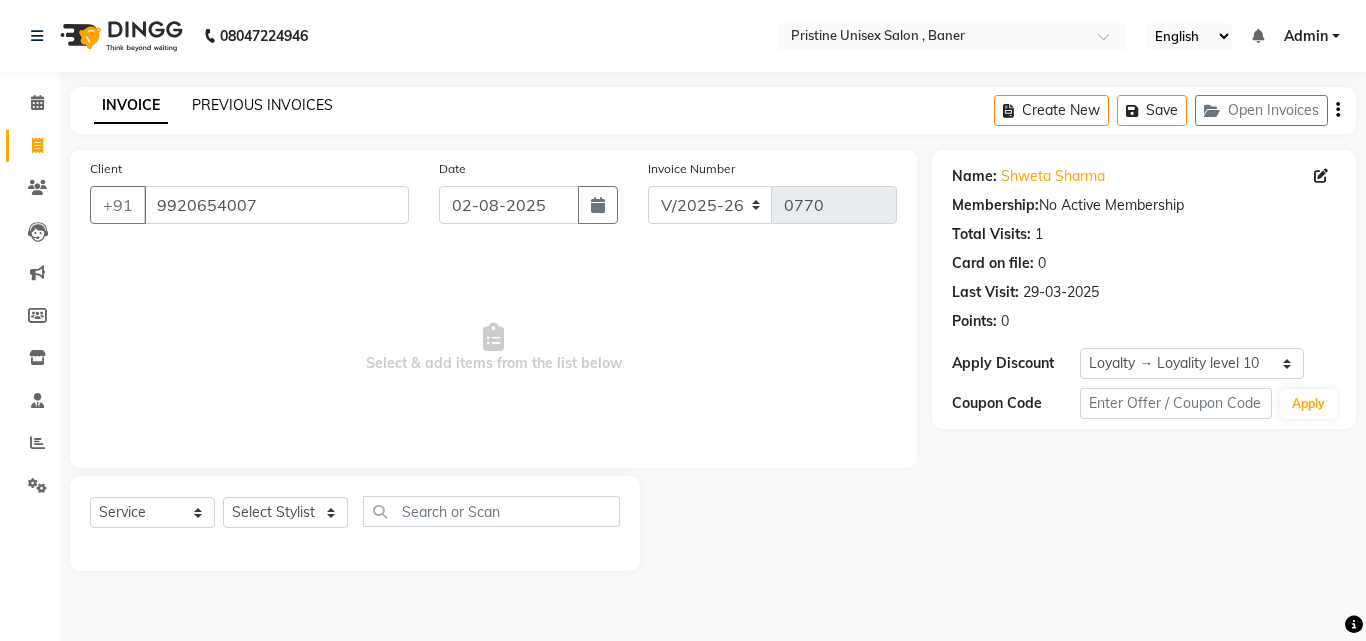 click on "PREVIOUS INVOICES" 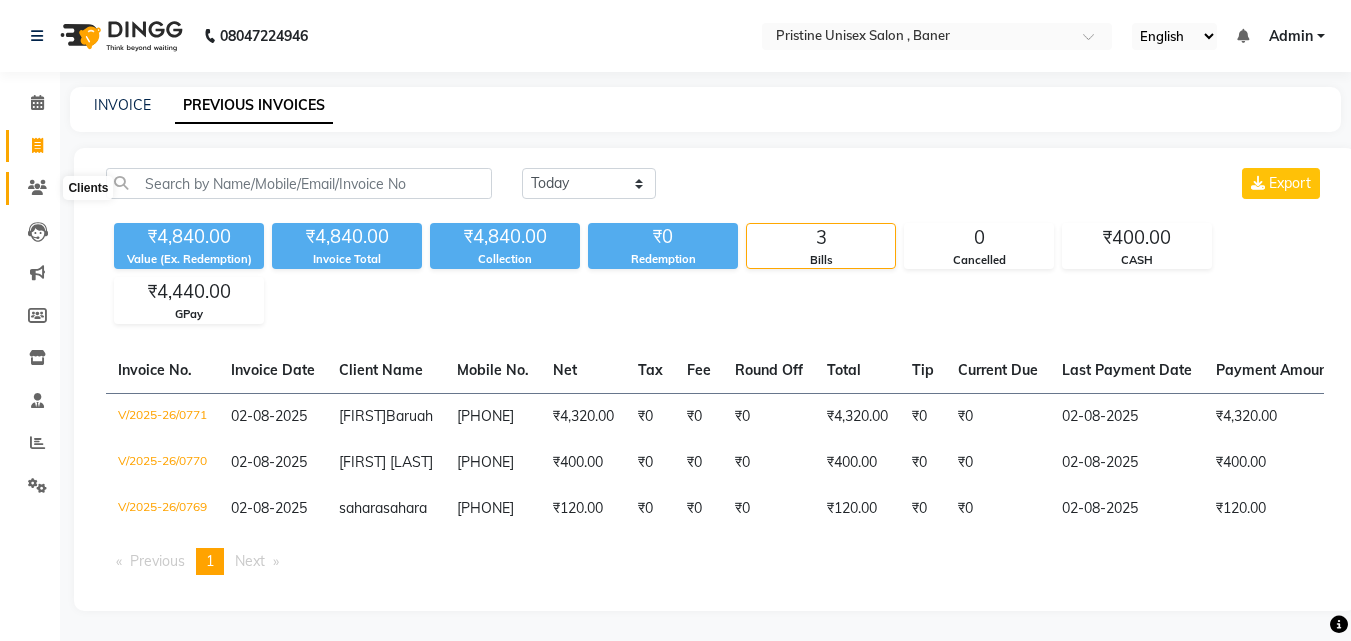 click 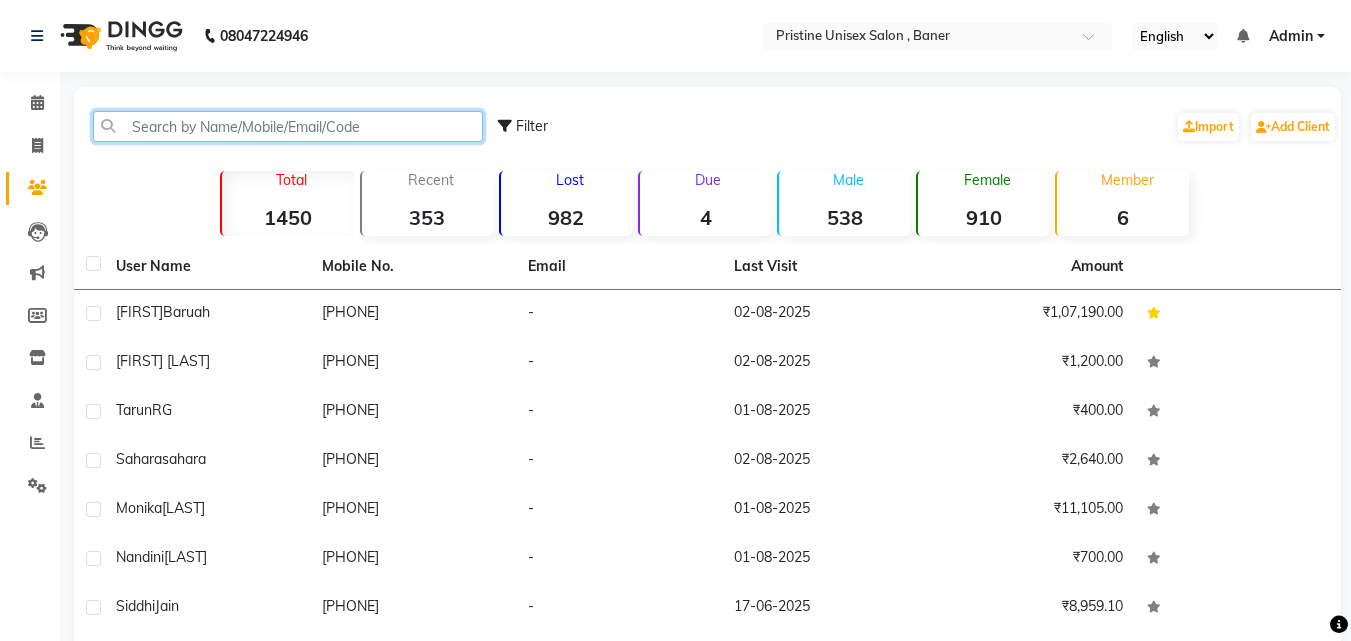 click 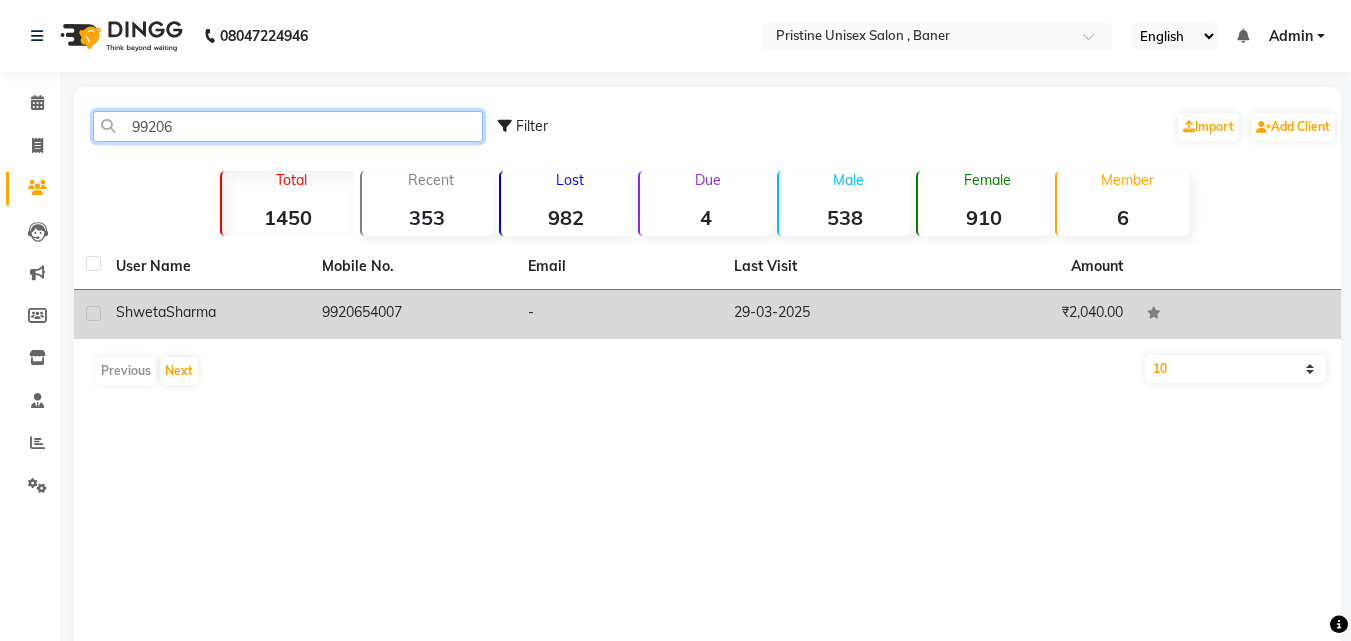 type on "99206" 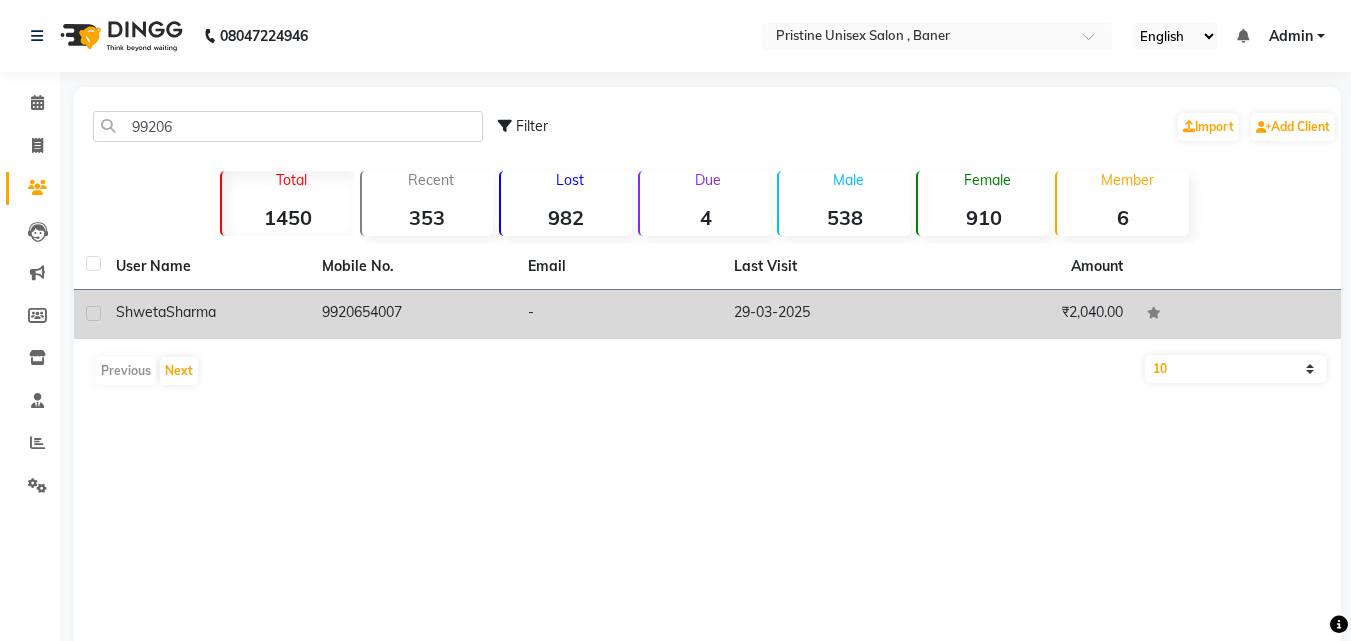 click on "29-03-2025" 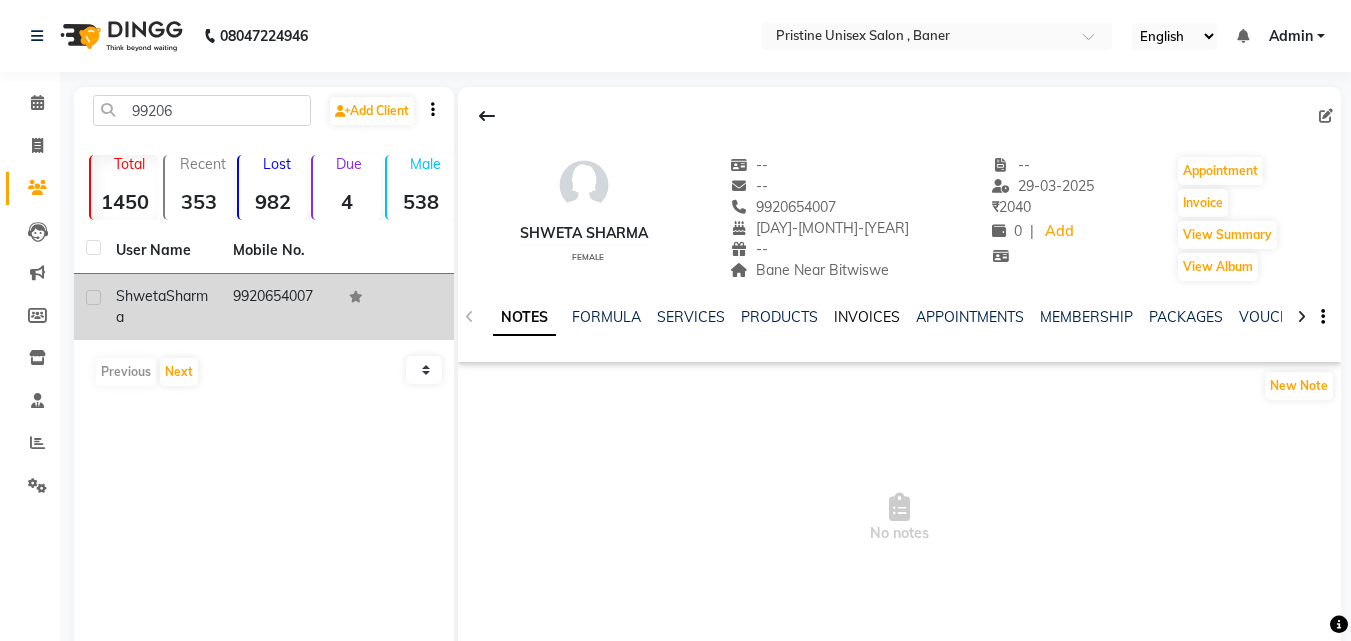 click on "INVOICES" 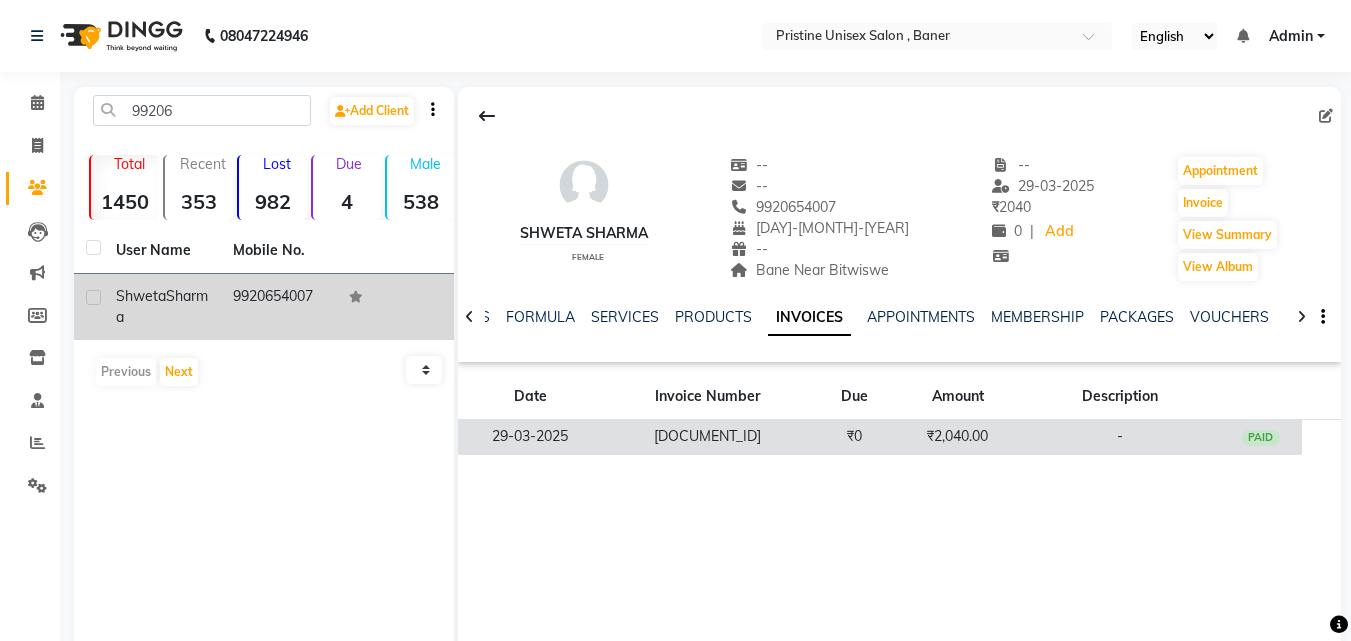 click on "V/2024-25/2058" 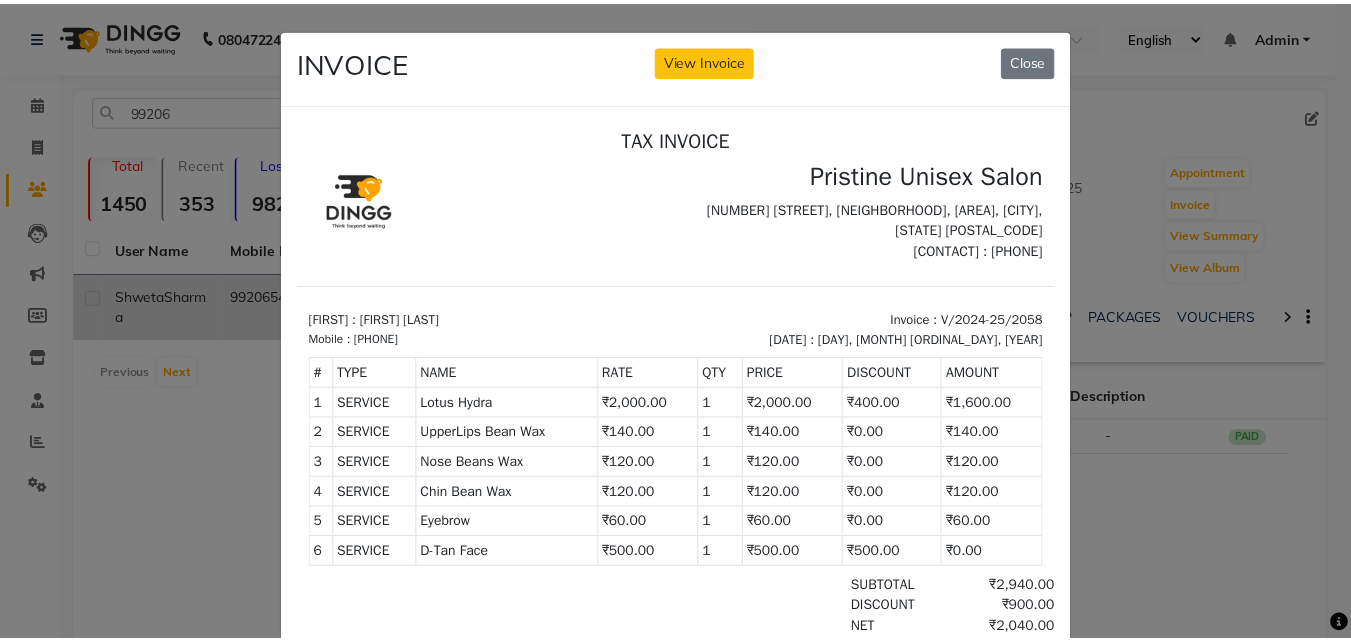 scroll, scrollTop: 16, scrollLeft: 0, axis: vertical 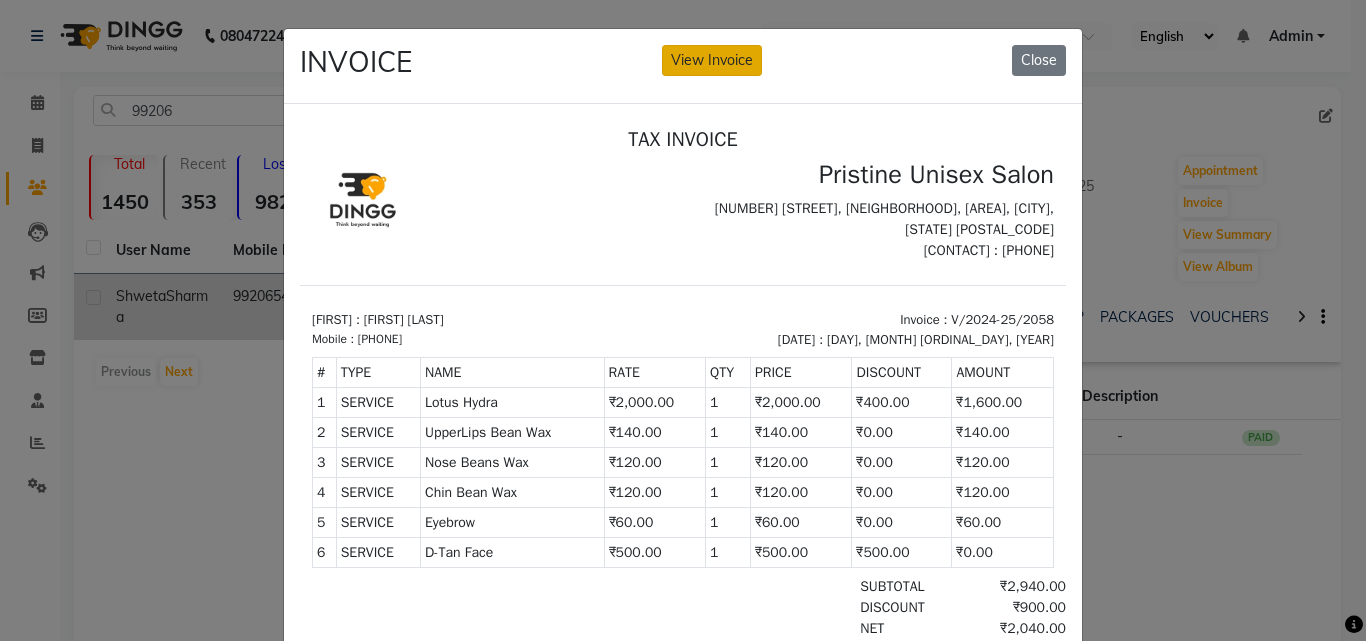 click on "View Invoice" 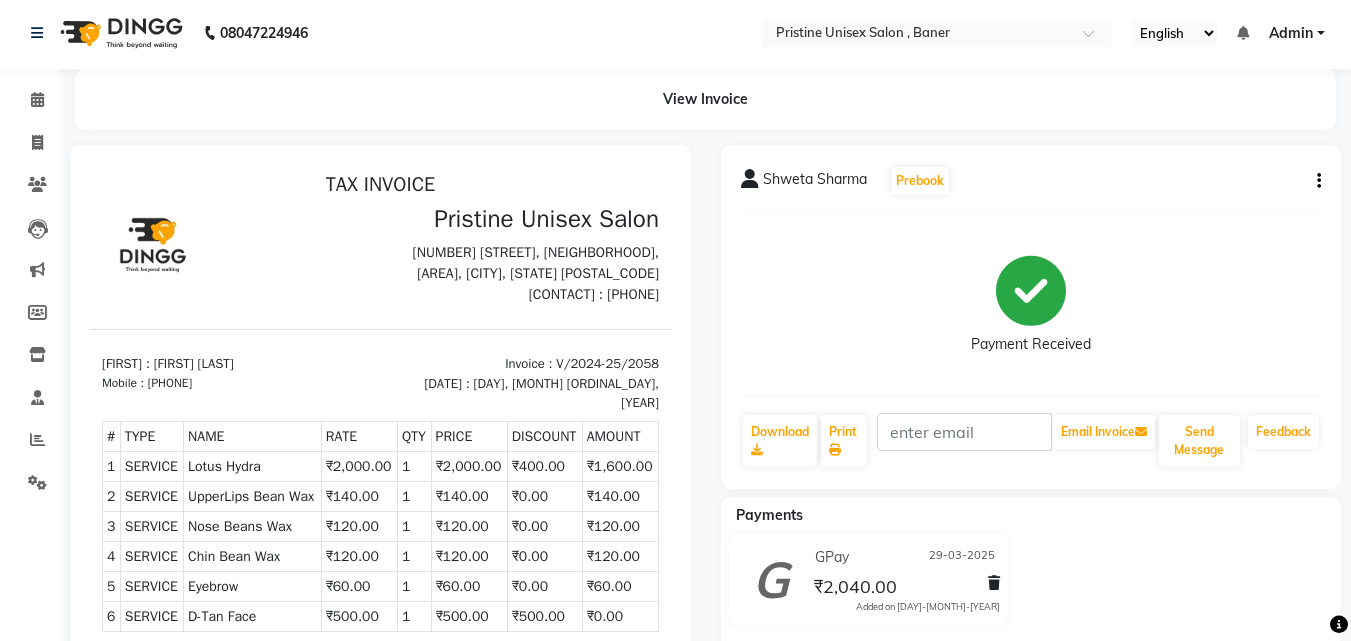 scroll, scrollTop: 0, scrollLeft: 0, axis: both 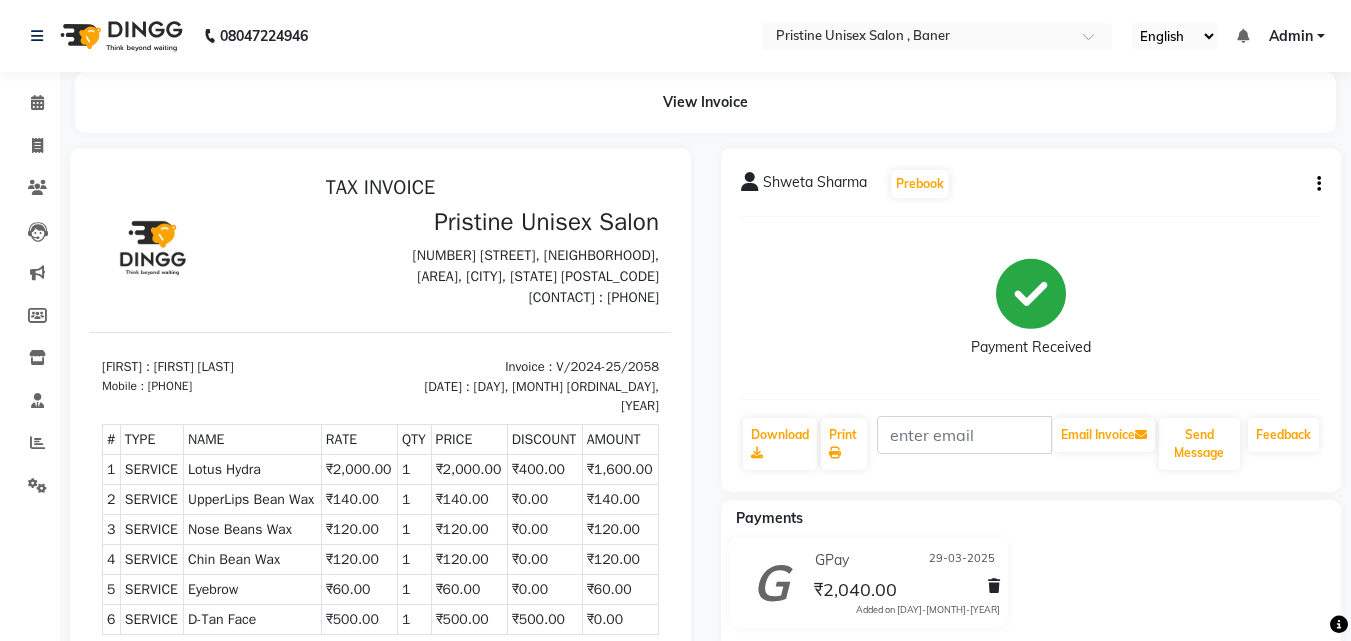 click 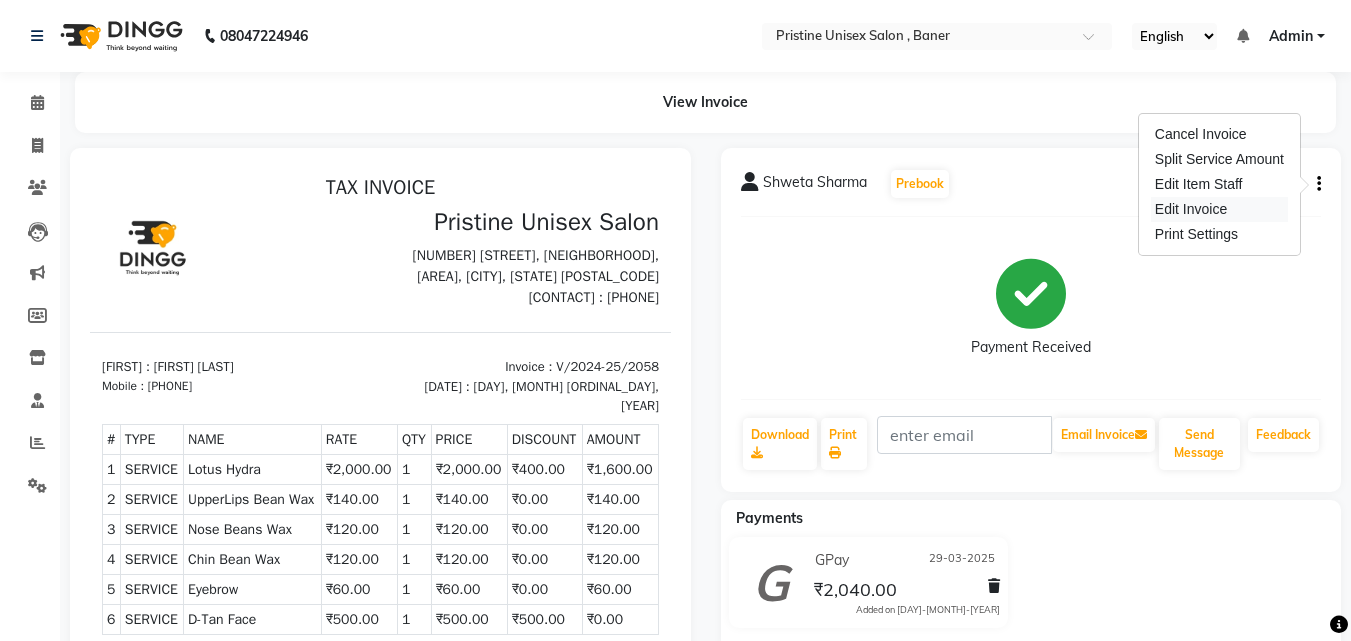 click on "Edit Invoice" at bounding box center [1219, 209] 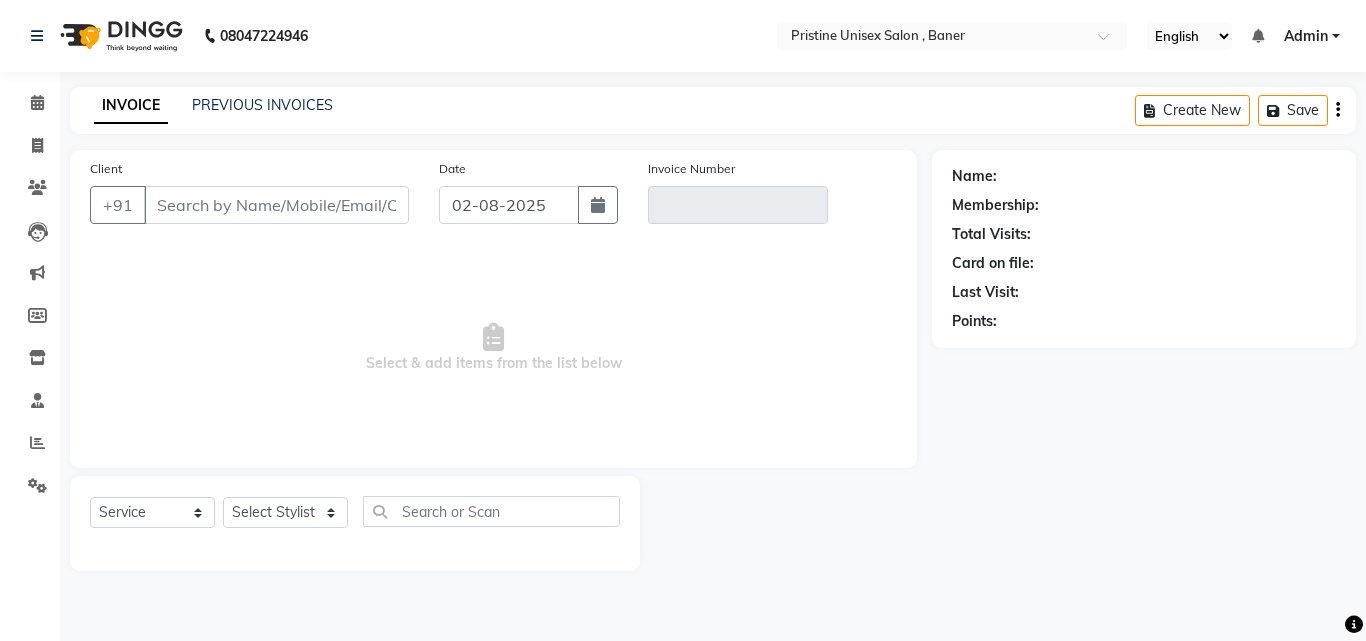 type on "9920654007" 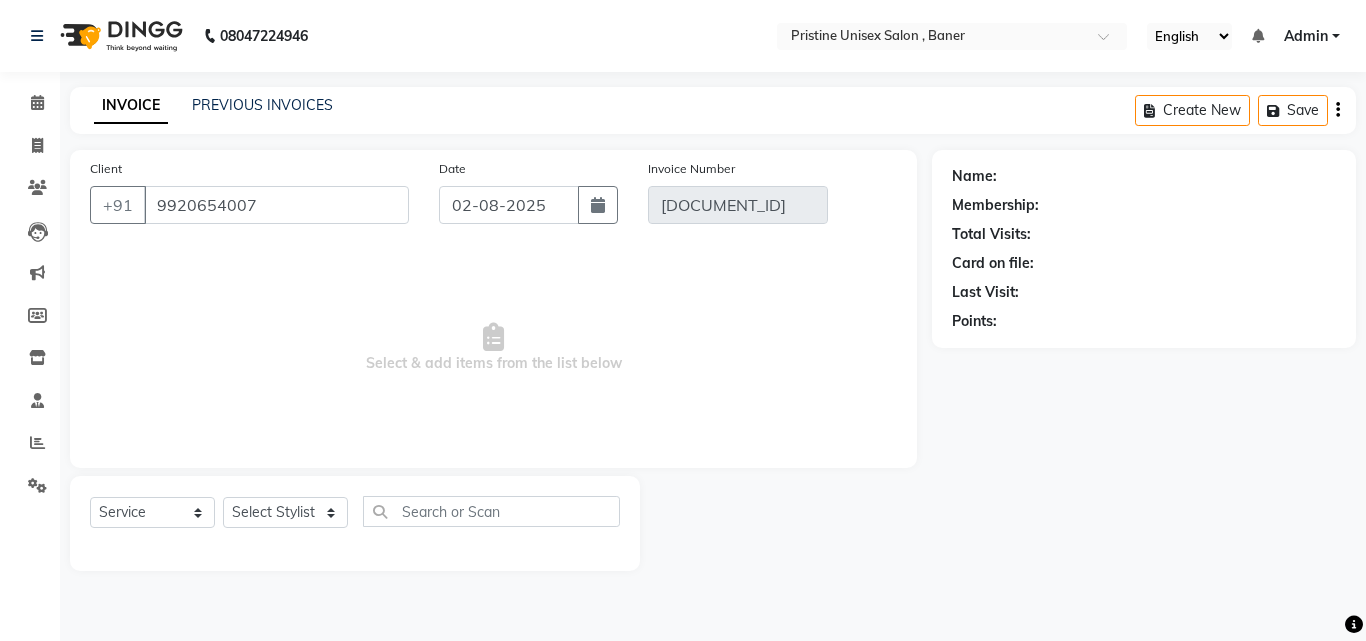 type on "29-03-2025" 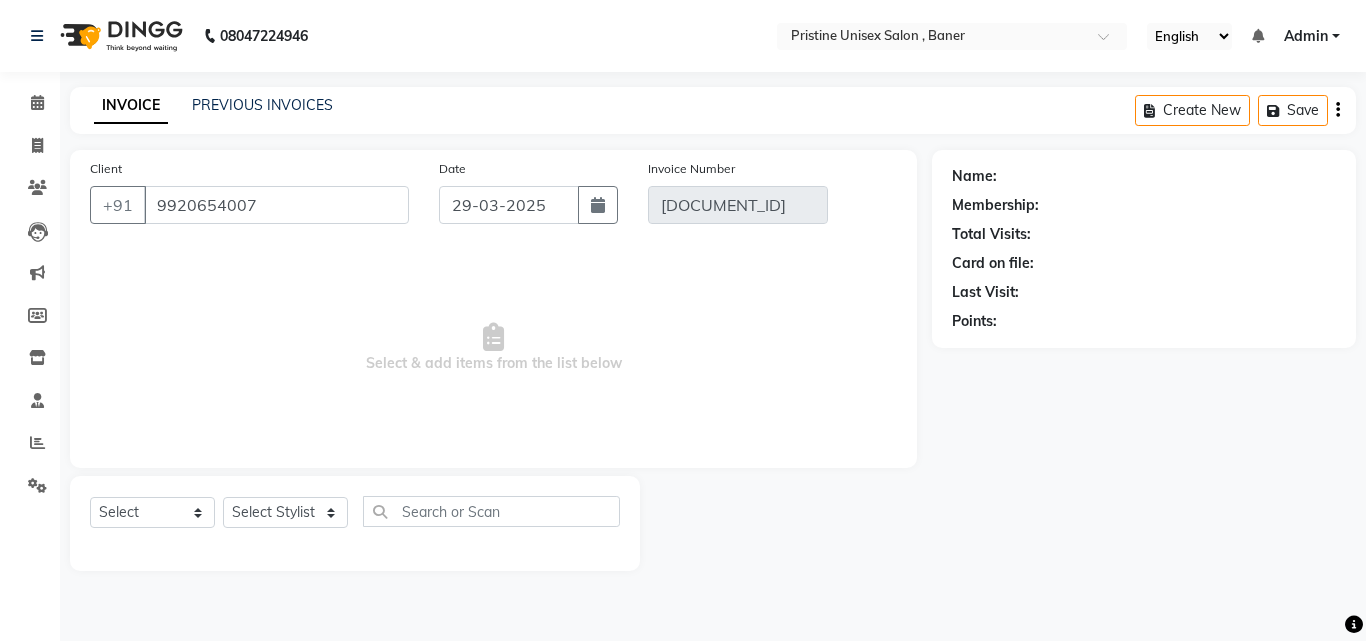 select on "1: Object" 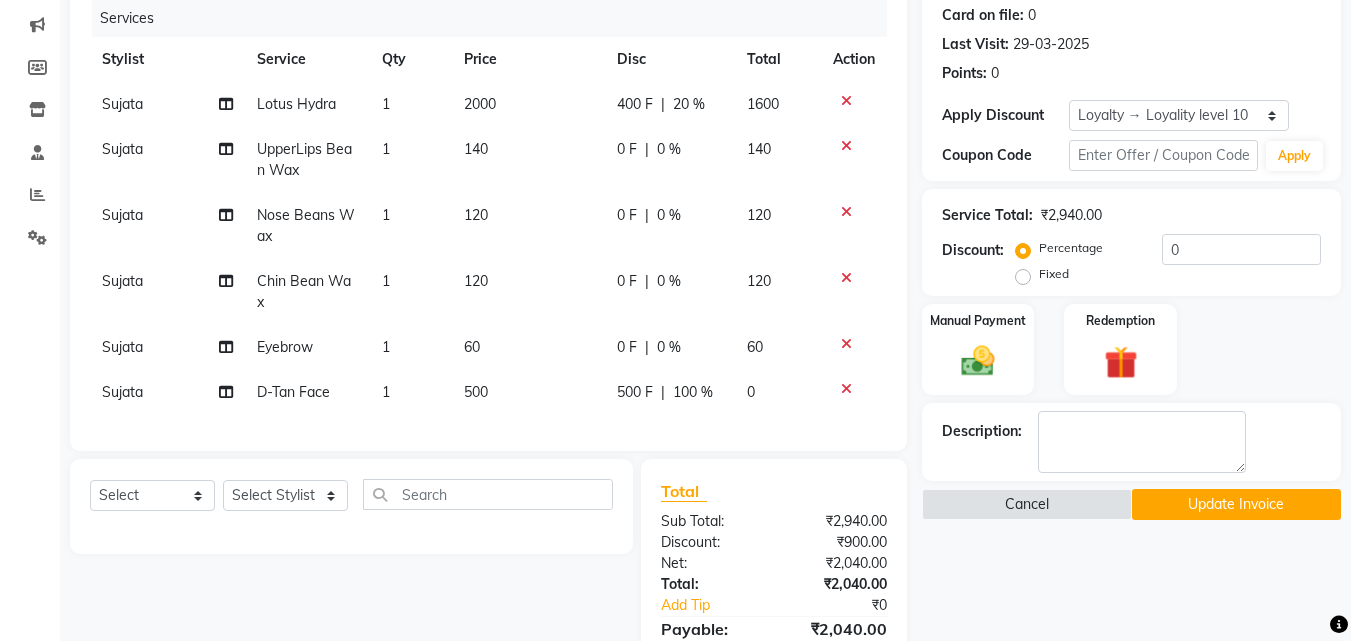 scroll, scrollTop: 400, scrollLeft: 0, axis: vertical 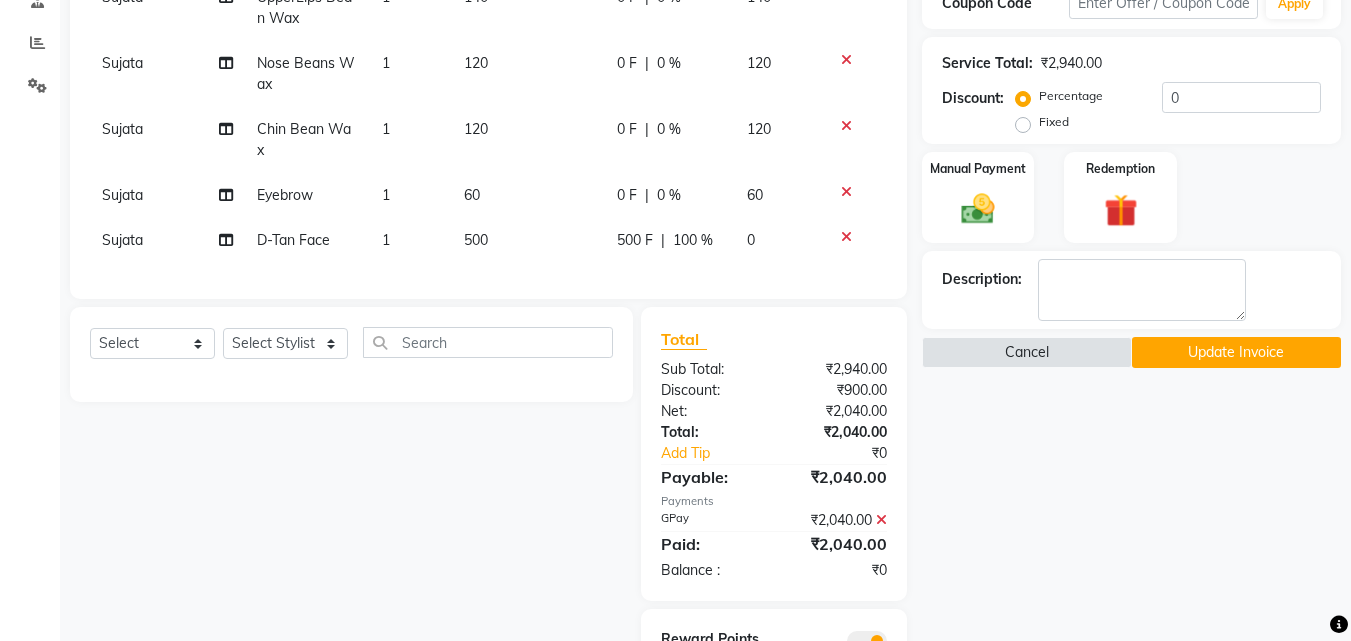 click on "Update Invoice" 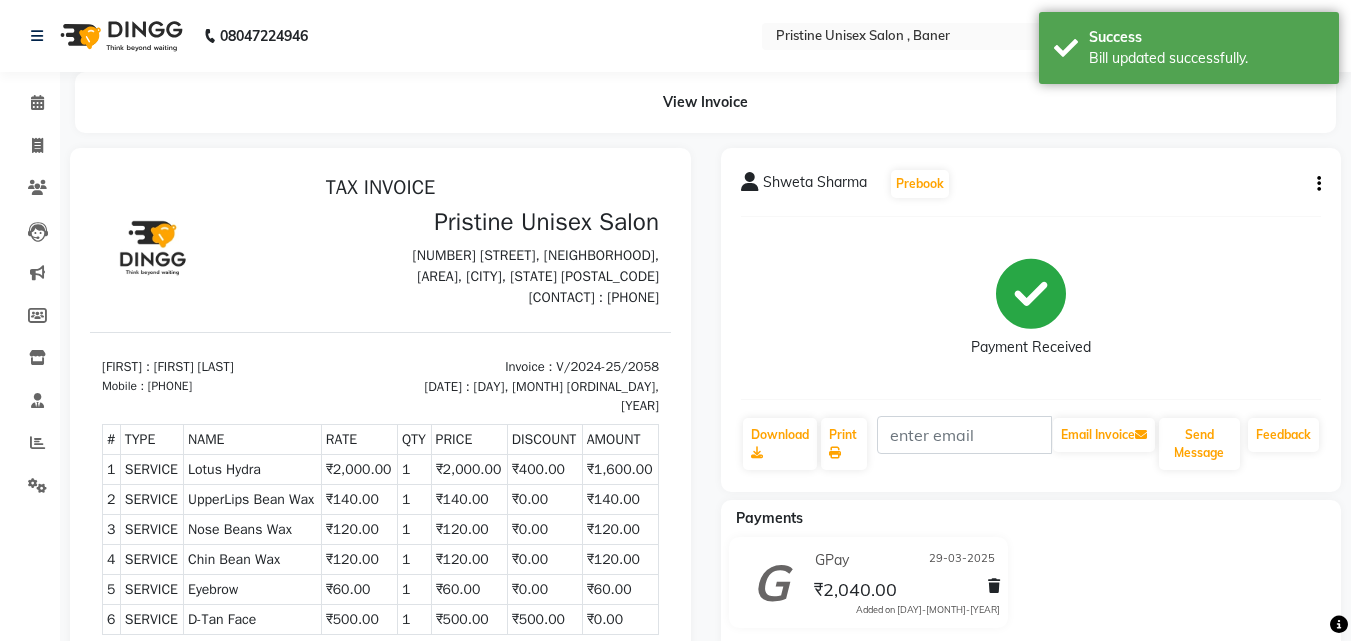 scroll, scrollTop: 0, scrollLeft: 0, axis: both 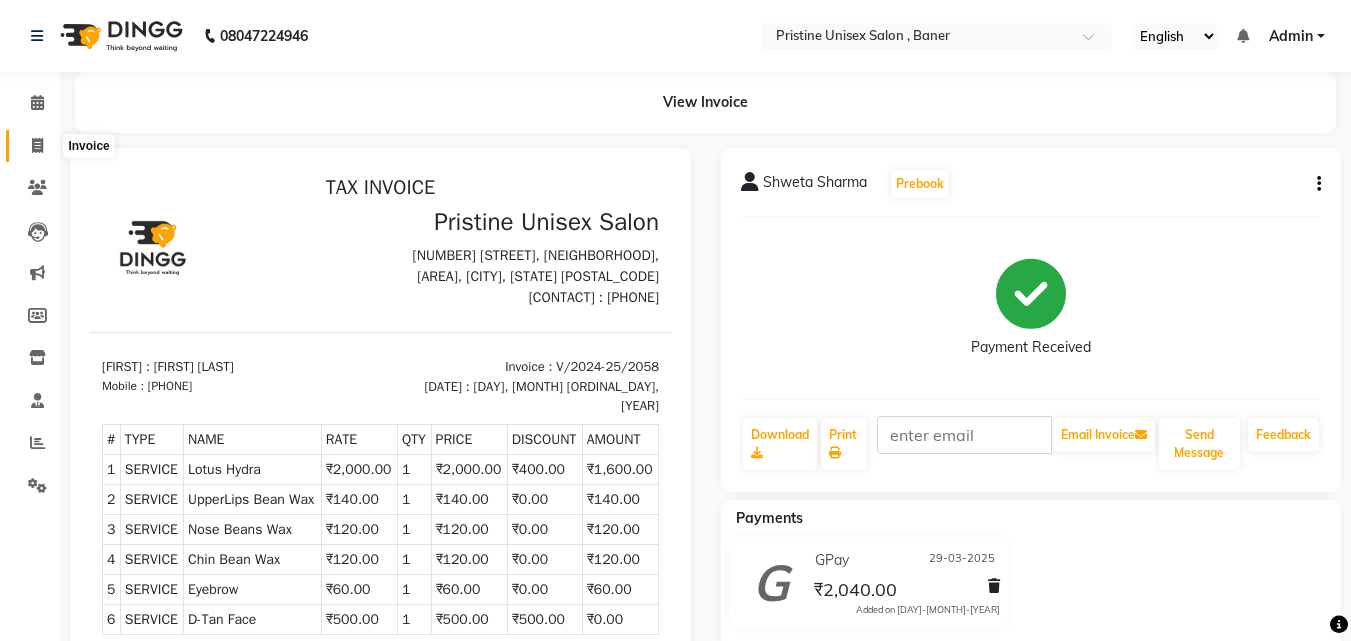 click 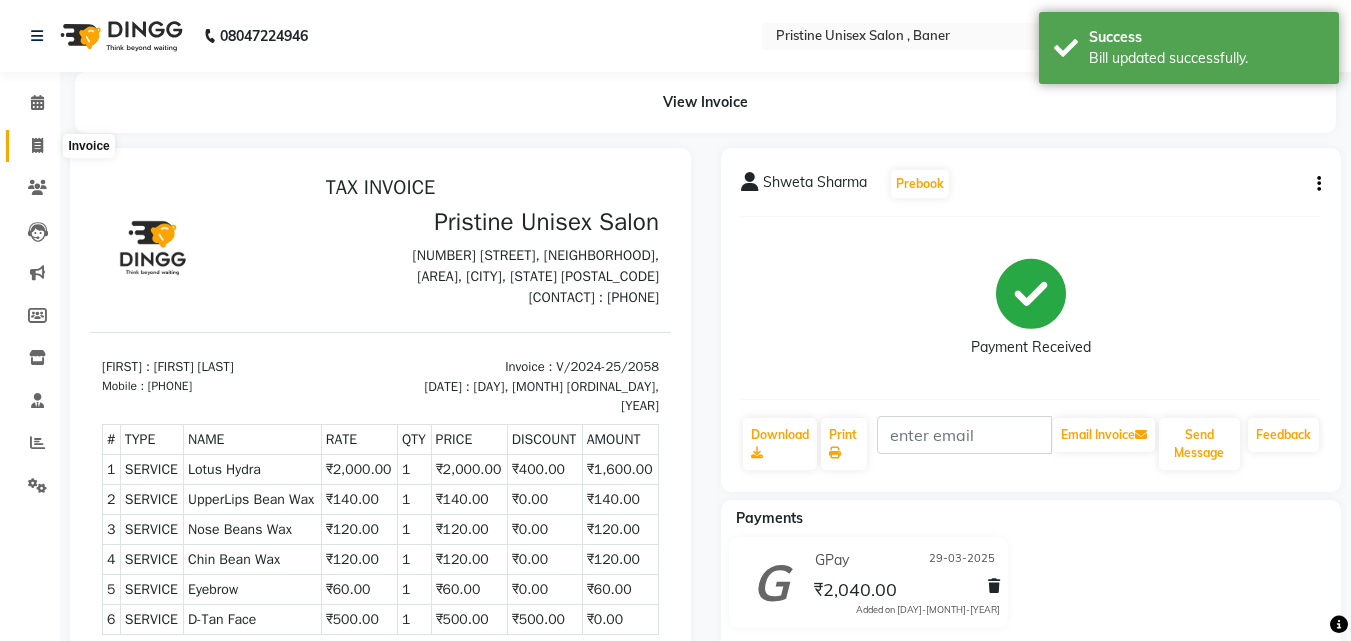 select on "service" 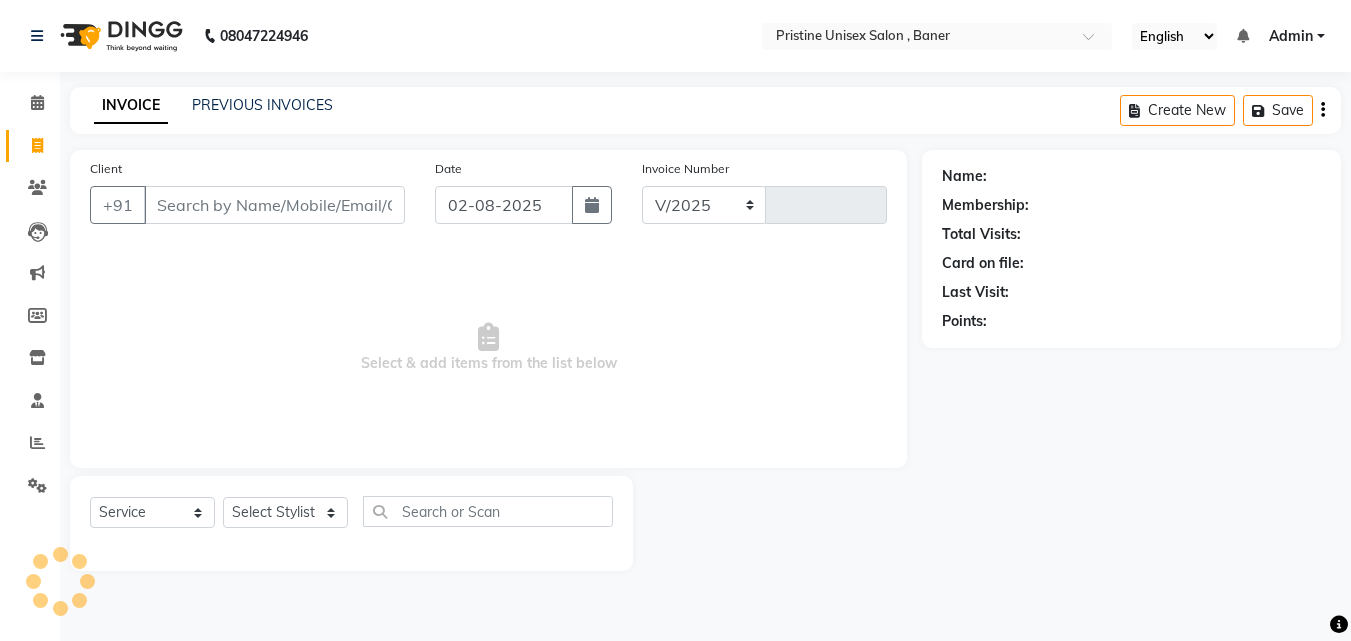 select on "6610" 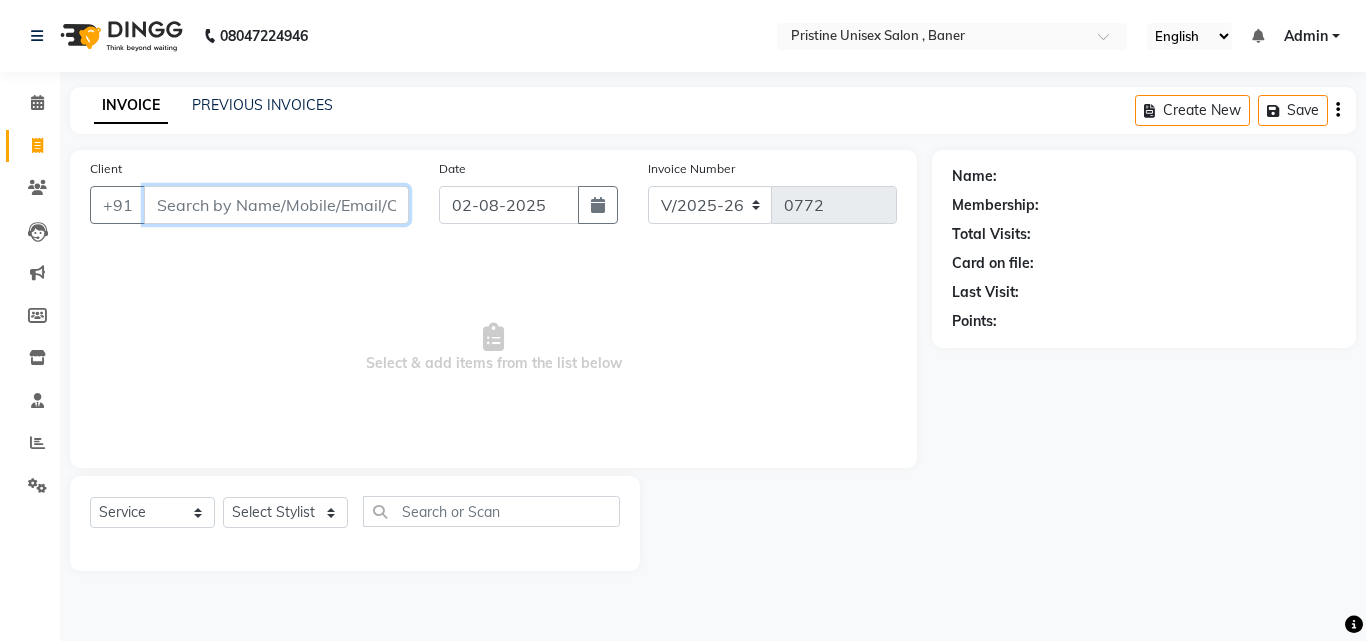click on "Client" at bounding box center (276, 205) 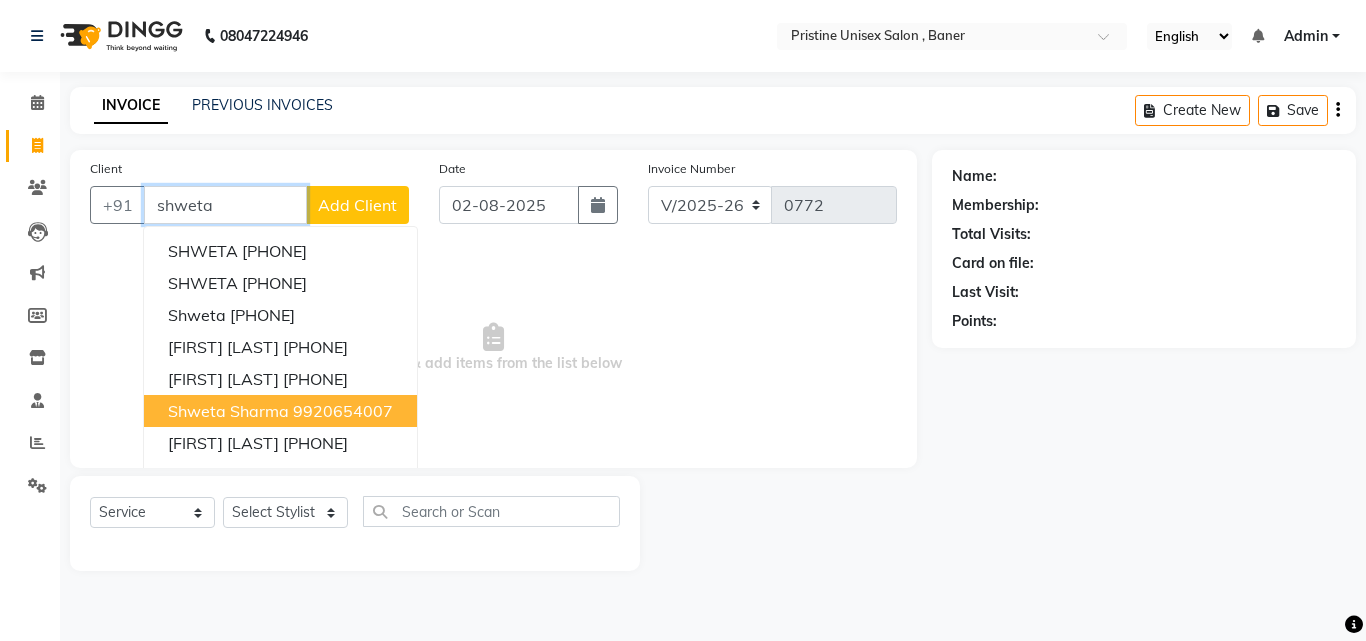 click on "9920654007" at bounding box center [343, 411] 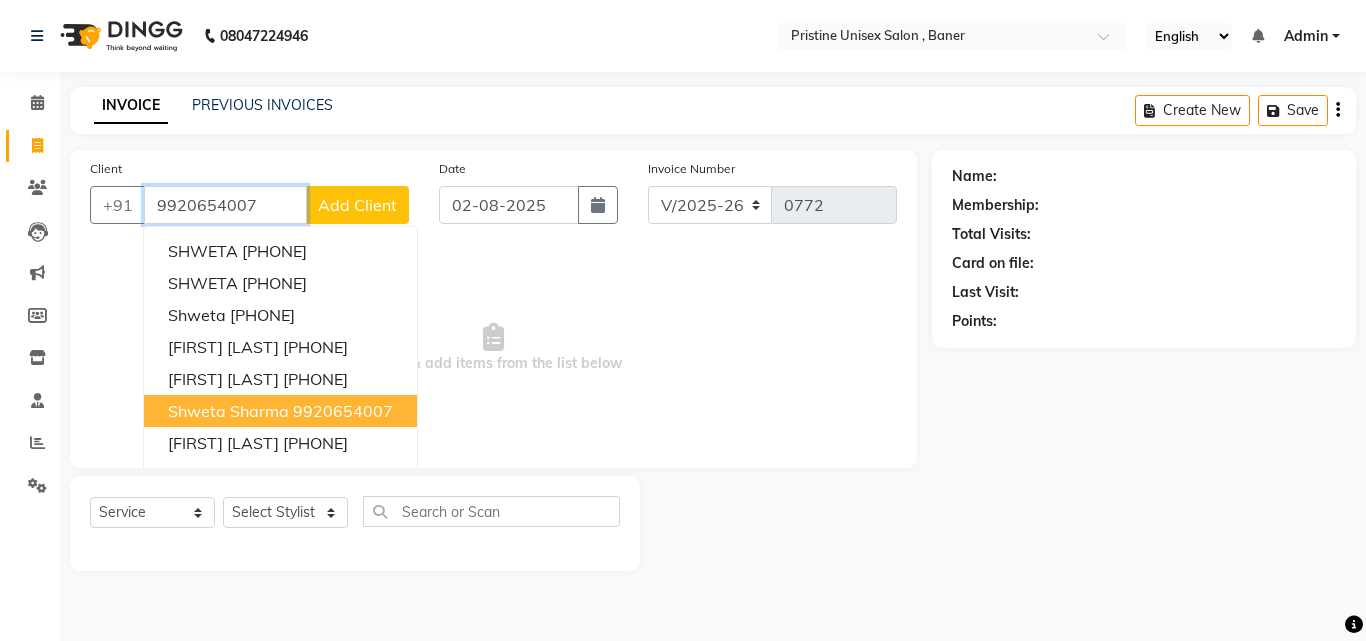 type on "9920654007" 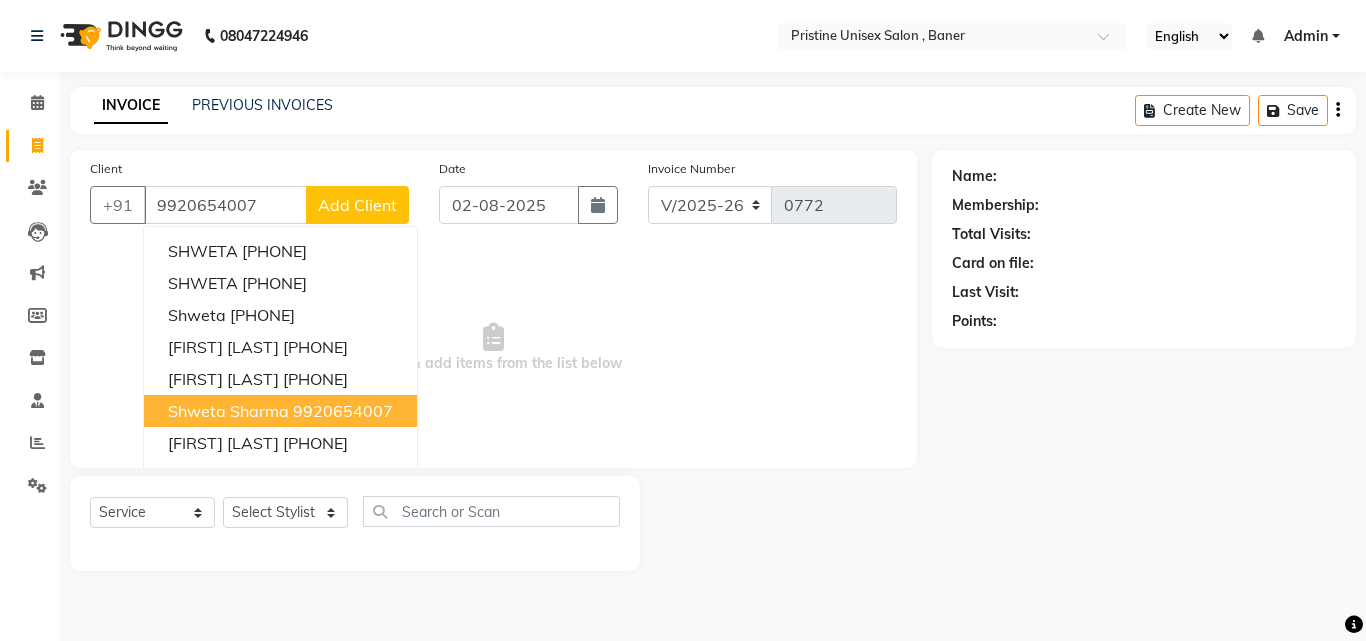 select on "1: Object" 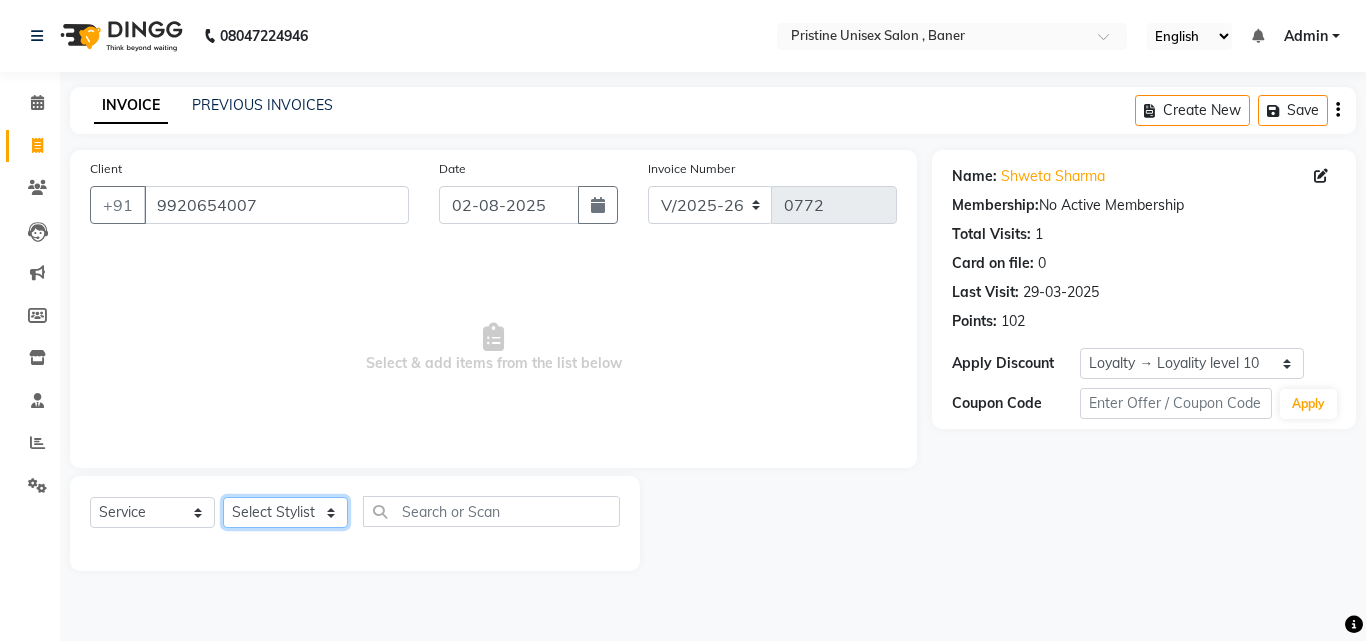 click on "Select Stylist ABHISHEKH Jaya Shinde Karan  Mahesh Rasal Mohd Monish Ahmed monika  NAAZ NIlesh pooja jaison Pooja Mam purva Sanket Sujata  Surekha Vandana  Chavan Vrsha jare" 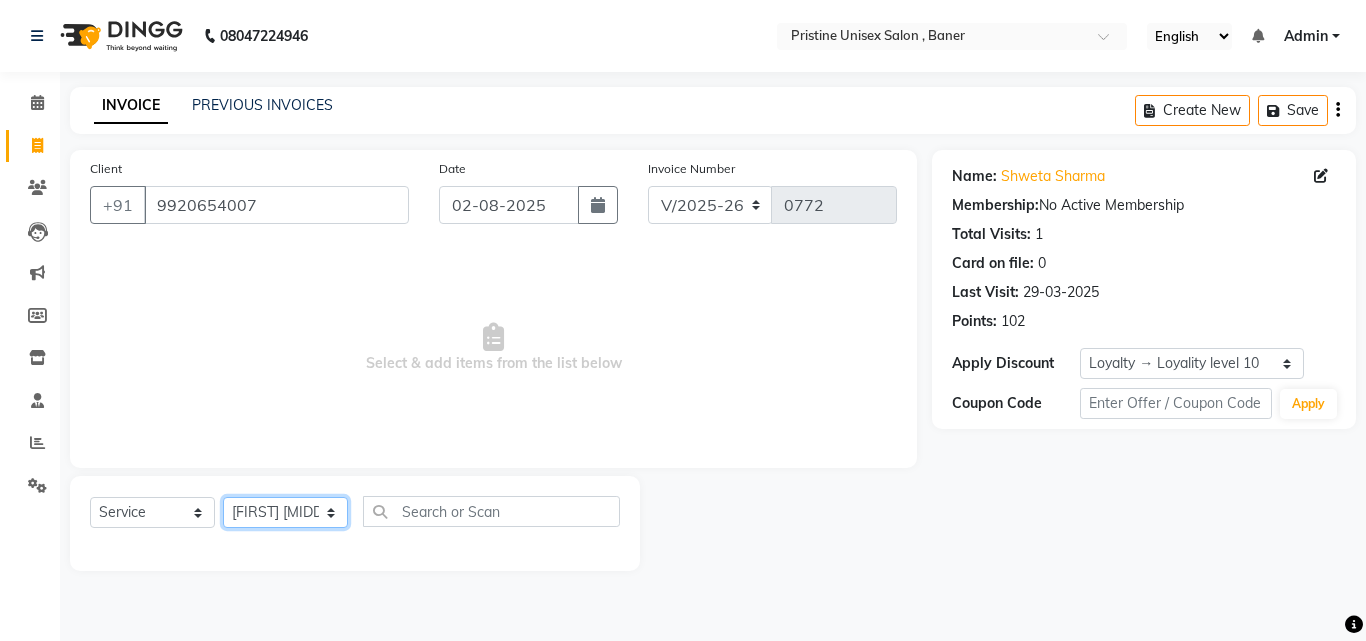 click on "Select Stylist ABHISHEKH Jaya Shinde Karan  Mahesh Rasal Mohd Monish Ahmed monika  NAAZ NIlesh pooja jaison Pooja Mam purva Sanket Sujata  Surekha Vandana  Chavan Vrsha jare" 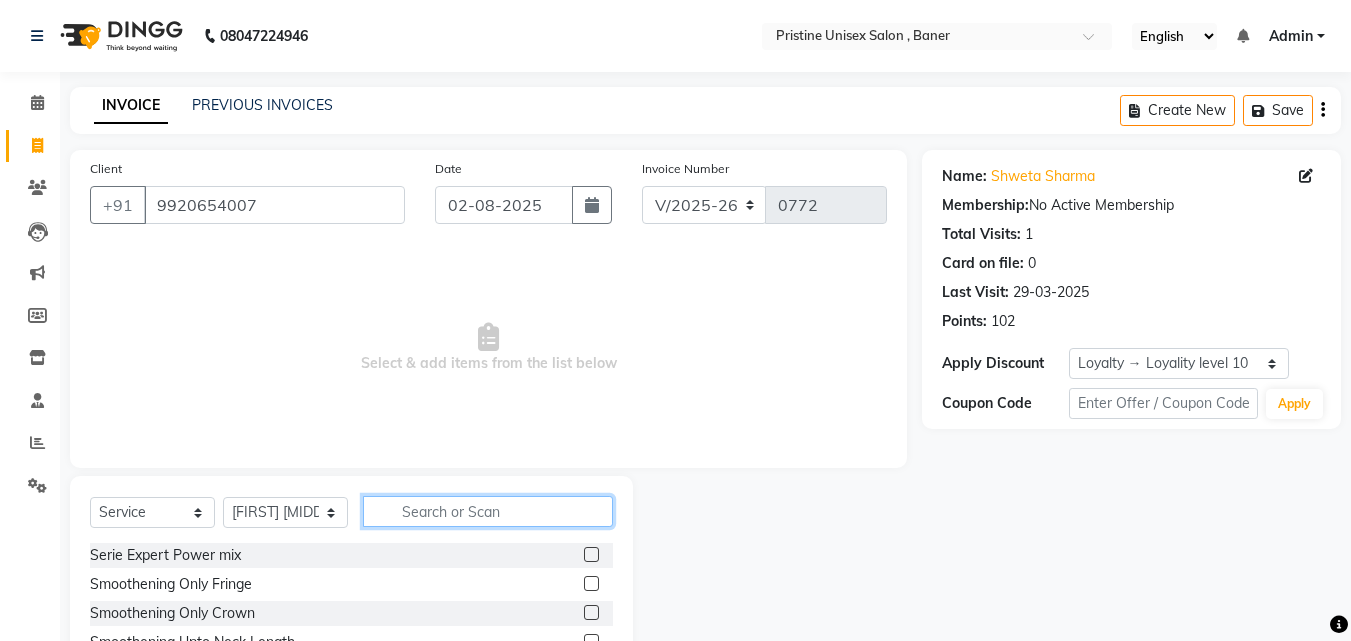 click 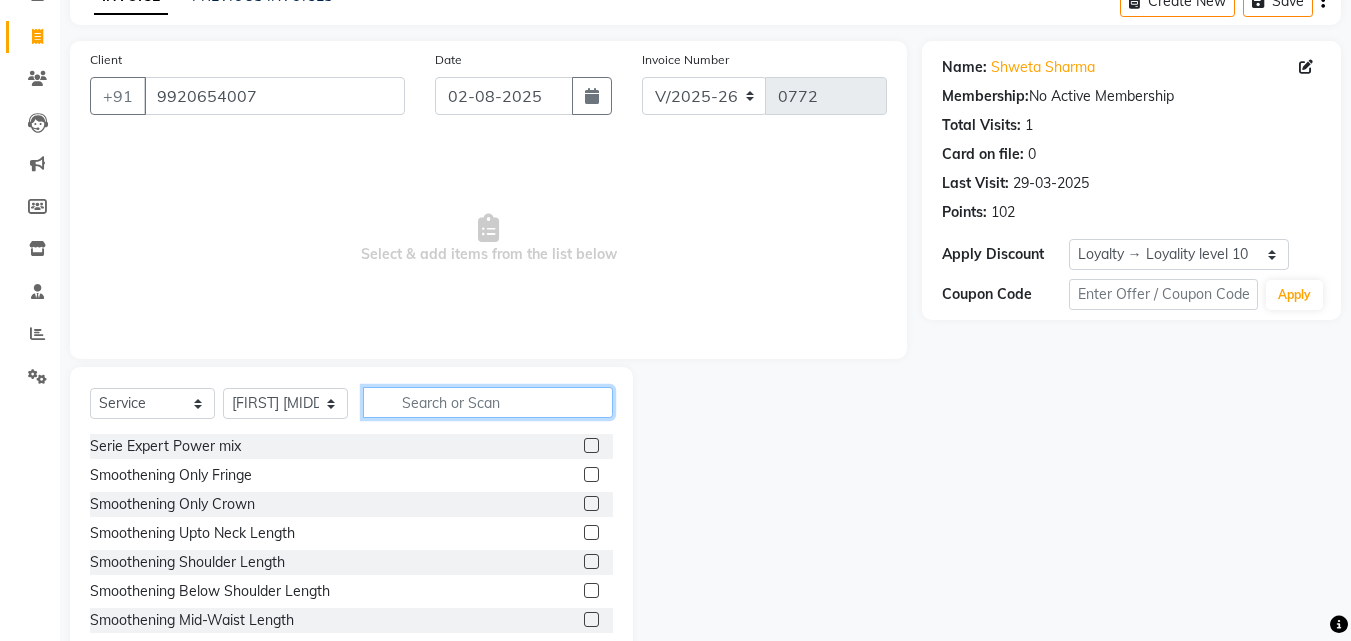 scroll, scrollTop: 160, scrollLeft: 0, axis: vertical 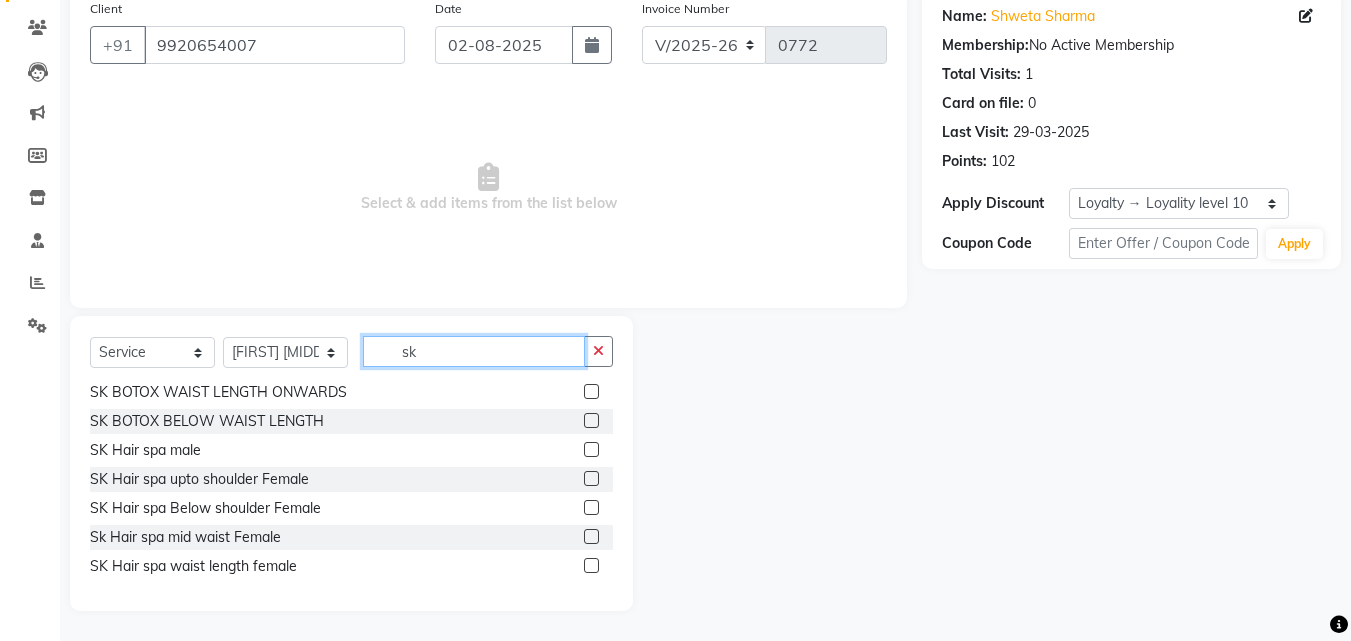 type on "sk" 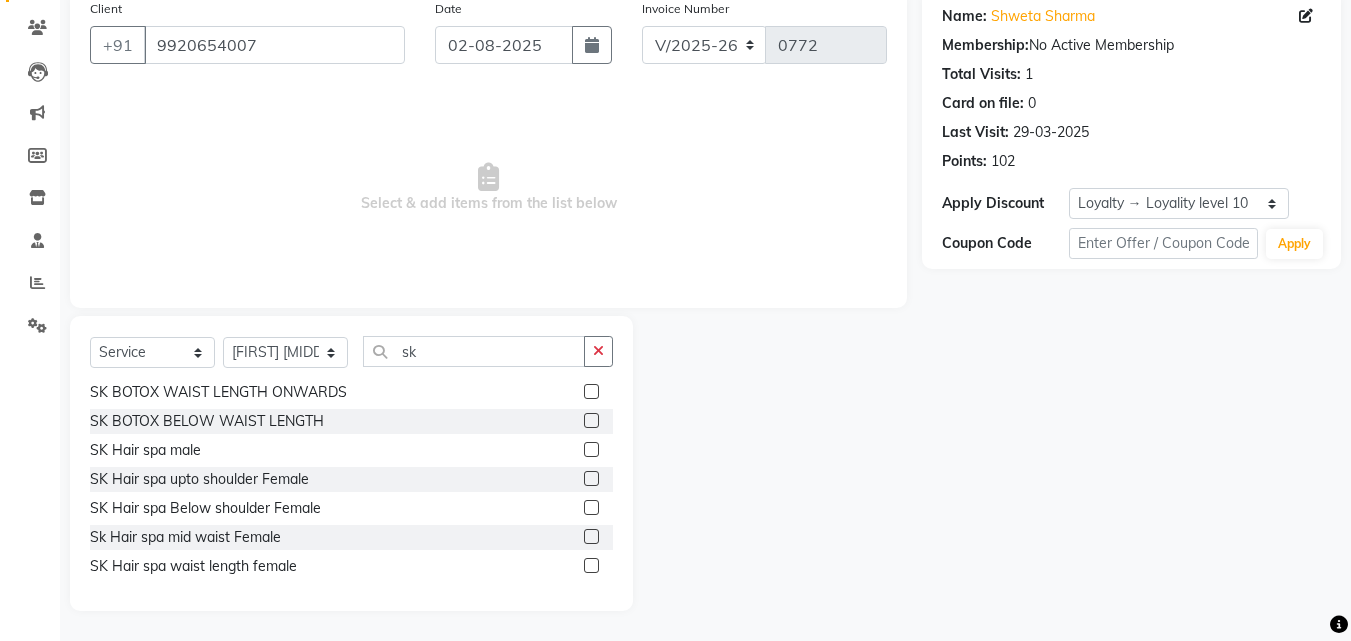 click 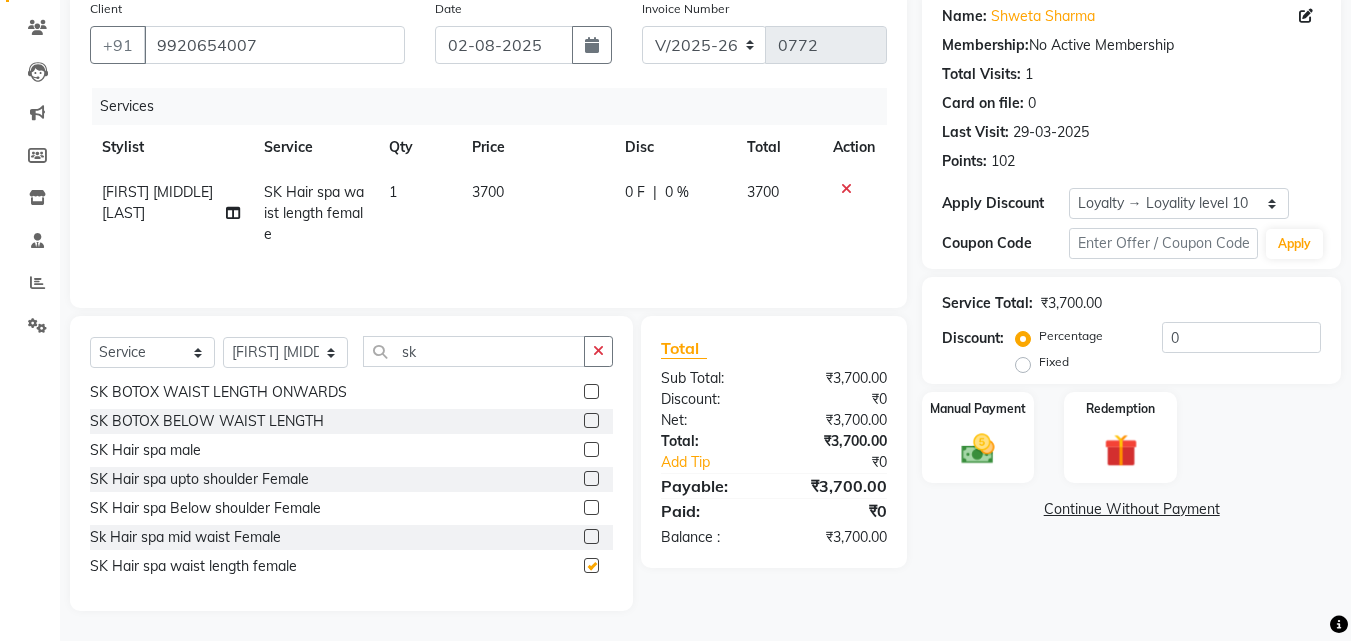 checkbox on "false" 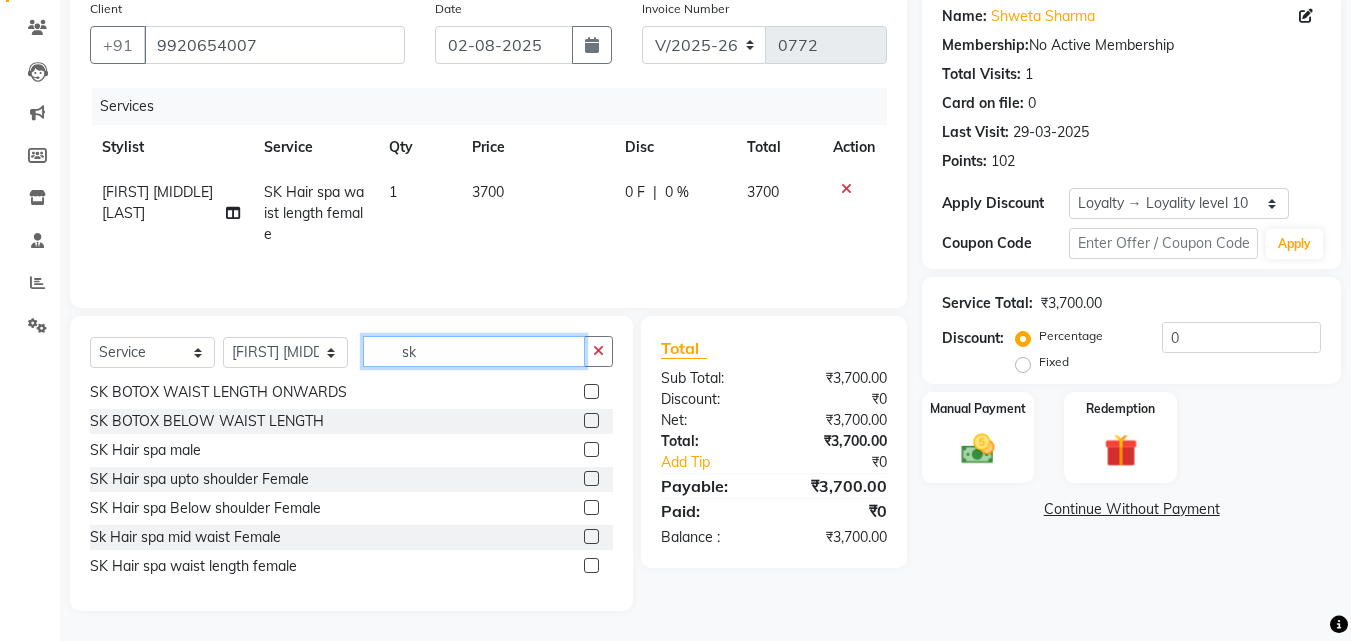 click on "sk" 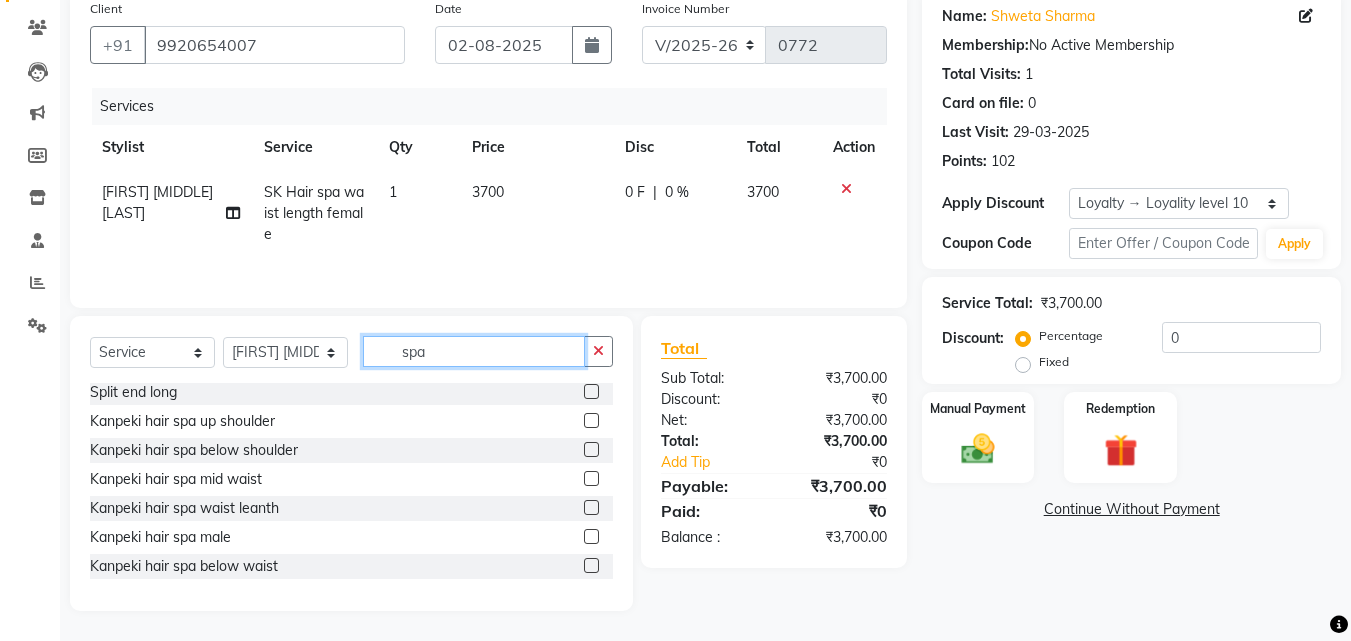 scroll, scrollTop: 293, scrollLeft: 0, axis: vertical 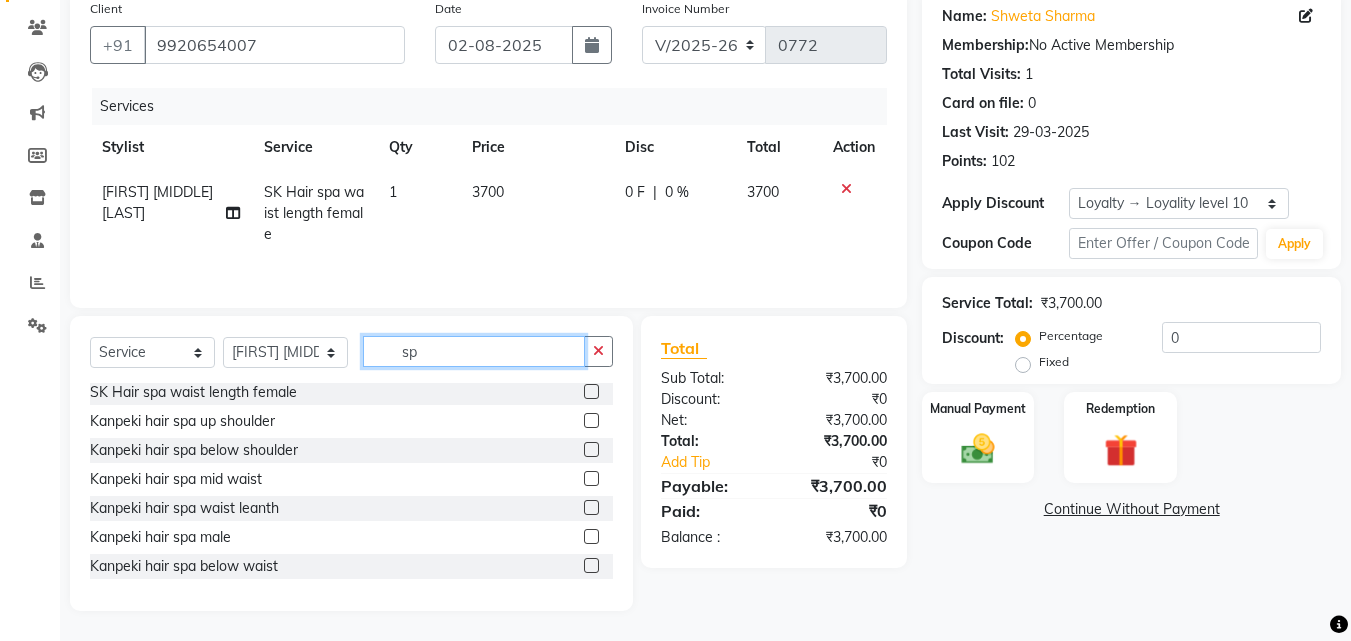 type on "s" 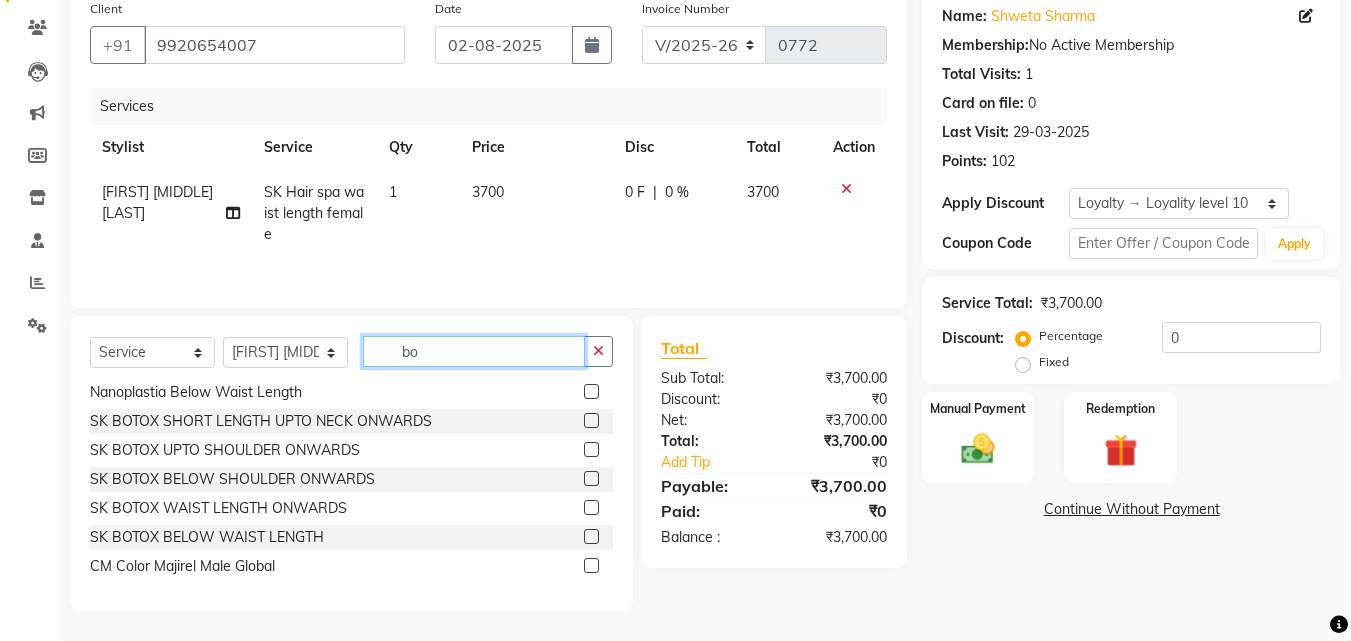 scroll, scrollTop: 61, scrollLeft: 0, axis: vertical 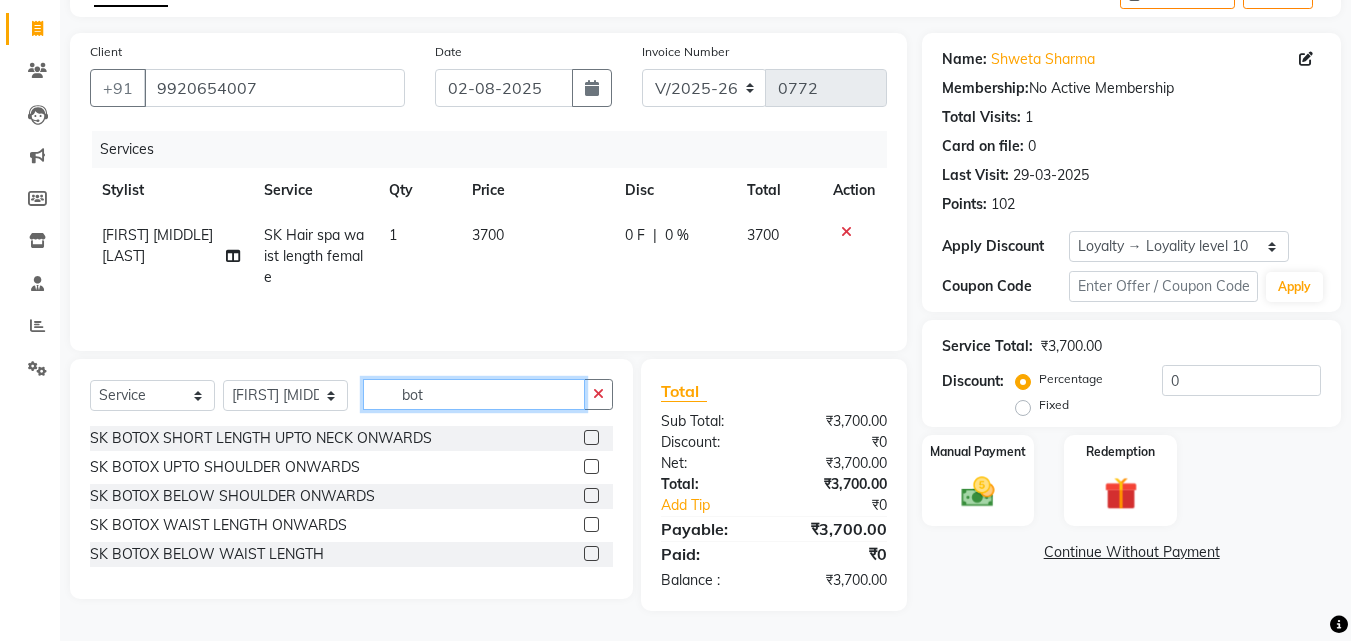 type on "bot" 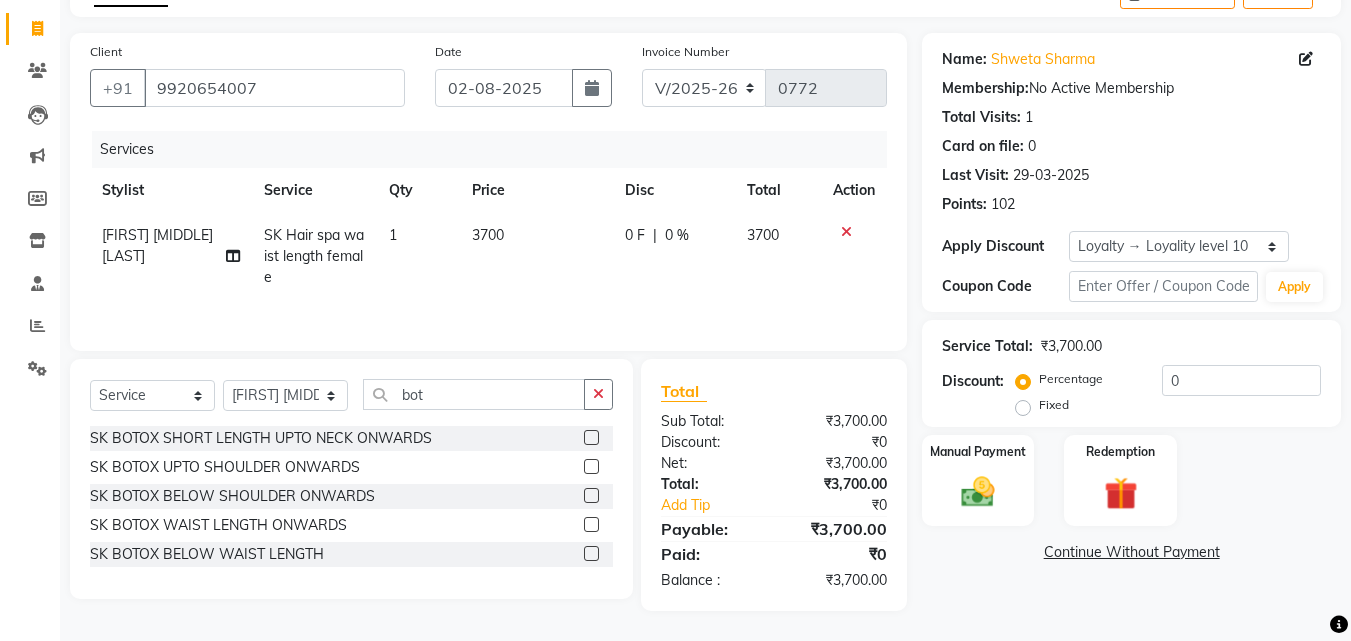 click 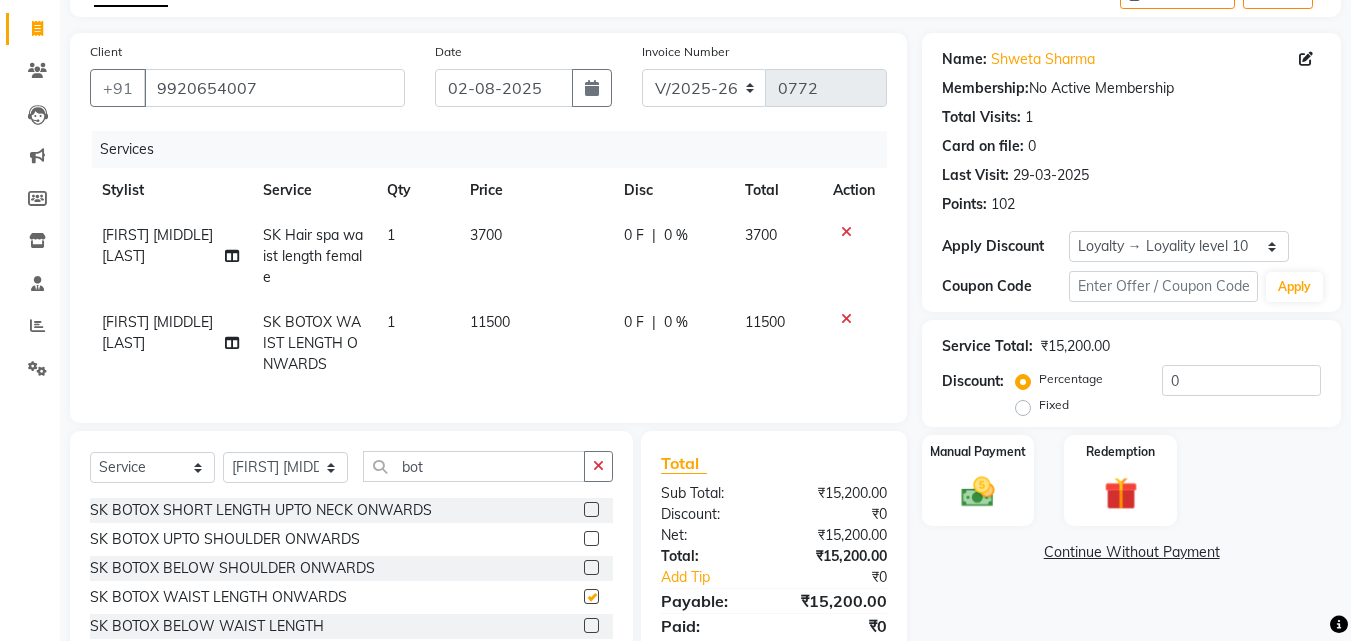 checkbox on "false" 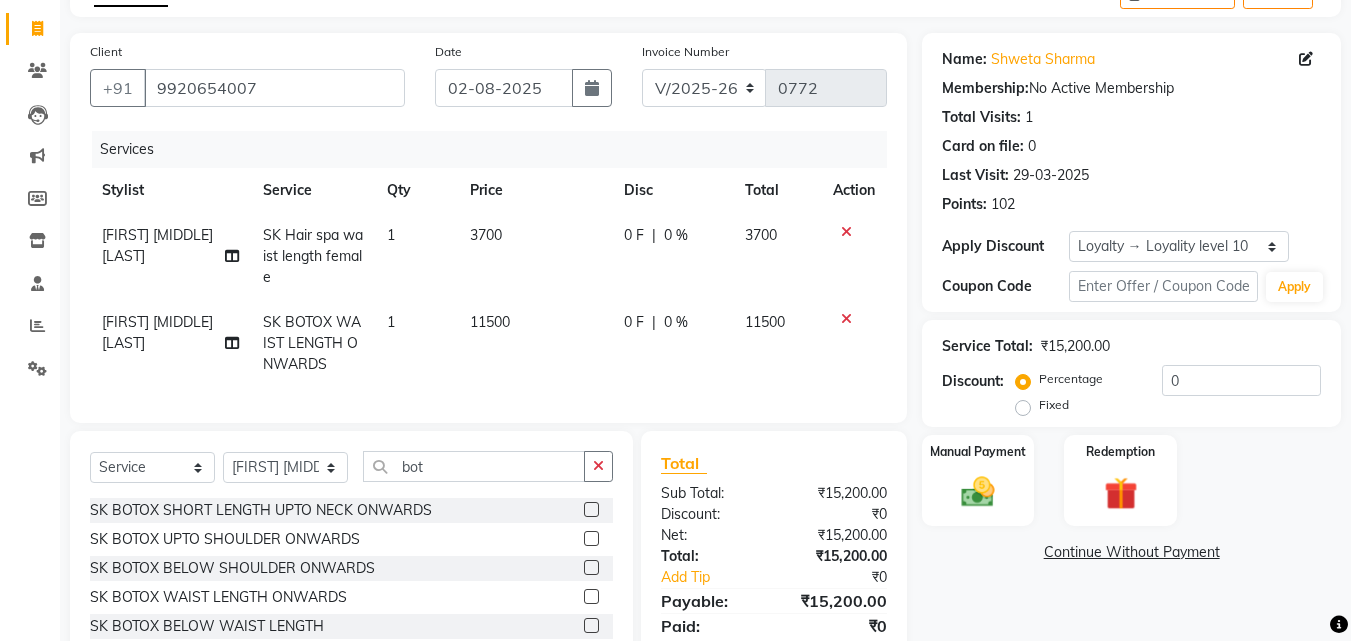 click 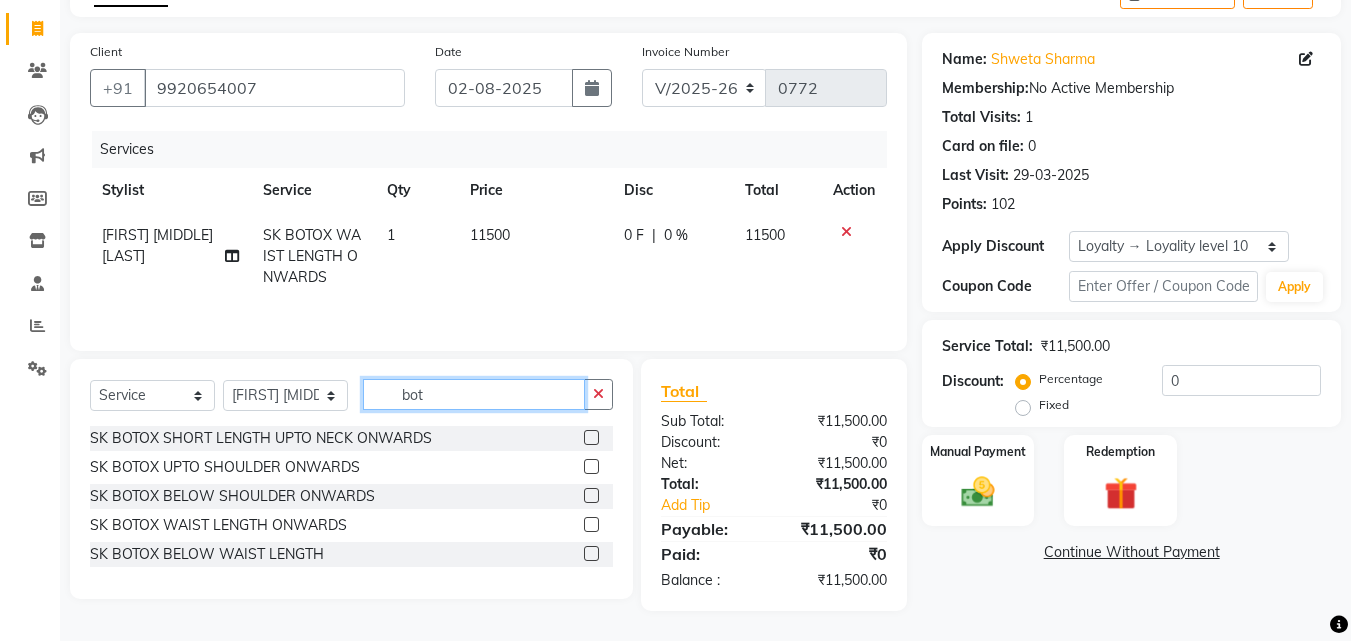 drag, startPoint x: 471, startPoint y: 395, endPoint x: 404, endPoint y: 385, distance: 67.74216 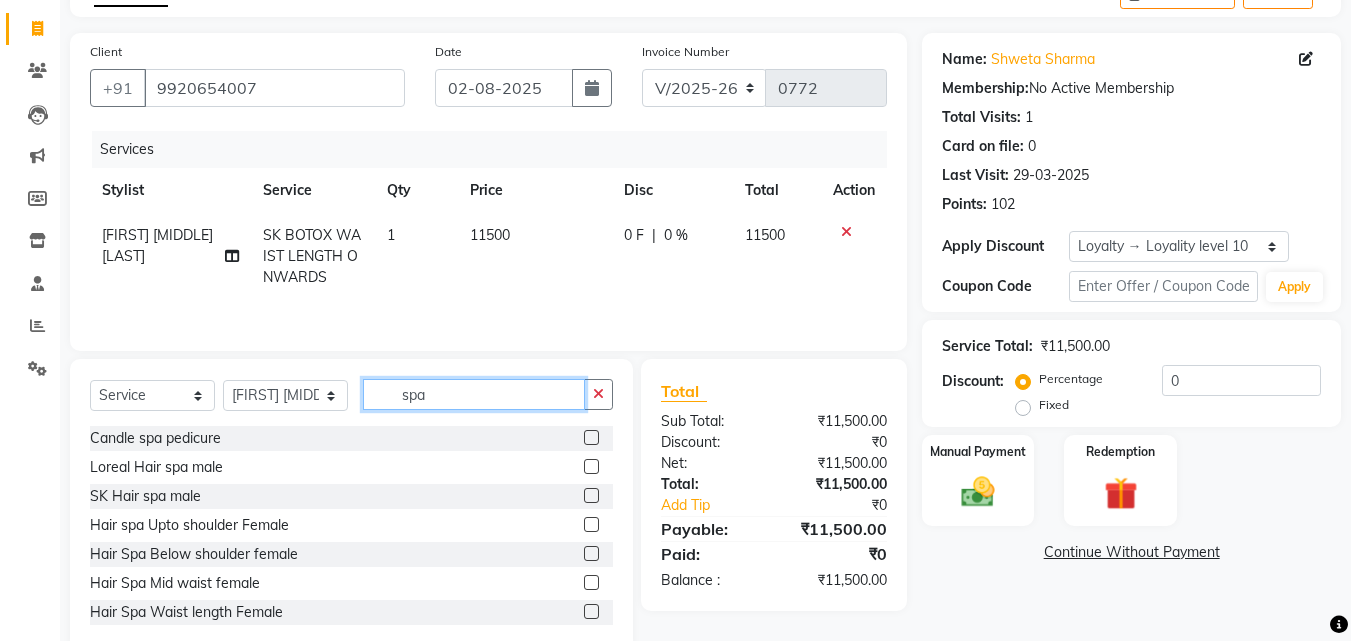 drag, startPoint x: 456, startPoint y: 400, endPoint x: 373, endPoint y: 387, distance: 84.0119 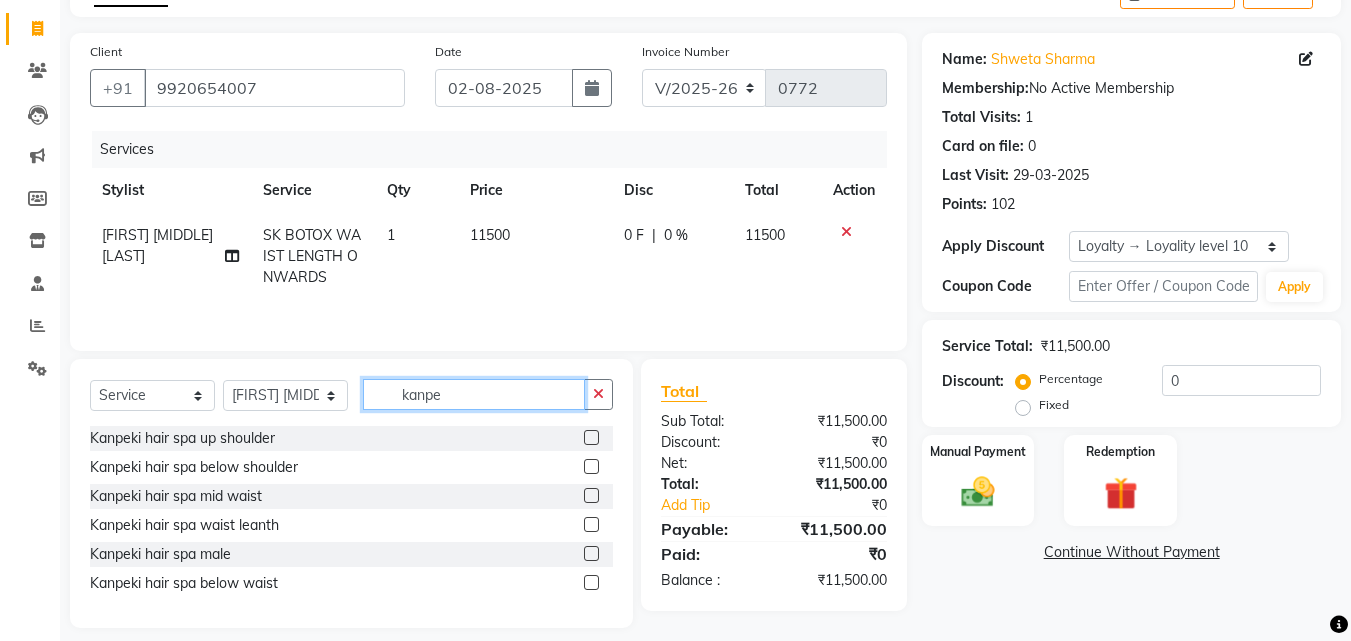 type on "kanpe" 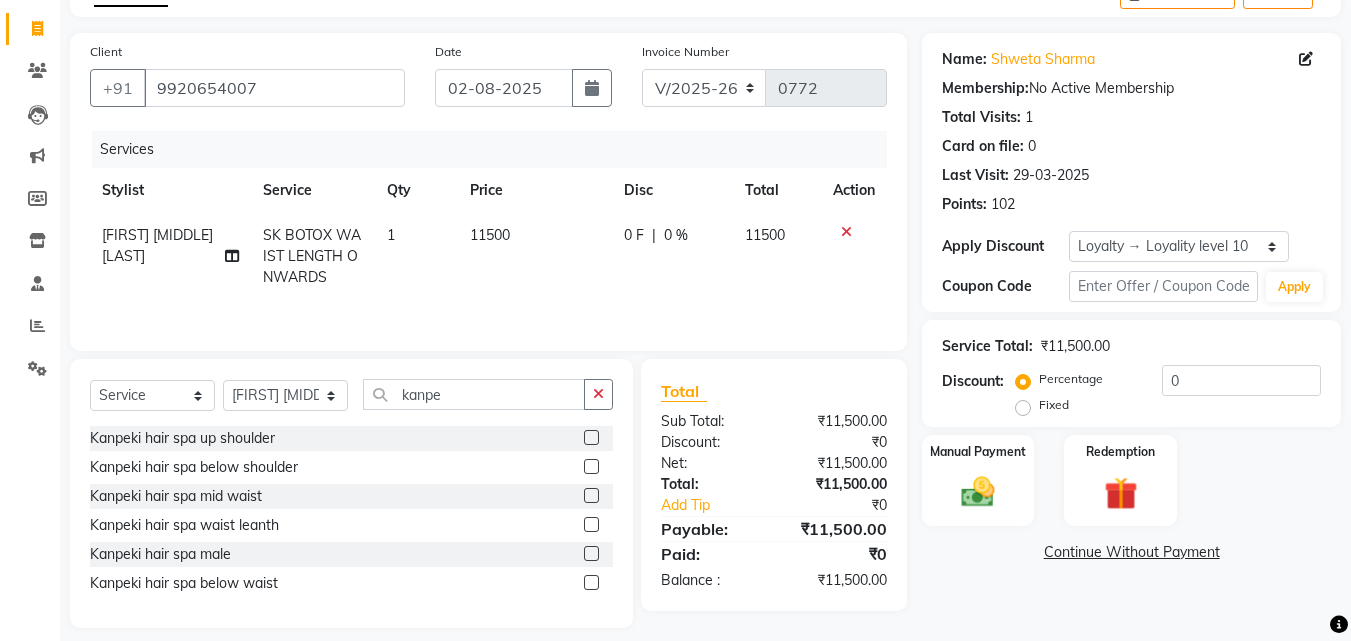click 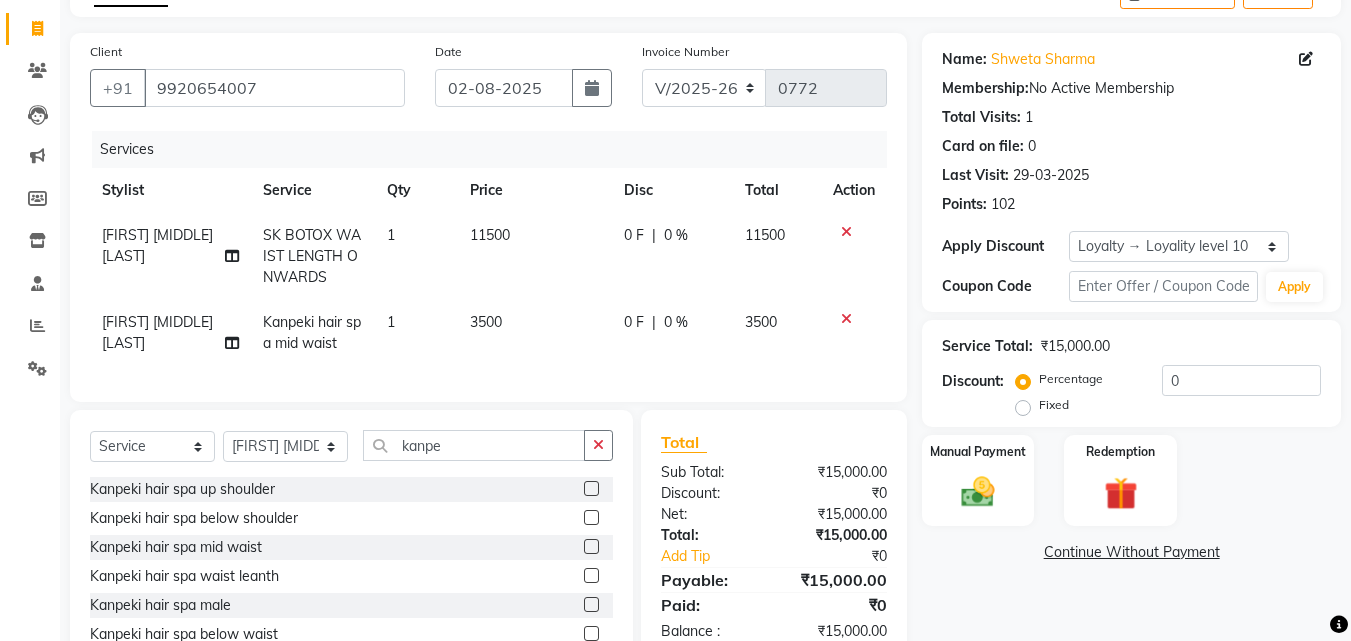 click 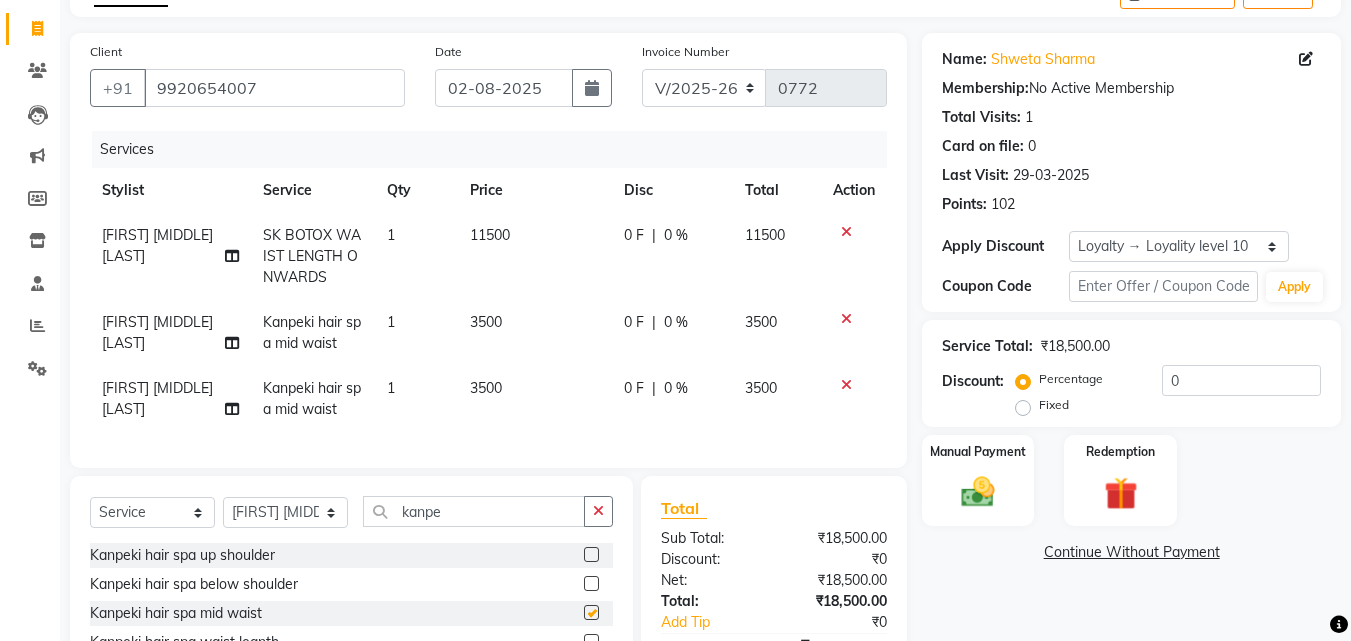checkbox on "false" 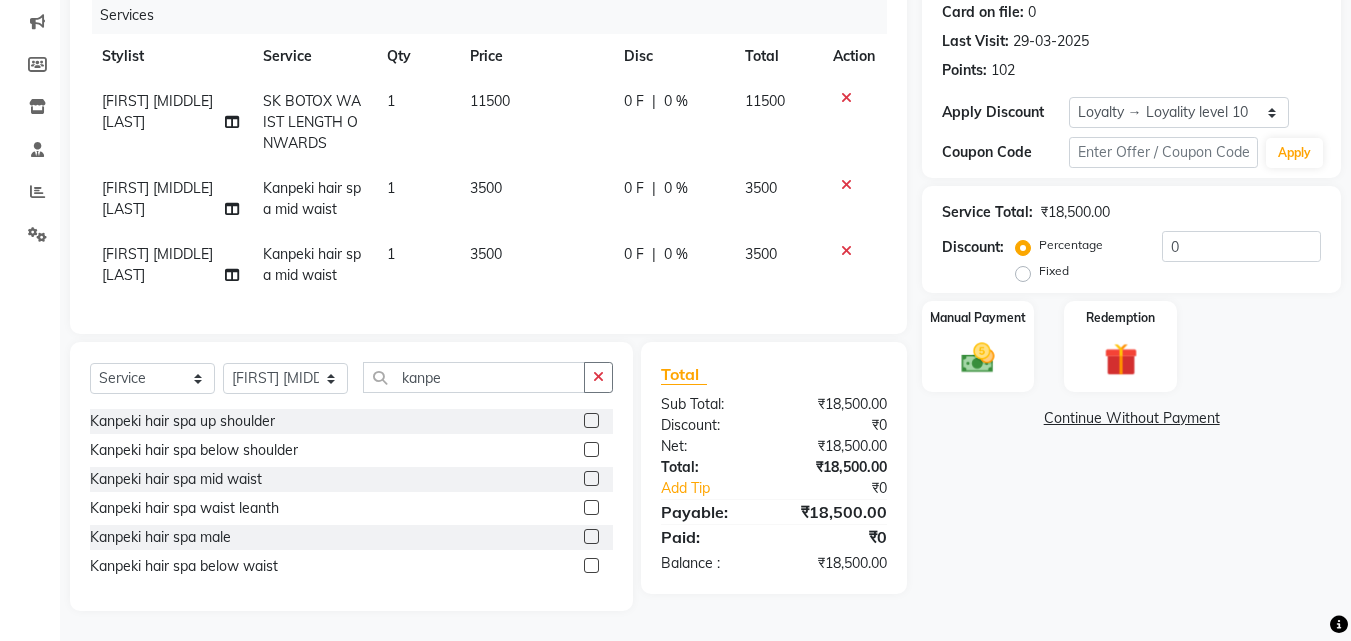 scroll, scrollTop: 266, scrollLeft: 0, axis: vertical 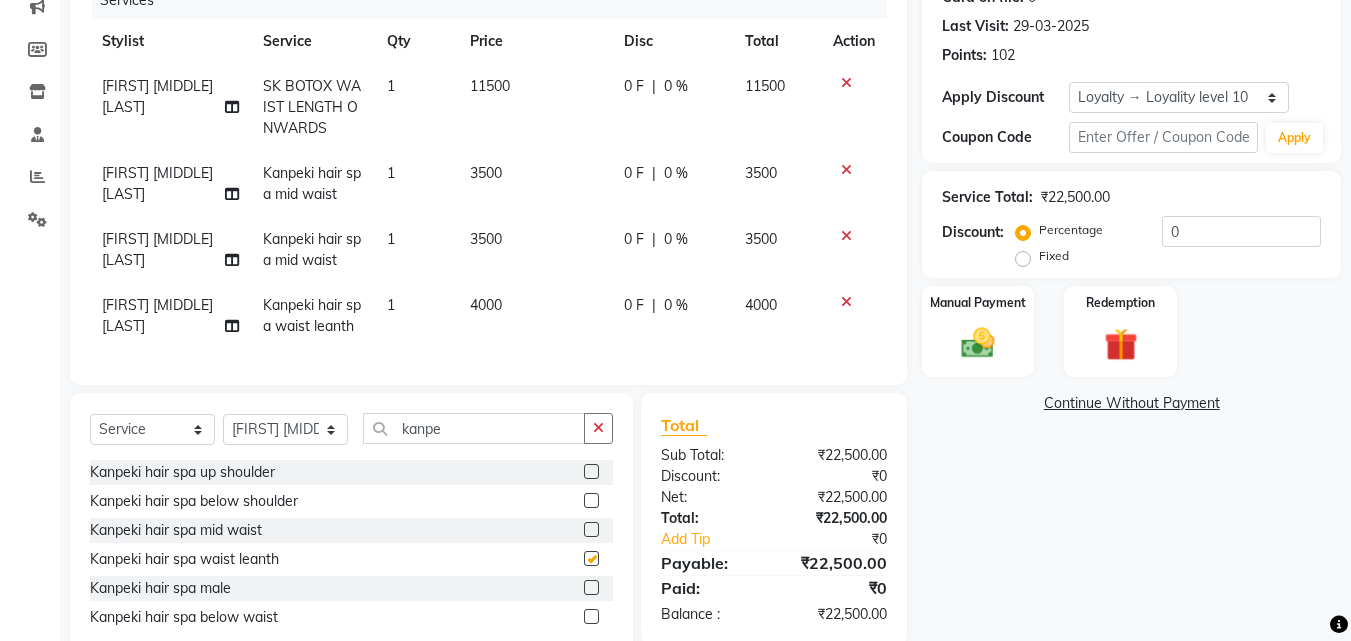 checkbox on "false" 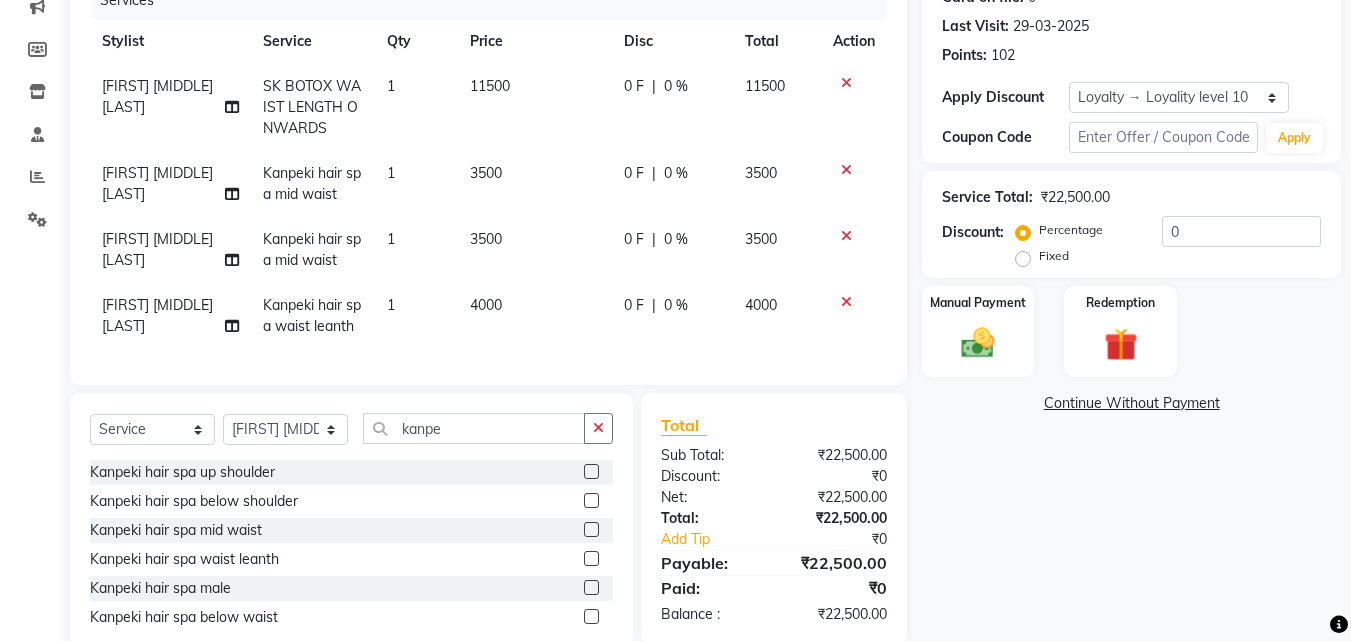 click 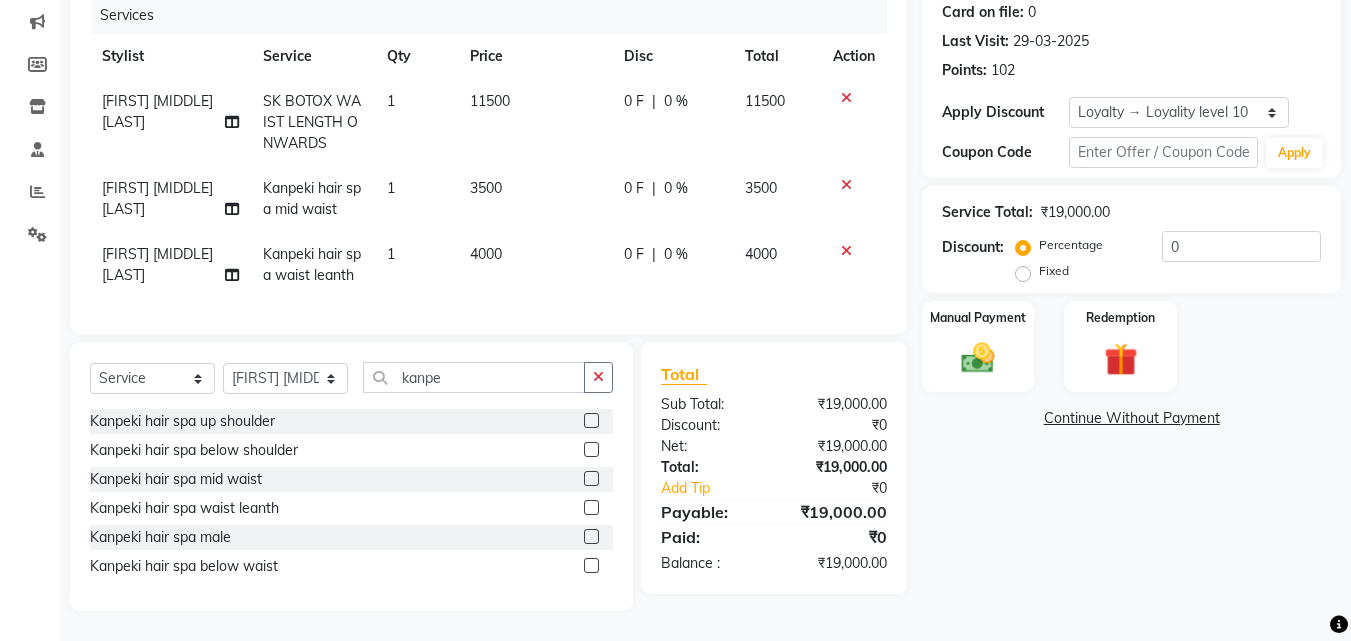 click 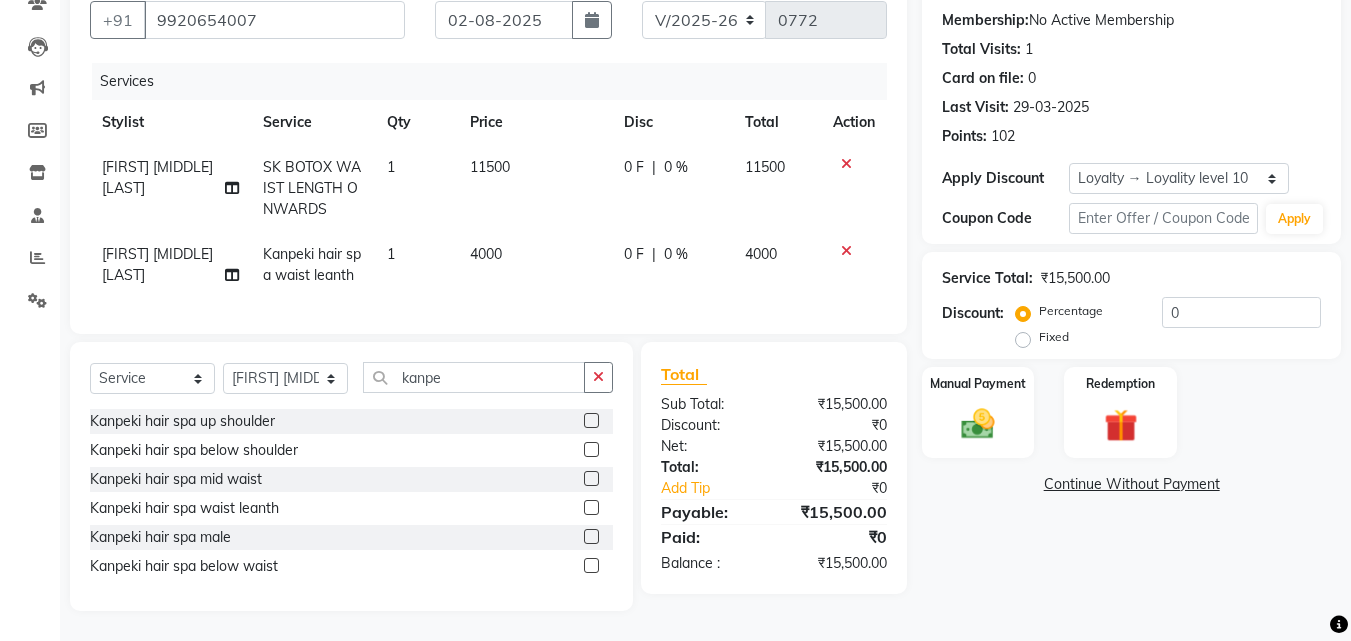 click 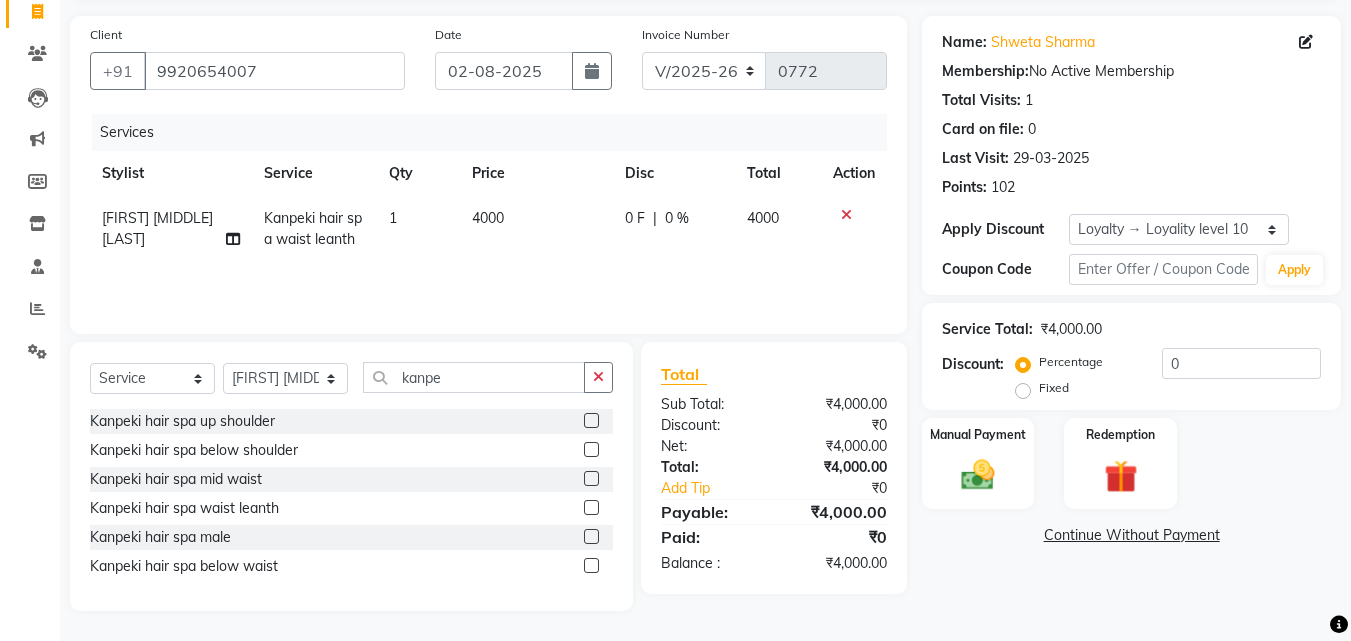 scroll, scrollTop: 134, scrollLeft: 0, axis: vertical 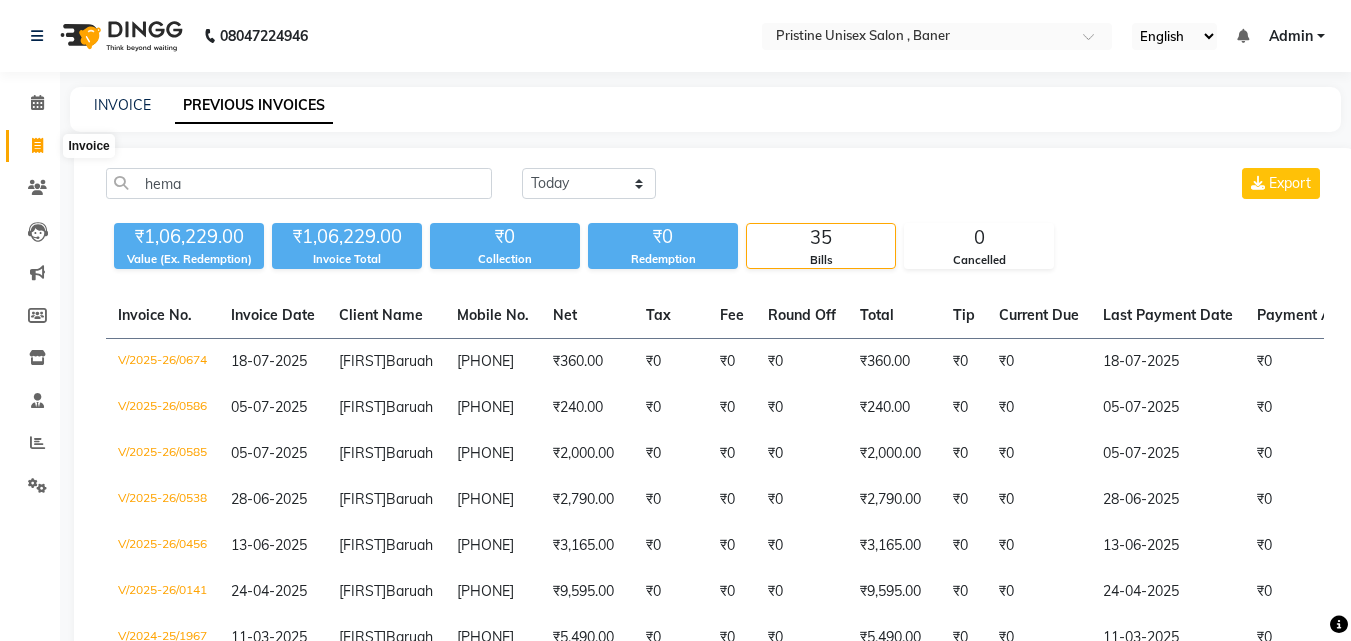 click 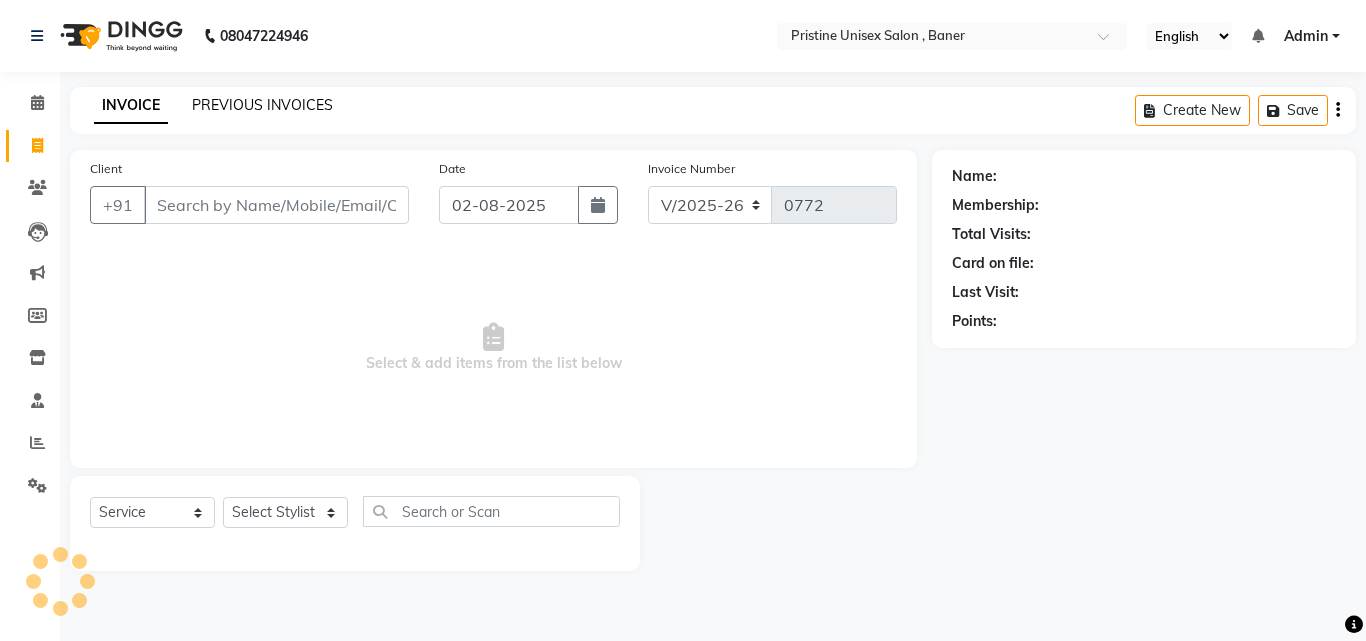 click on "PREVIOUS INVOICES" 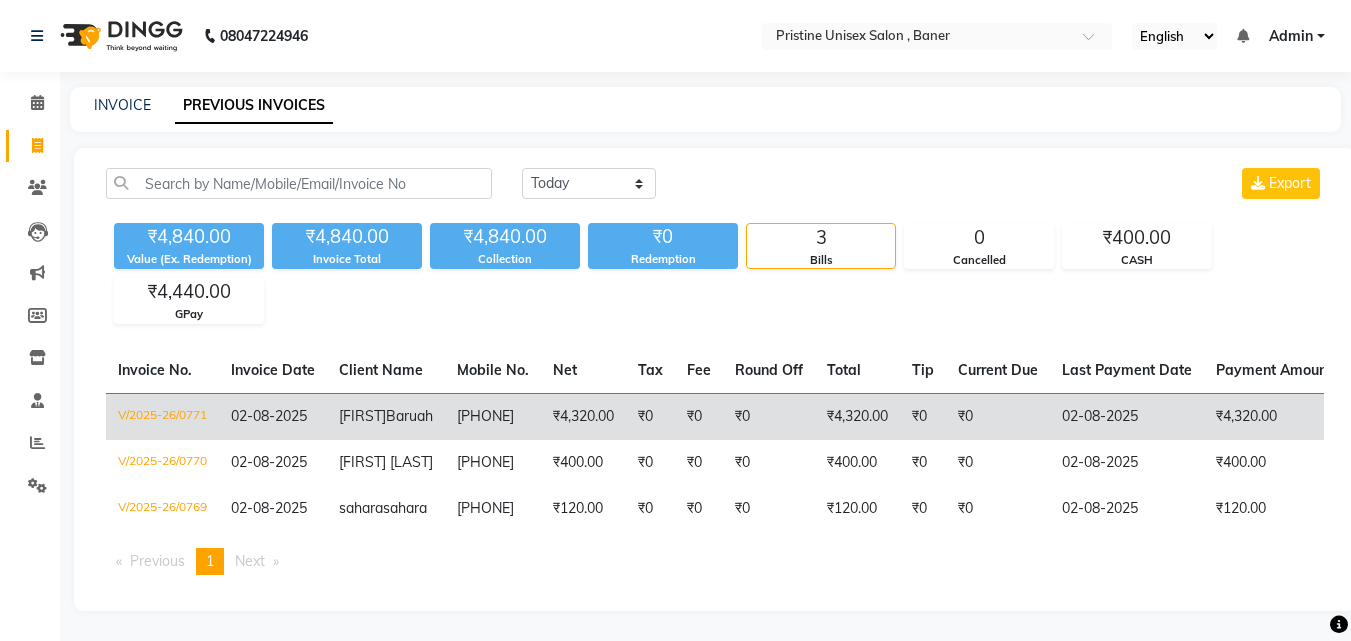 click on "₹0" 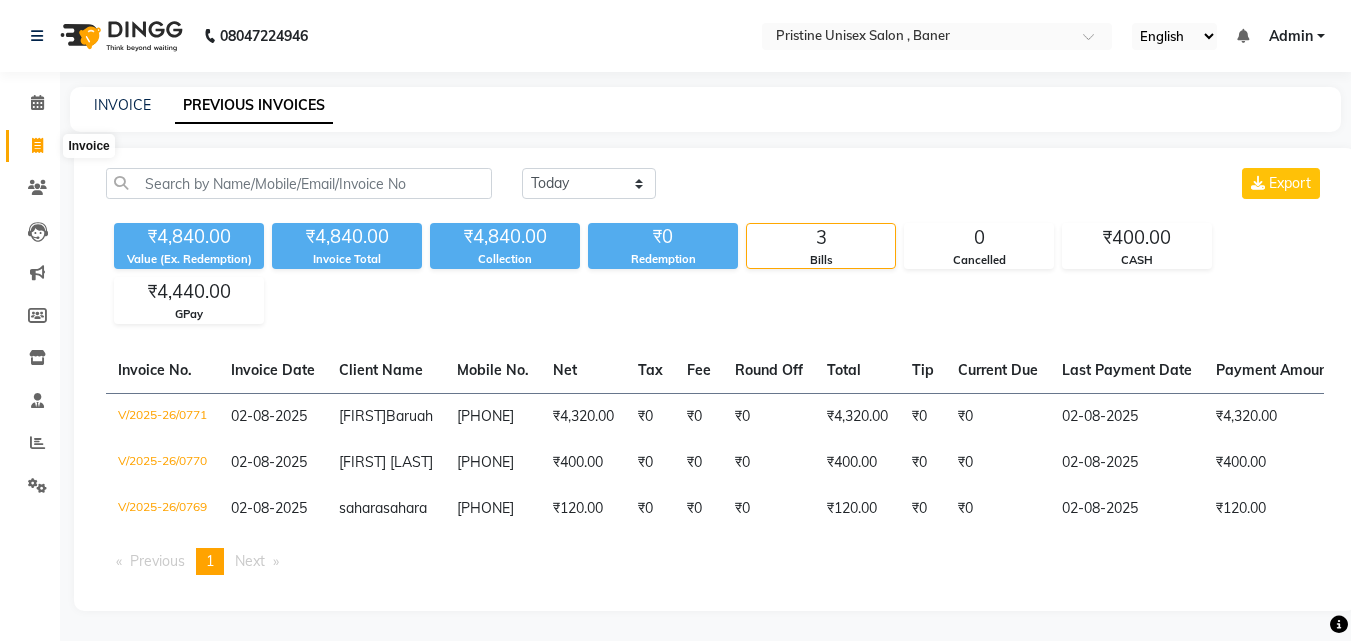 click 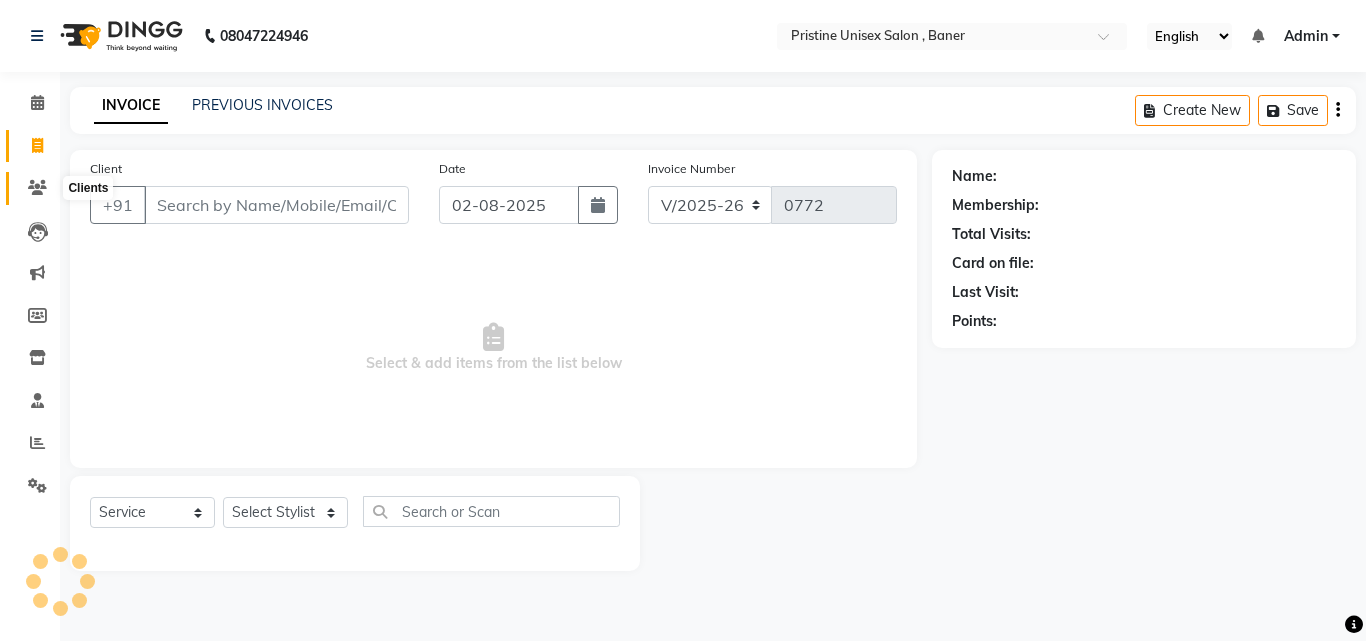 click 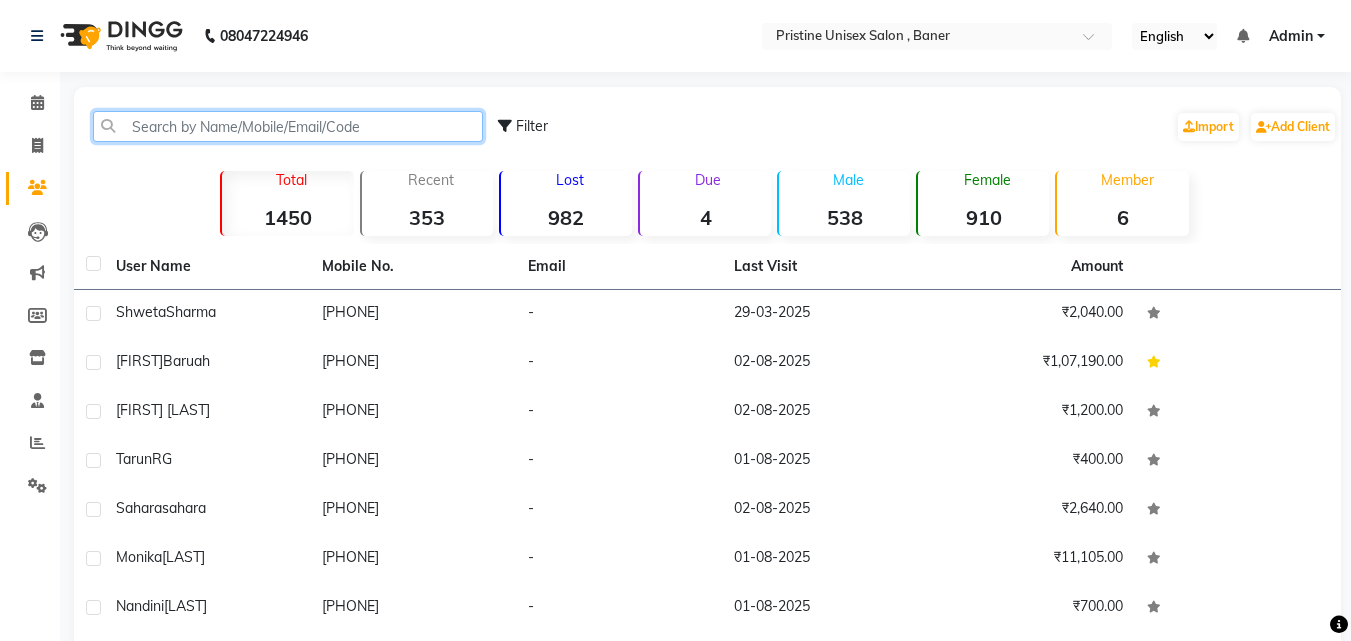 click 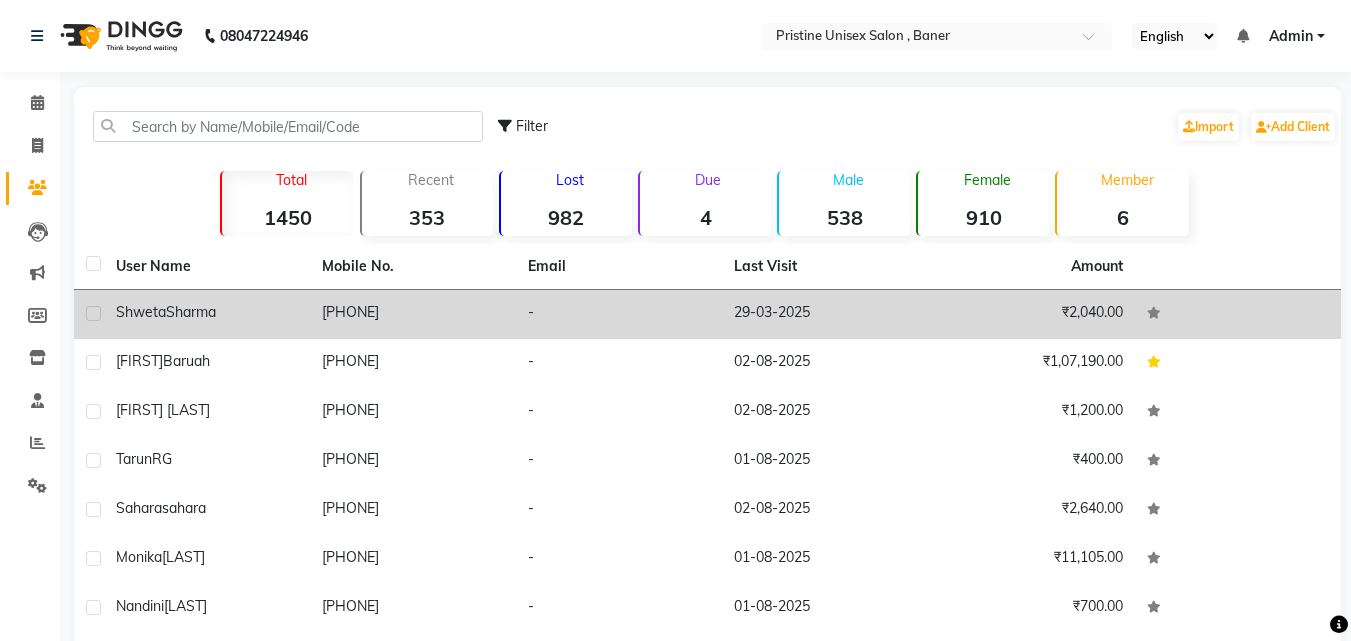 click on "Shweta  Sharma" 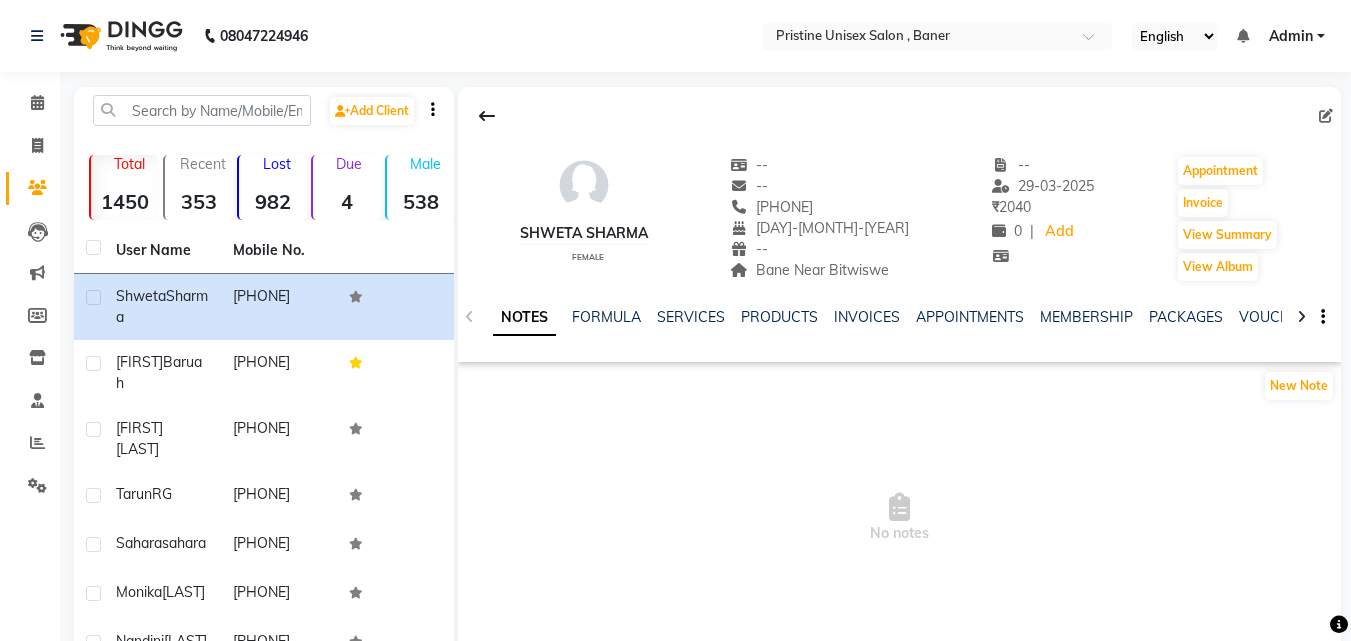 click on "NOTES FORMULA SERVICES PRODUCTS INVOICES APPOINTMENTS MEMBERSHIP PACKAGES VOUCHERS GIFTCARDS POINTS FORMS FAMILY CARDS WALLET" 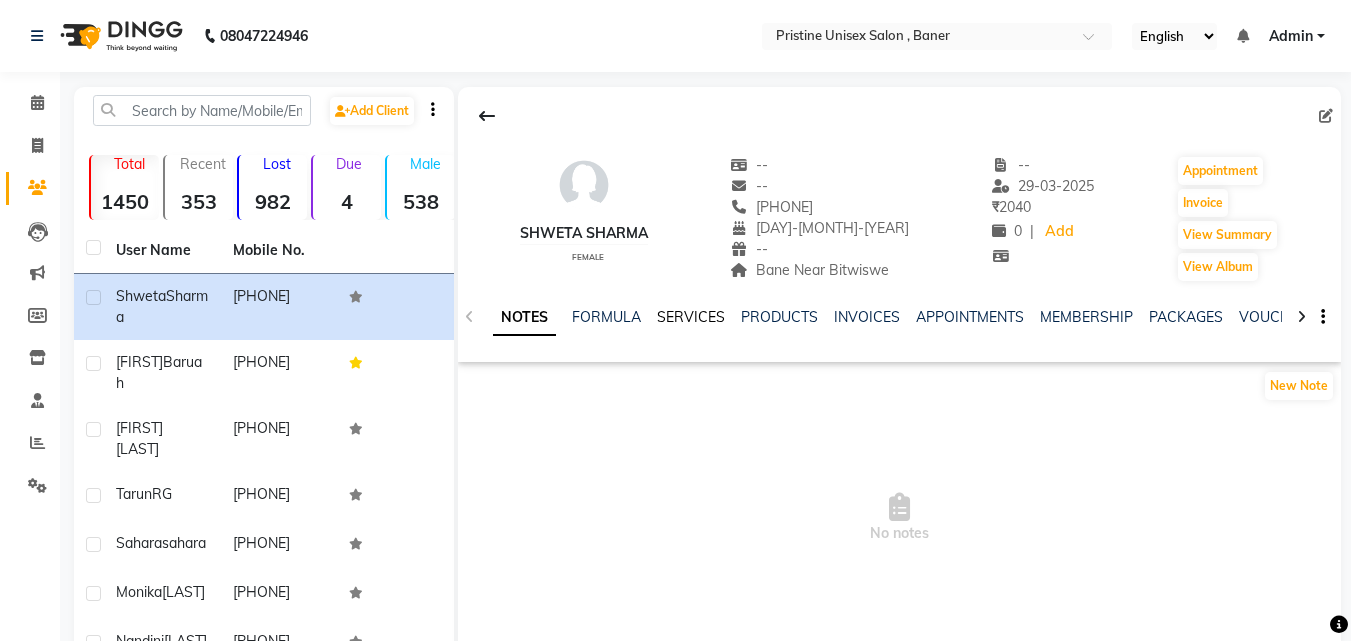 click on "SERVICES" 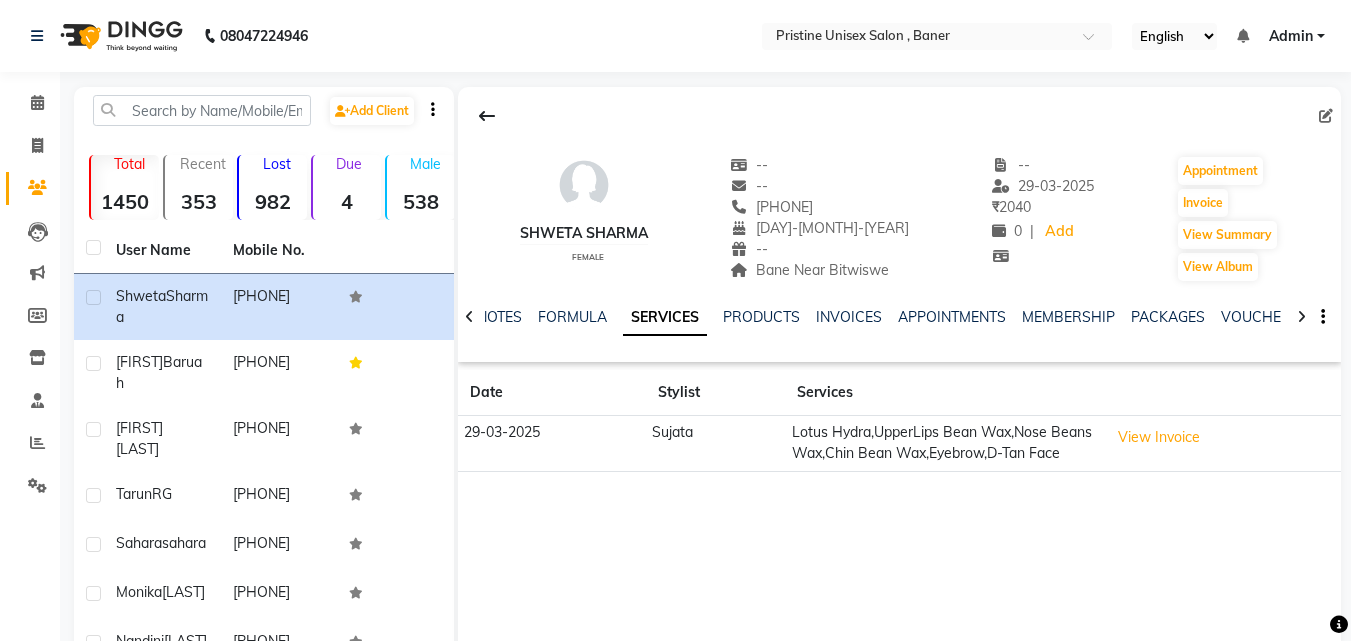 click on "Sujata" 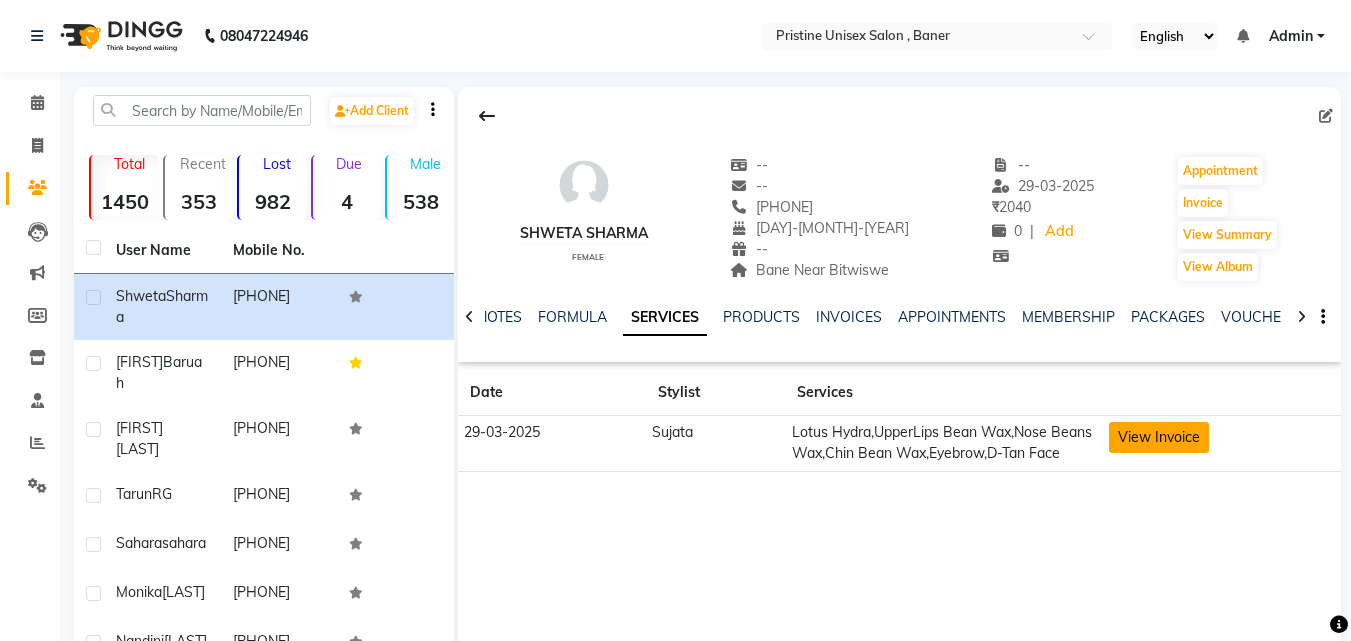 click on "View Invoice" 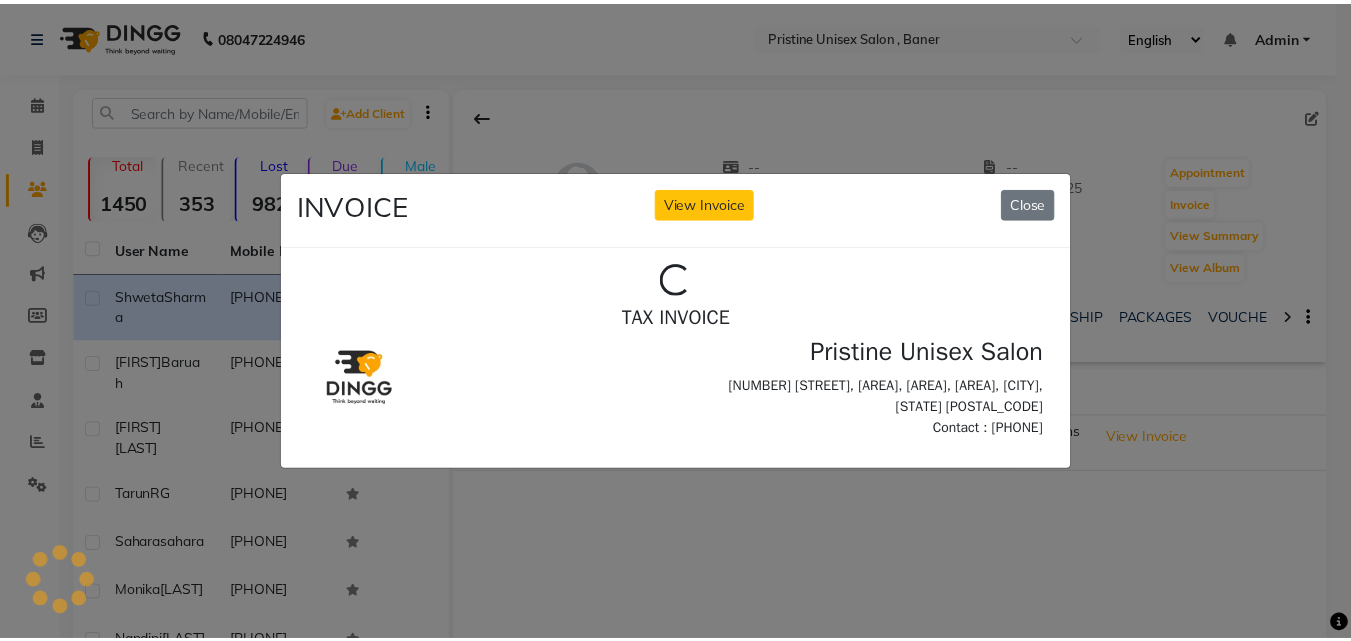 scroll, scrollTop: 0, scrollLeft: 0, axis: both 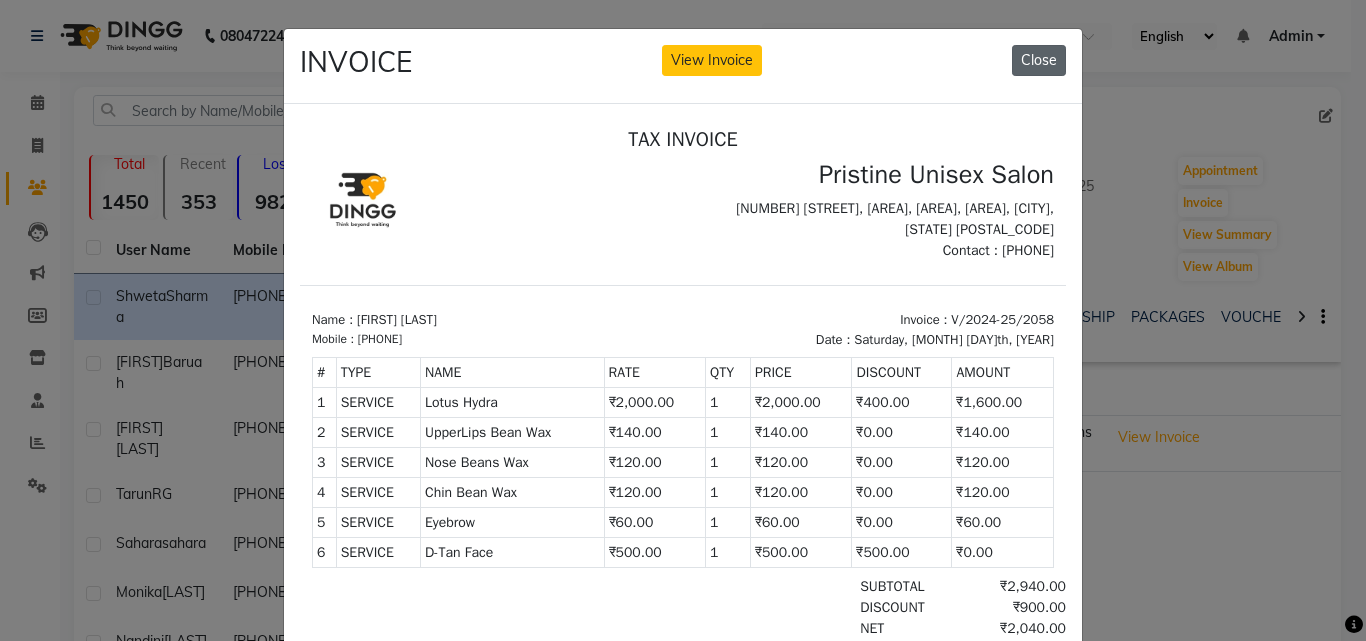 click on "Close" 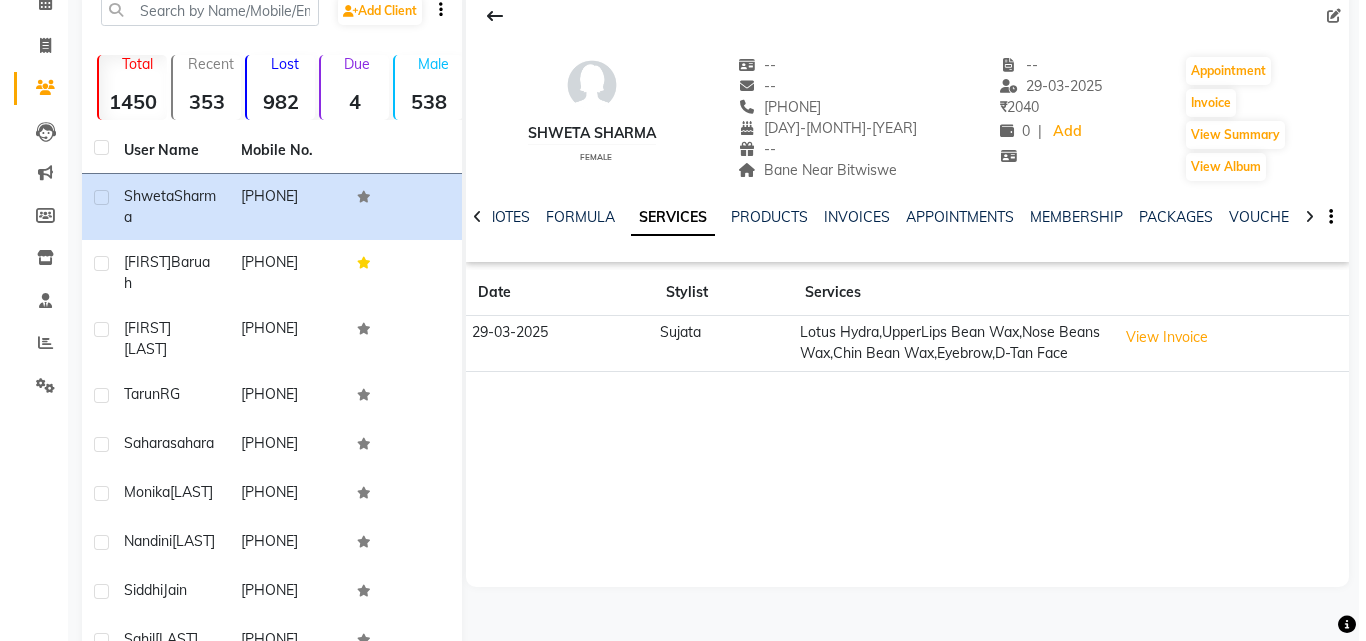 scroll, scrollTop: 0, scrollLeft: 0, axis: both 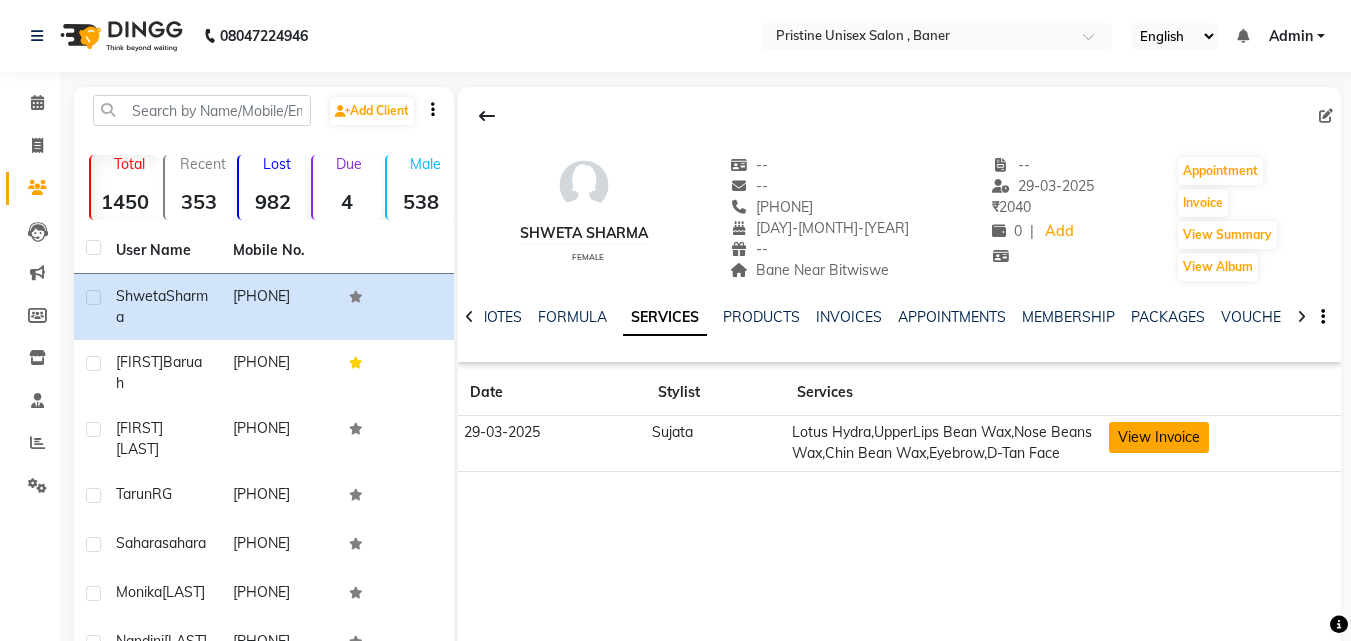 click on "View Invoice" 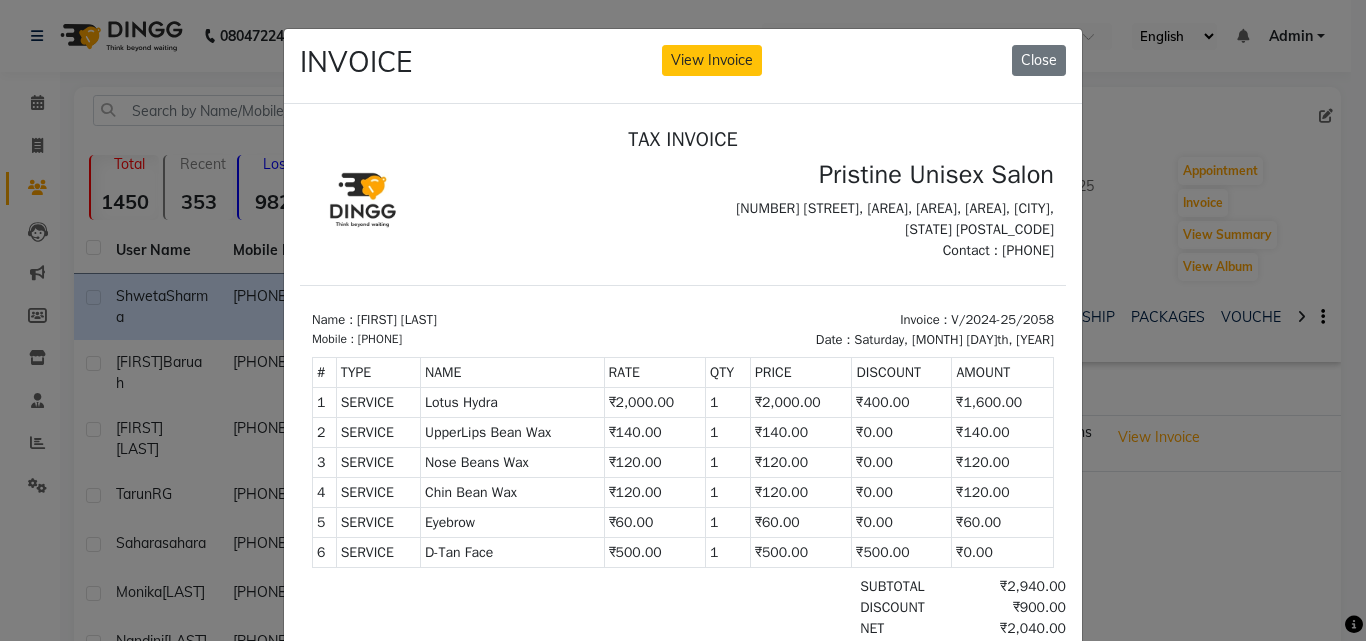 scroll, scrollTop: 16, scrollLeft: 0, axis: vertical 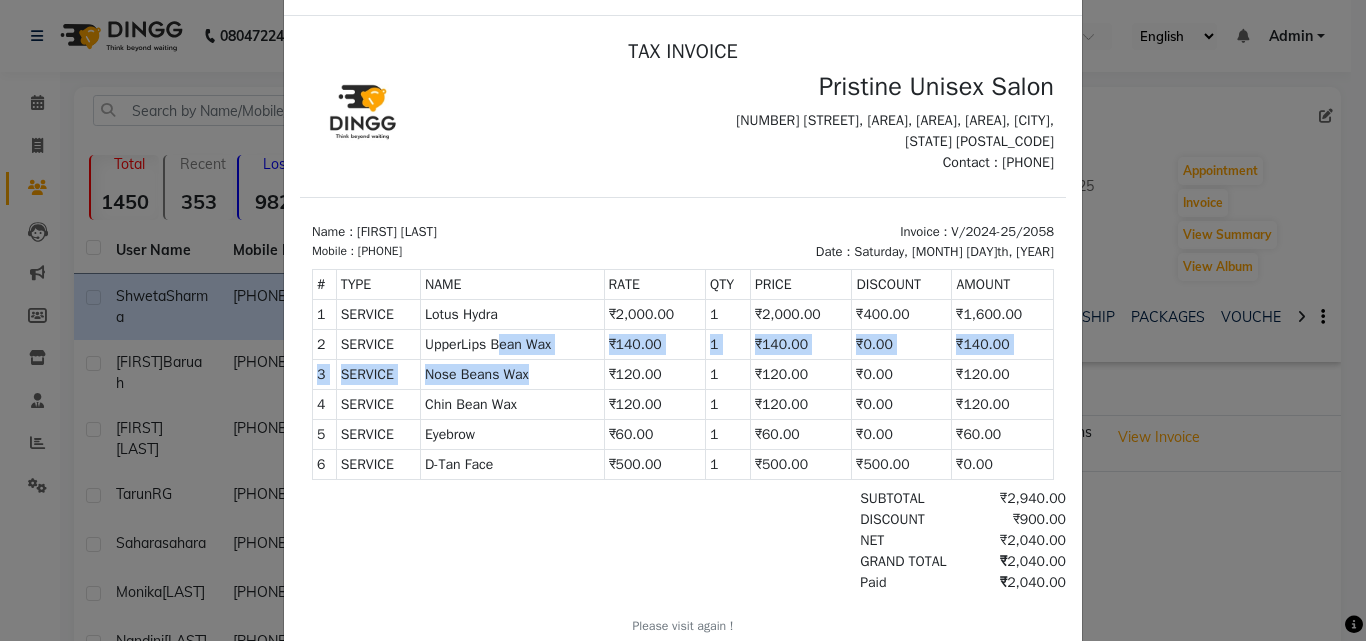 drag, startPoint x: 495, startPoint y: 350, endPoint x: 550, endPoint y: 359, distance: 55.7315 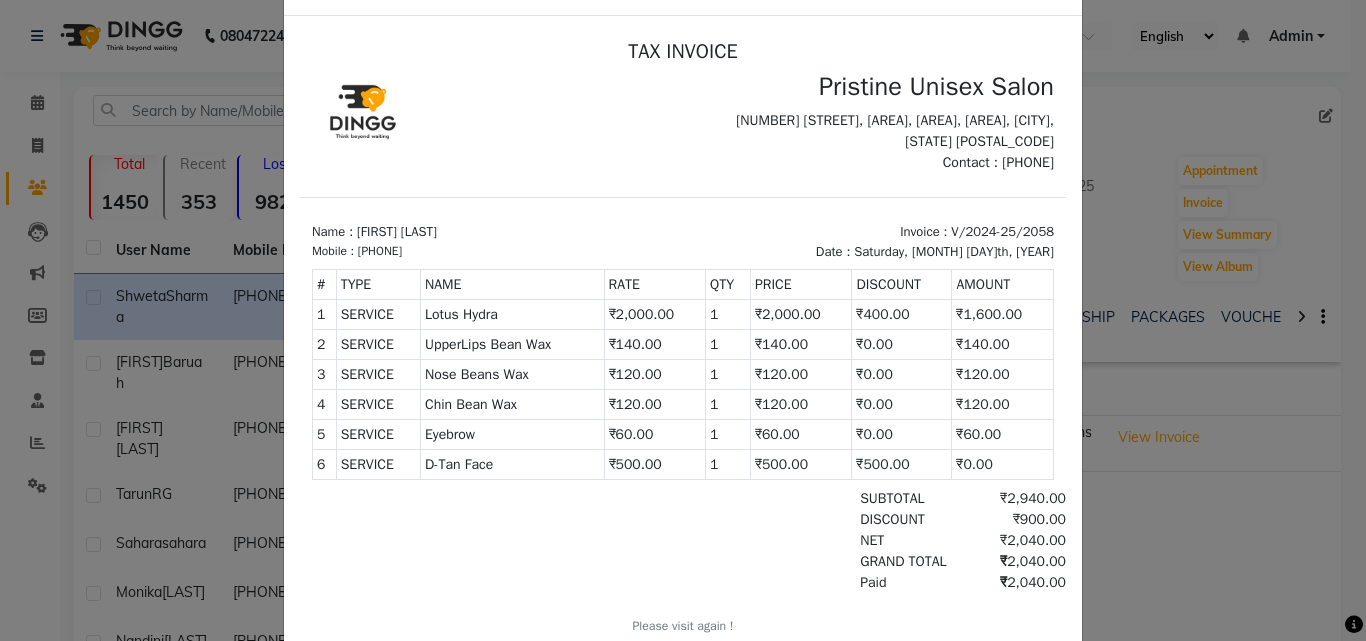 click on "Chin Bean Wax" at bounding box center [512, 403] 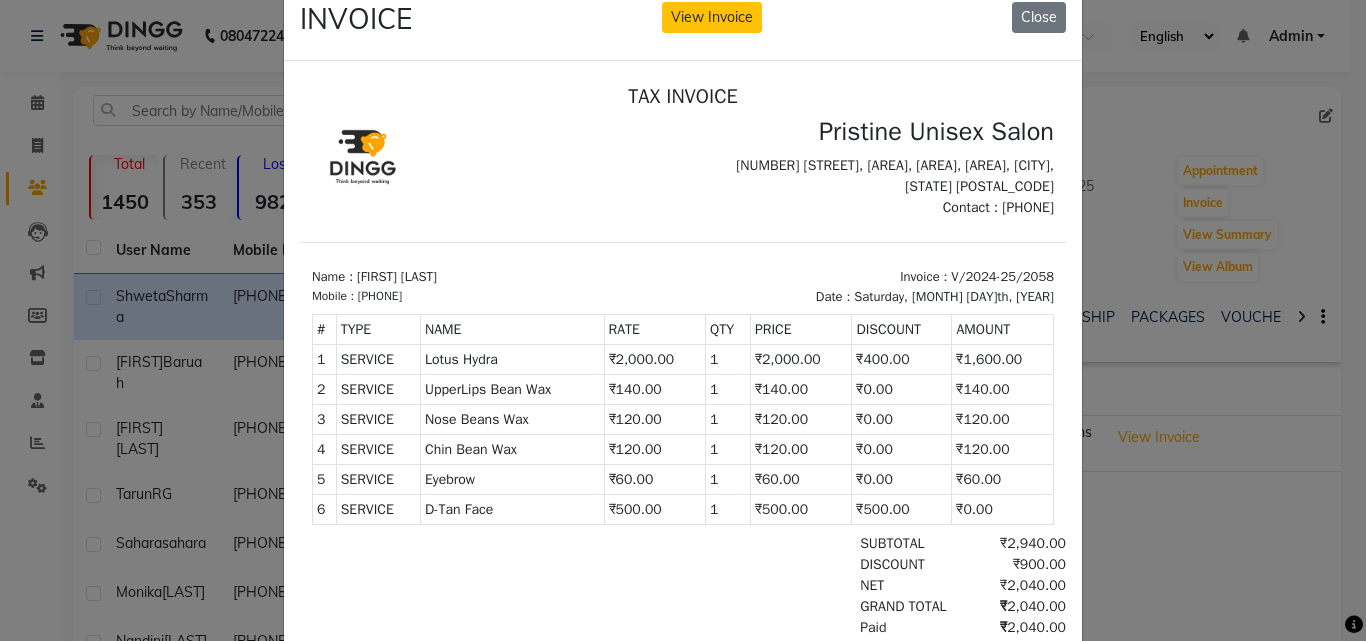 scroll, scrollTop: 0, scrollLeft: 0, axis: both 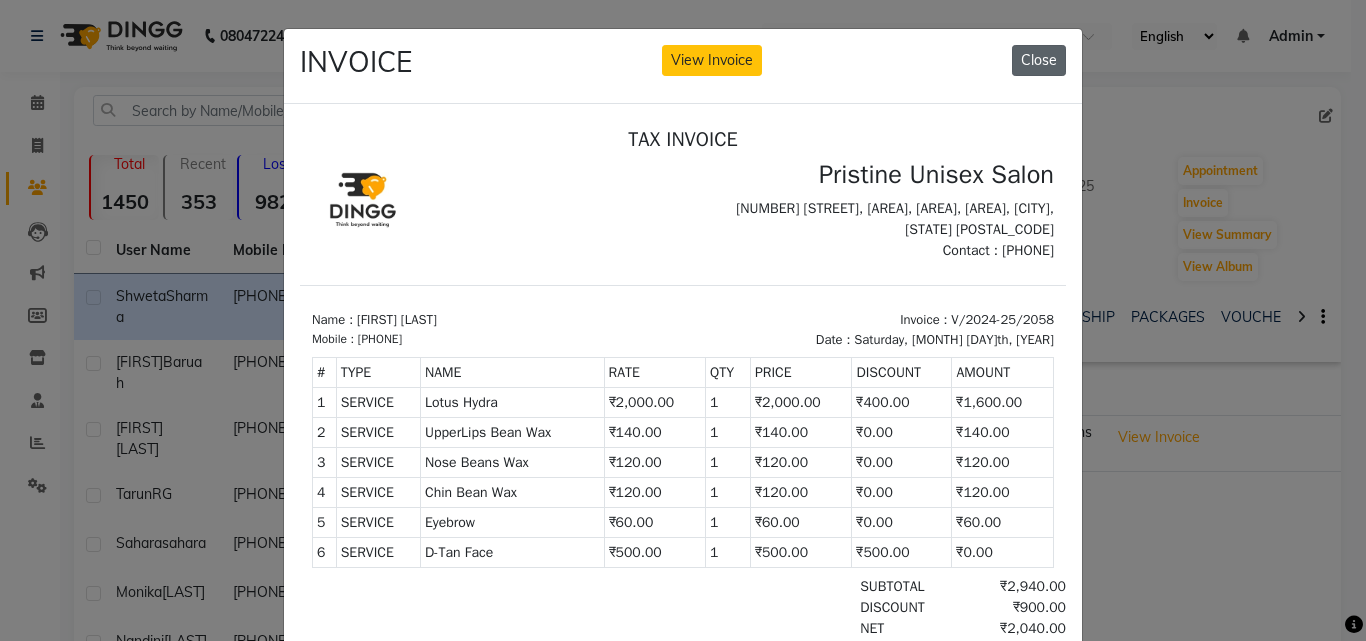 click on "Close" 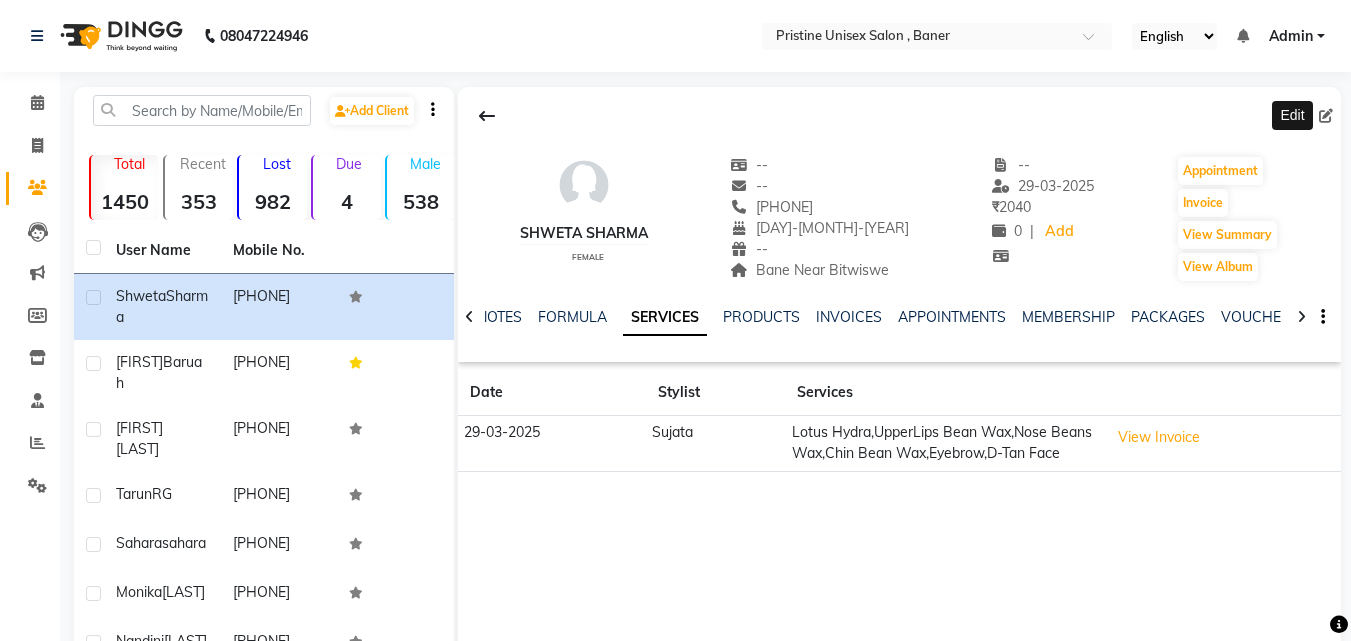 click 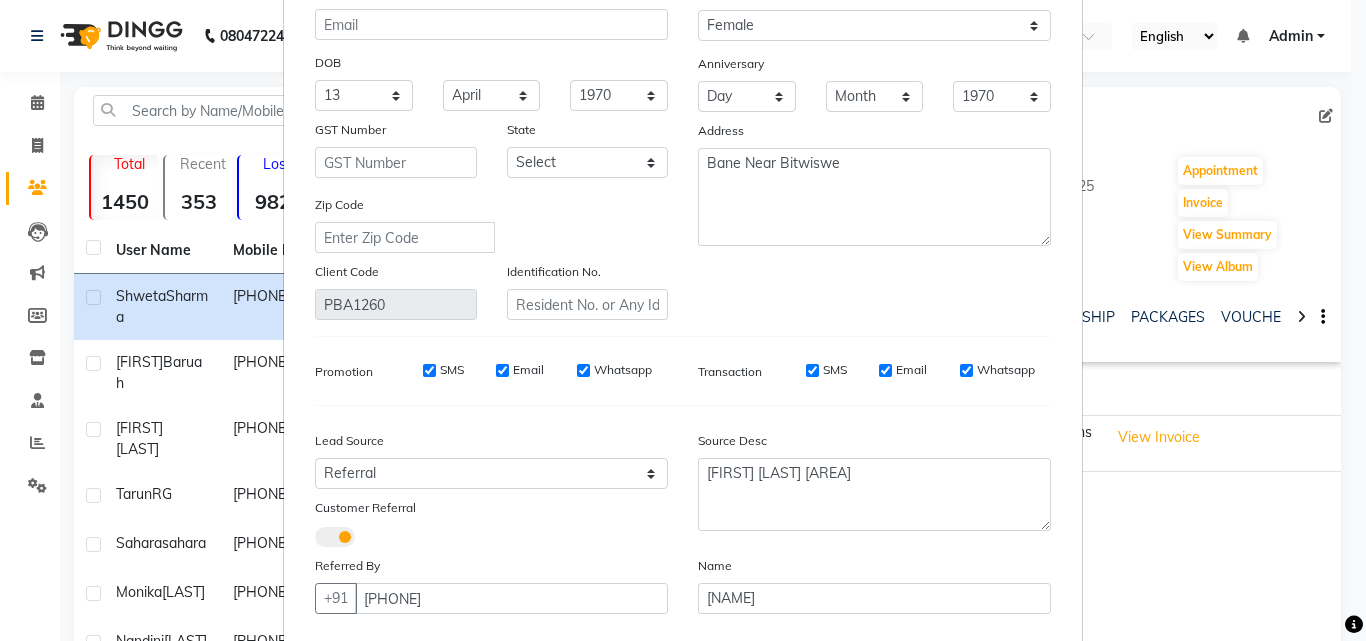 scroll, scrollTop: 300, scrollLeft: 0, axis: vertical 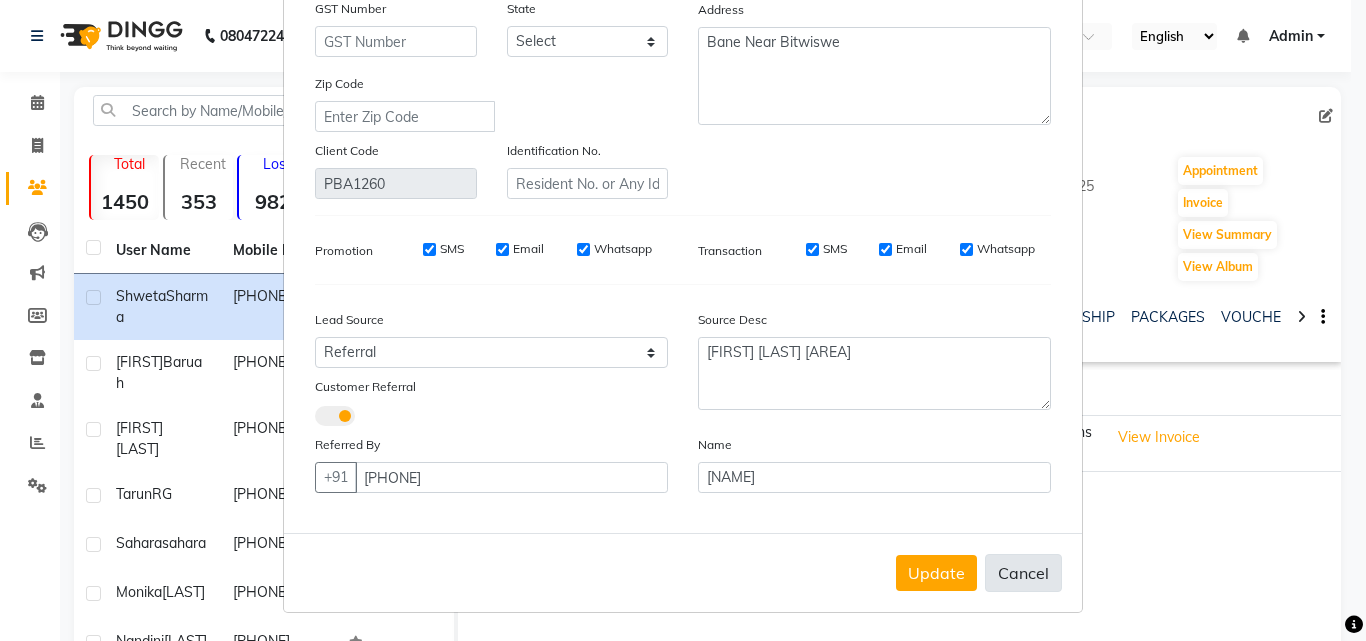 click on "Cancel" at bounding box center [1023, 573] 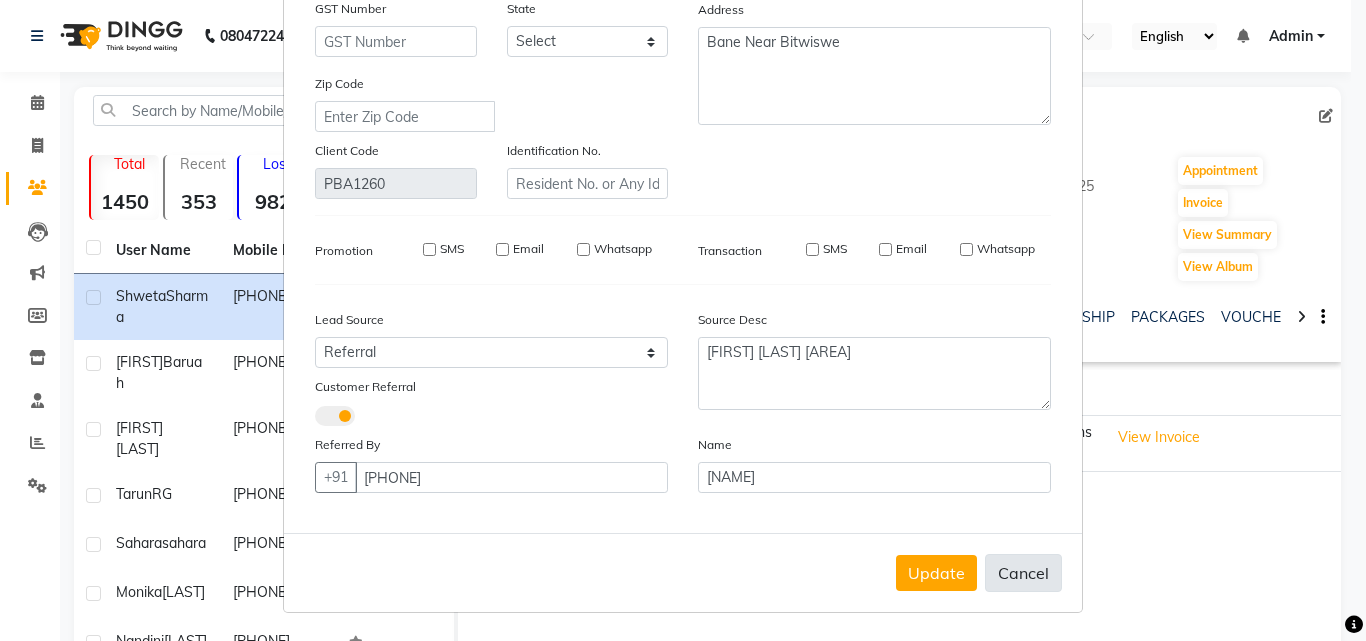 type 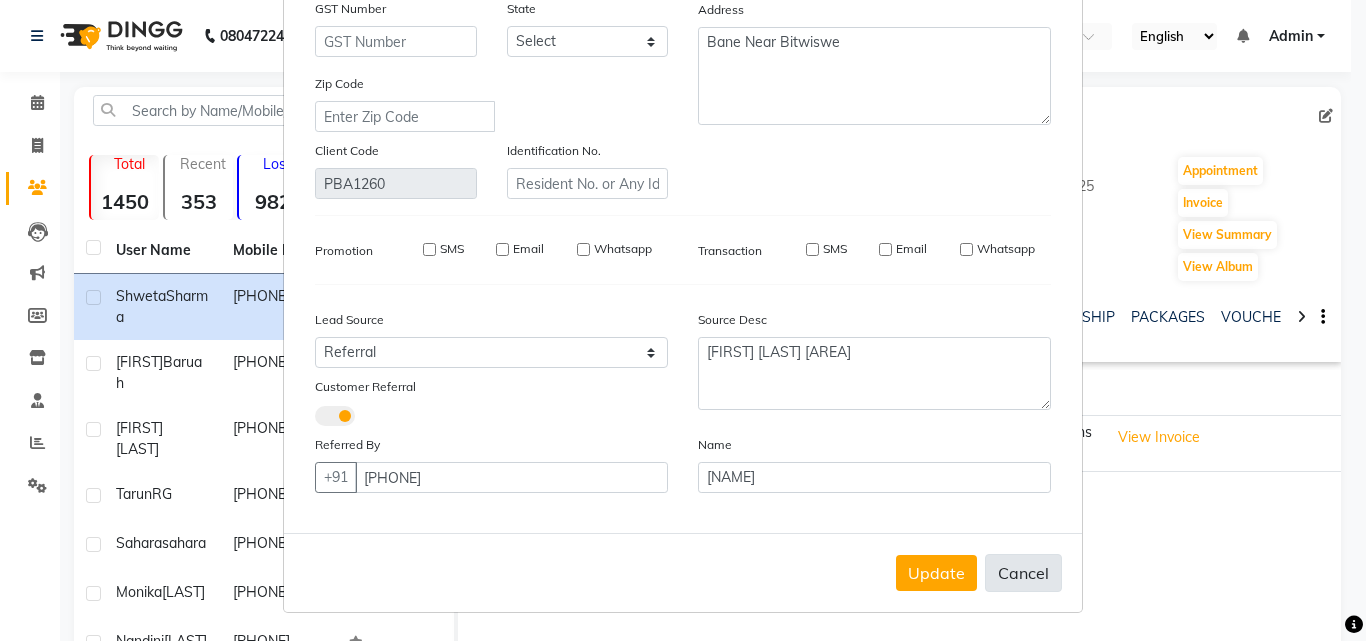 select 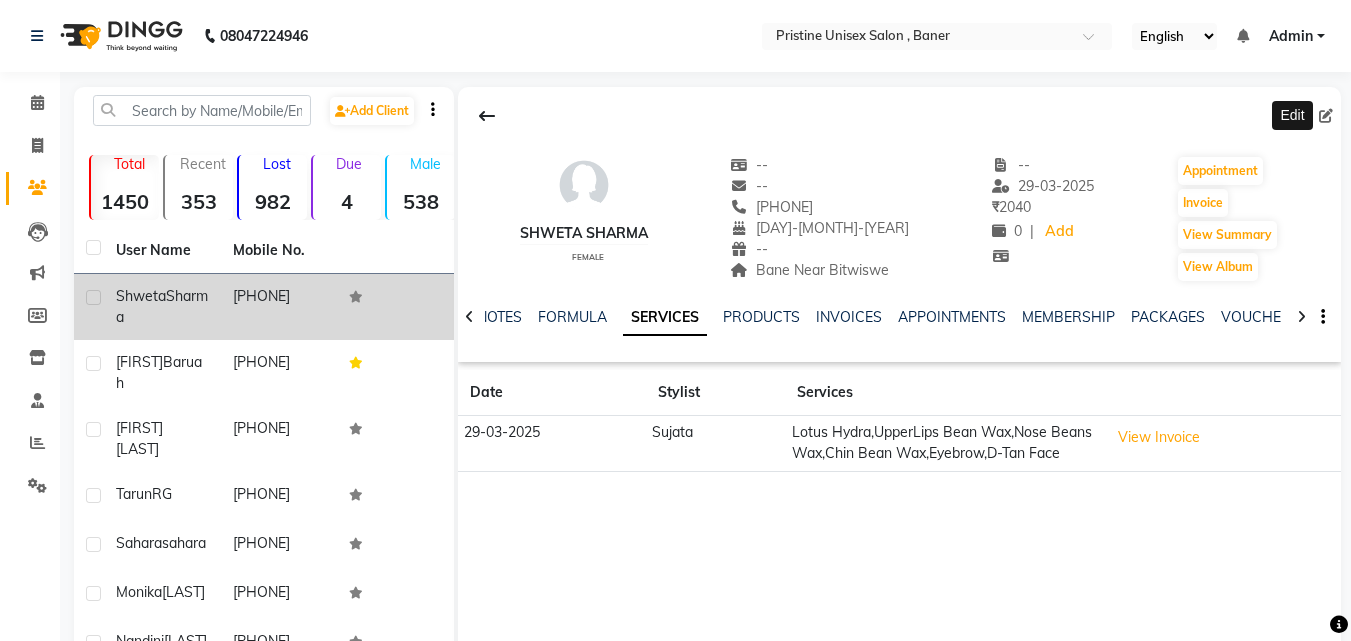 scroll, scrollTop: 311, scrollLeft: 0, axis: vertical 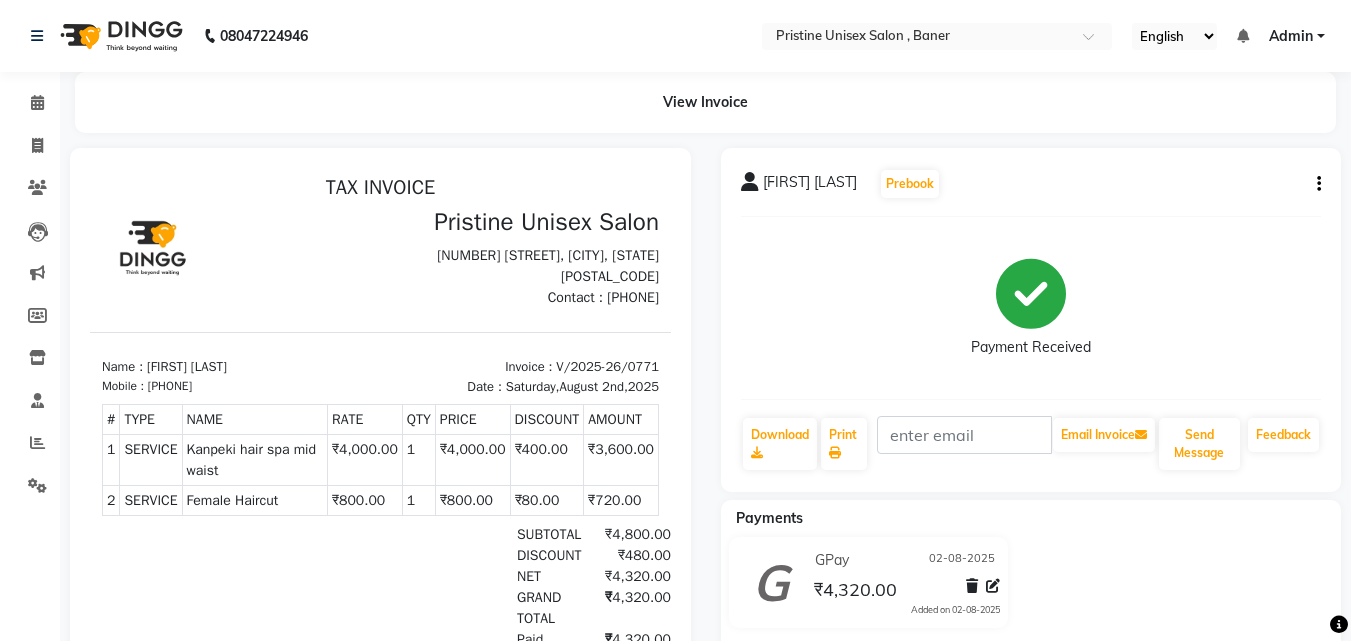 drag, startPoint x: 337, startPoint y: 460, endPoint x: 285, endPoint y: 459, distance: 52.009613 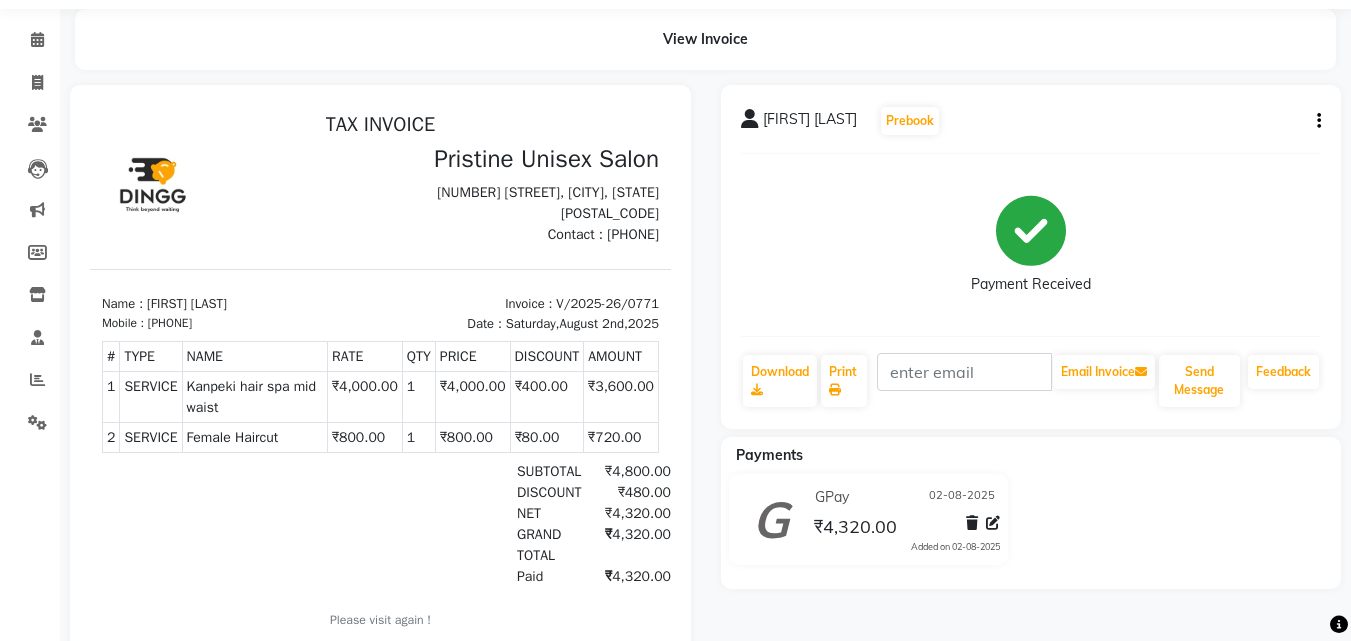 scroll, scrollTop: 62, scrollLeft: 0, axis: vertical 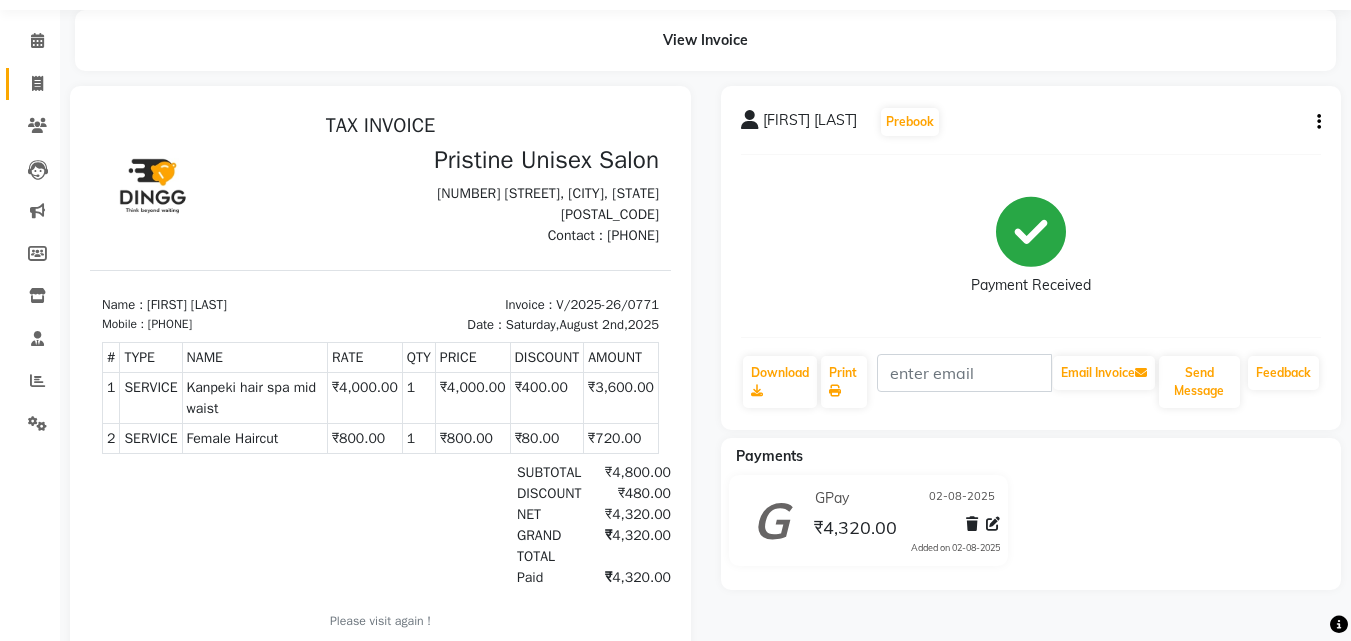 click on "Invoice" 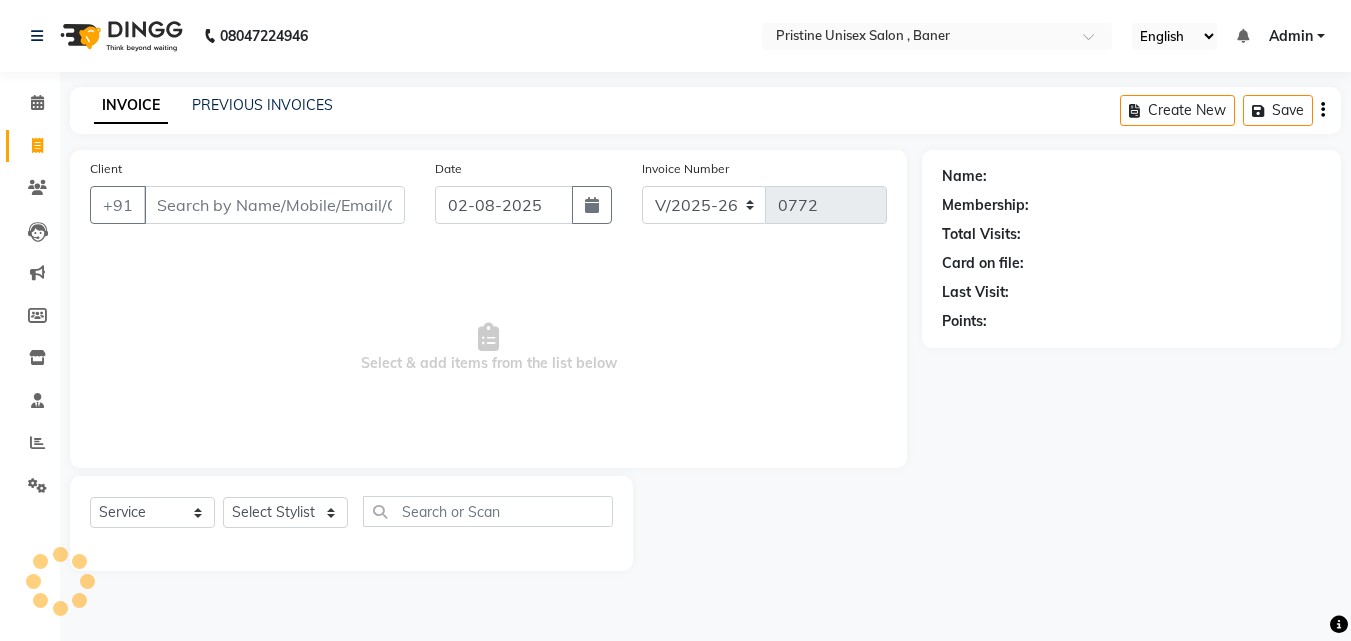 scroll, scrollTop: 0, scrollLeft: 0, axis: both 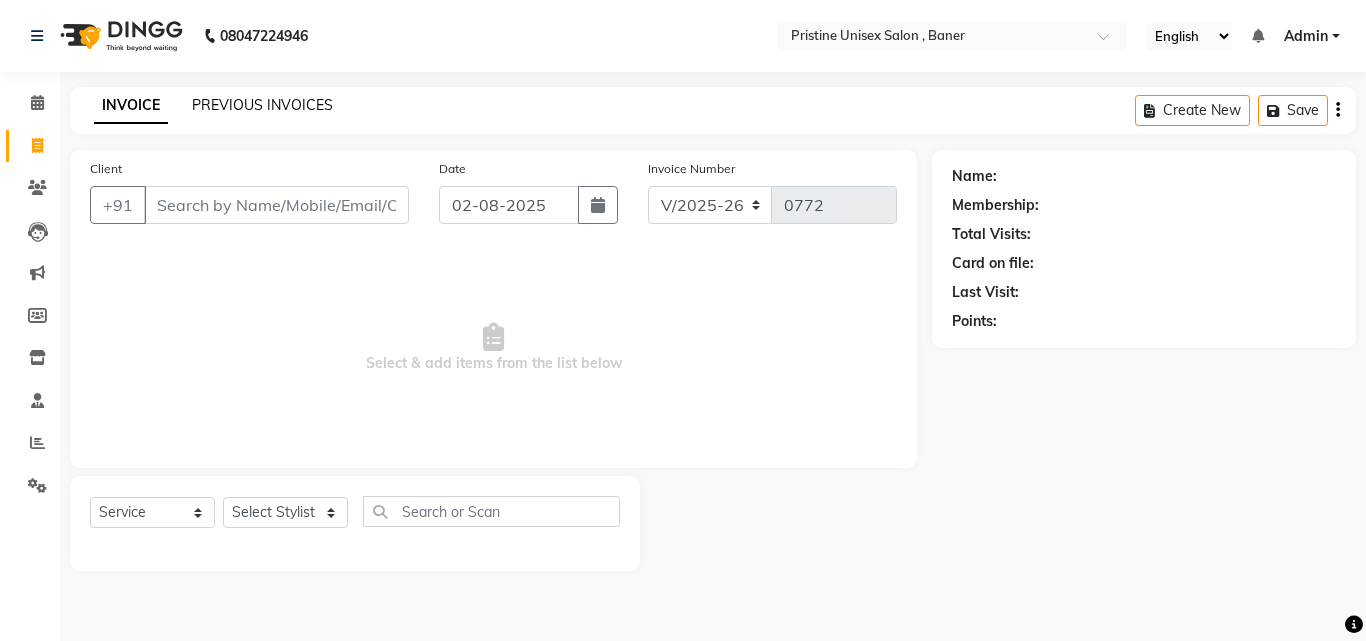 click on "PREVIOUS INVOICES" 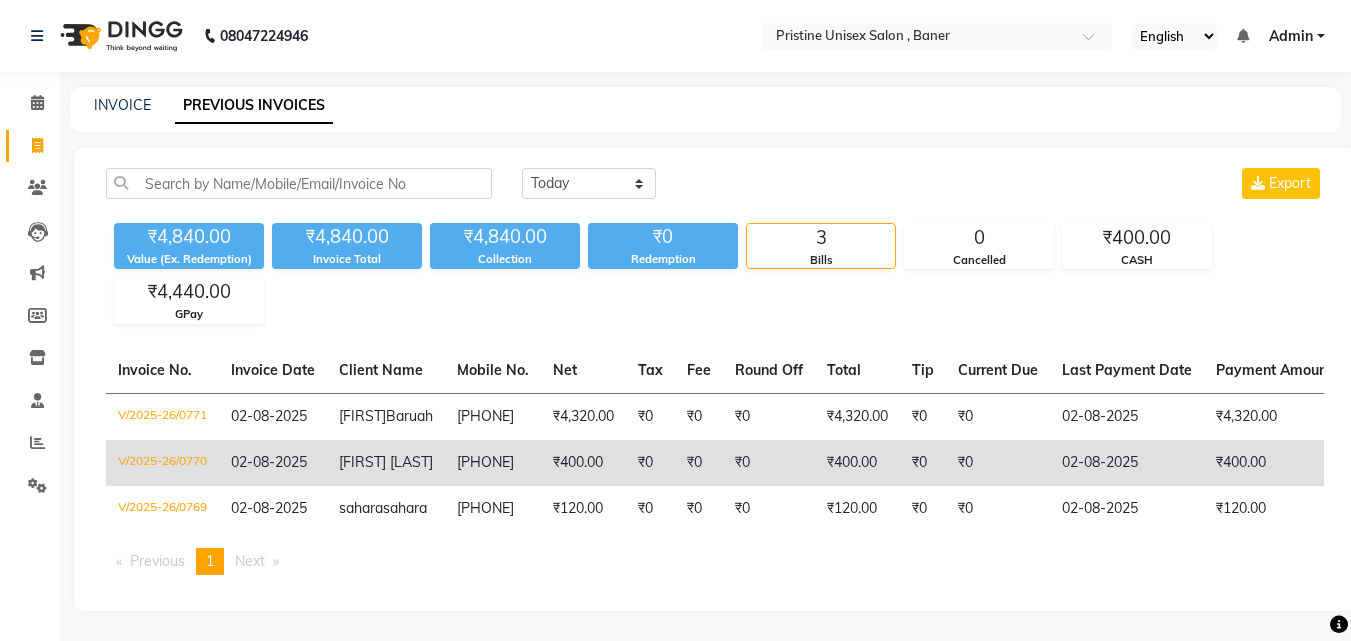 scroll, scrollTop: 75, scrollLeft: 0, axis: vertical 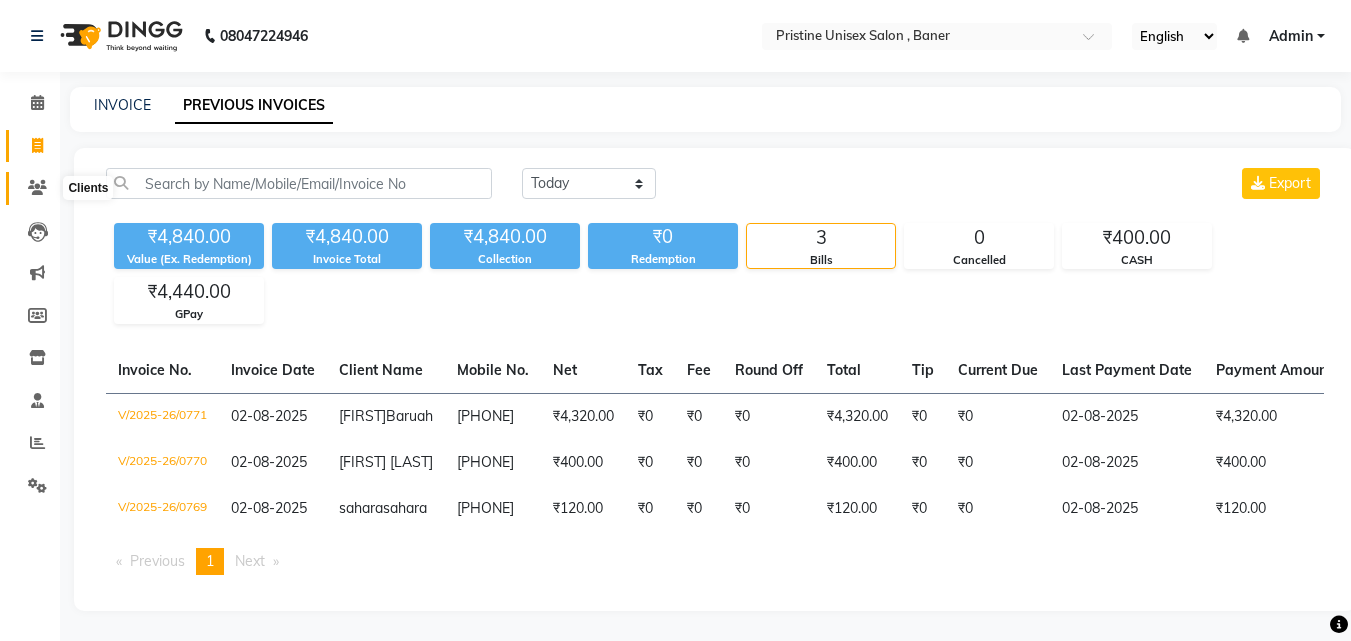 click 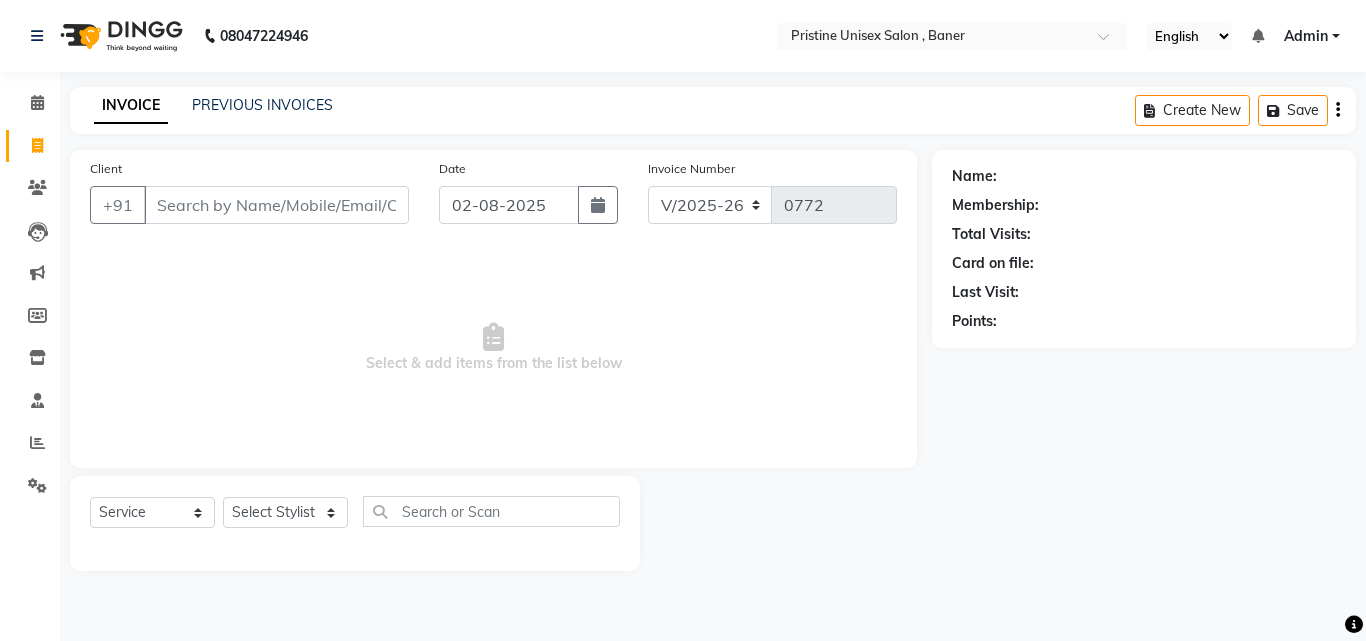 select on "6610" 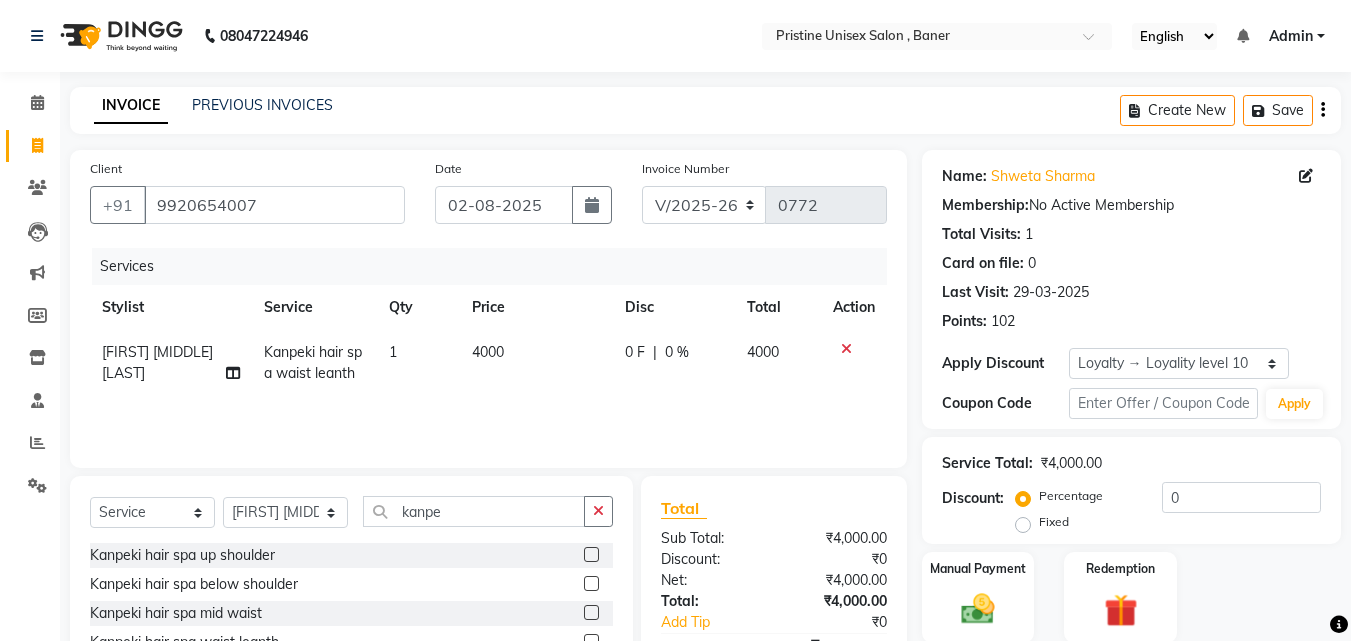 select on "6610" 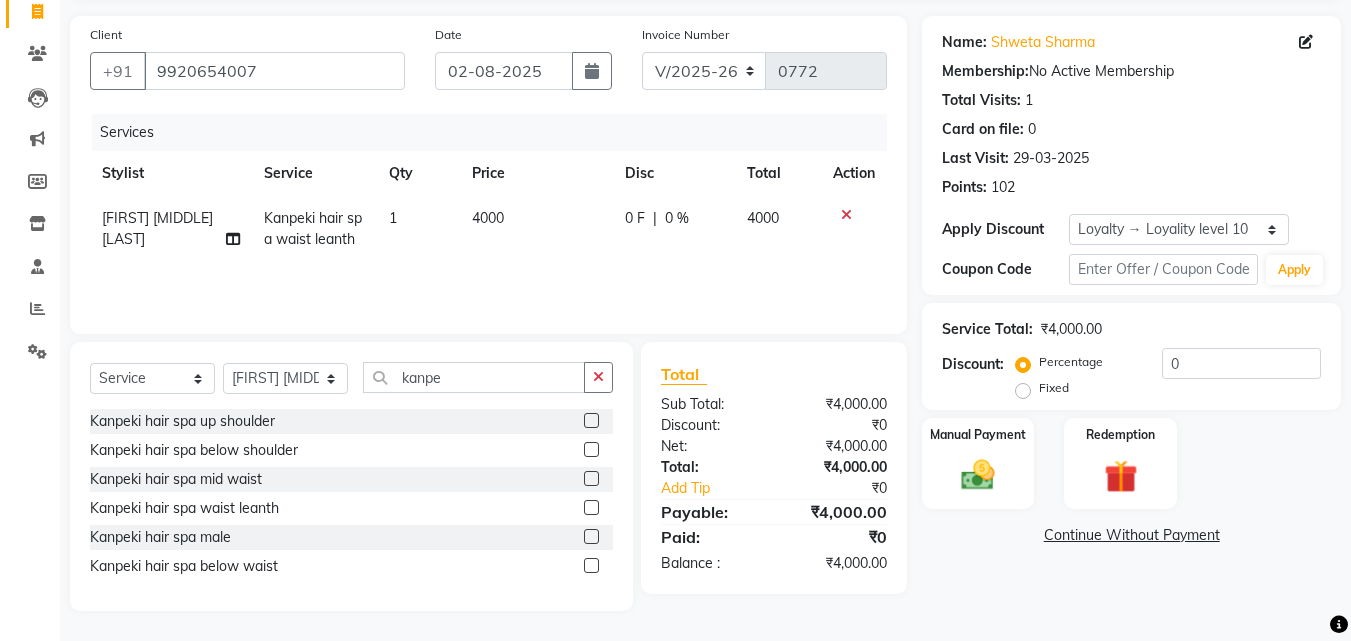 scroll, scrollTop: 0, scrollLeft: 0, axis: both 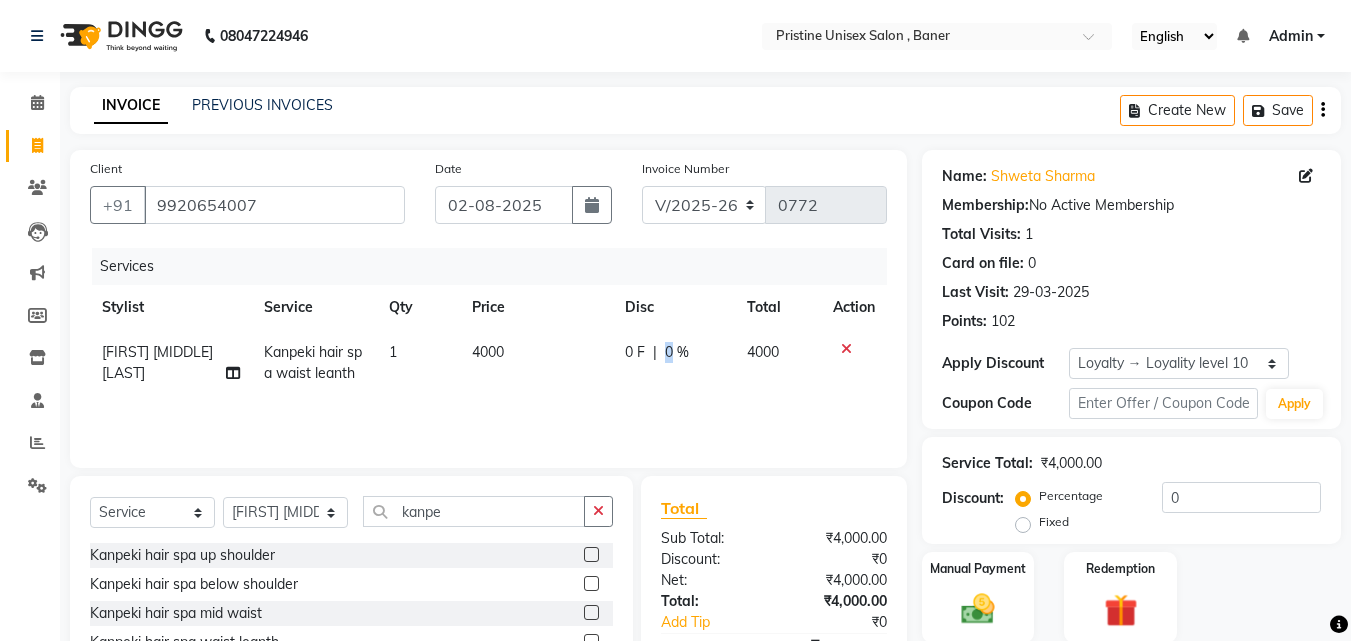 click on "0 %" 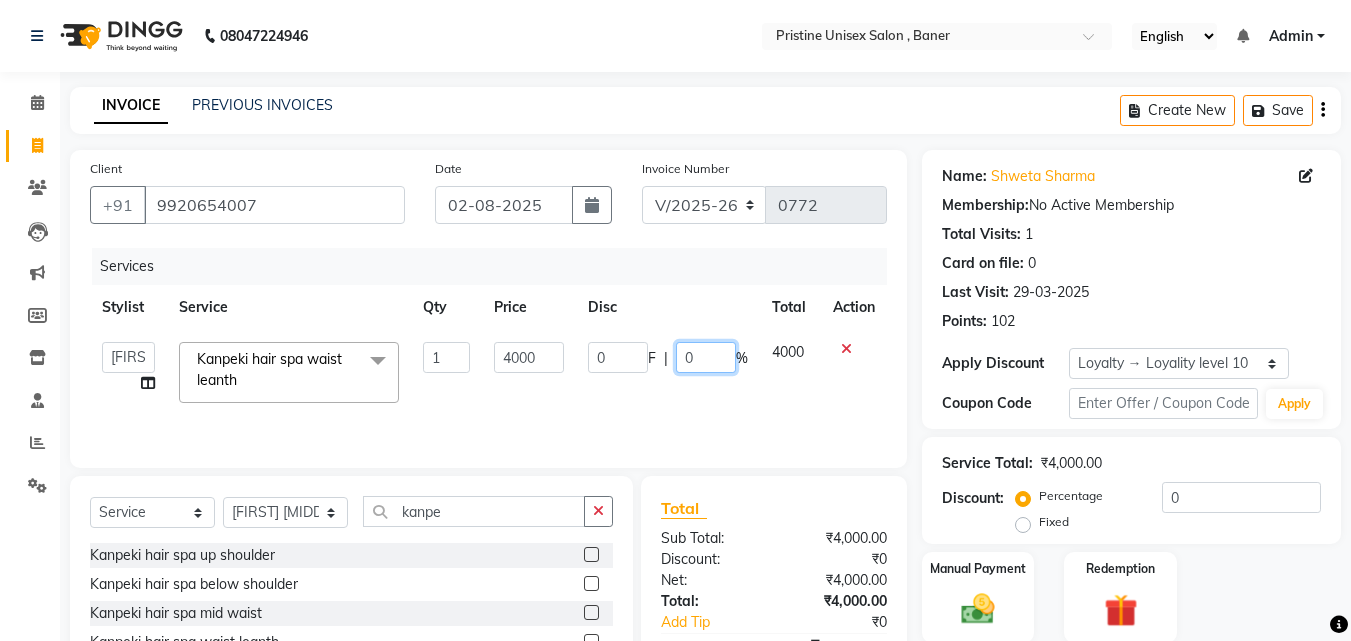 drag, startPoint x: 718, startPoint y: 350, endPoint x: 683, endPoint y: 351, distance: 35.014282 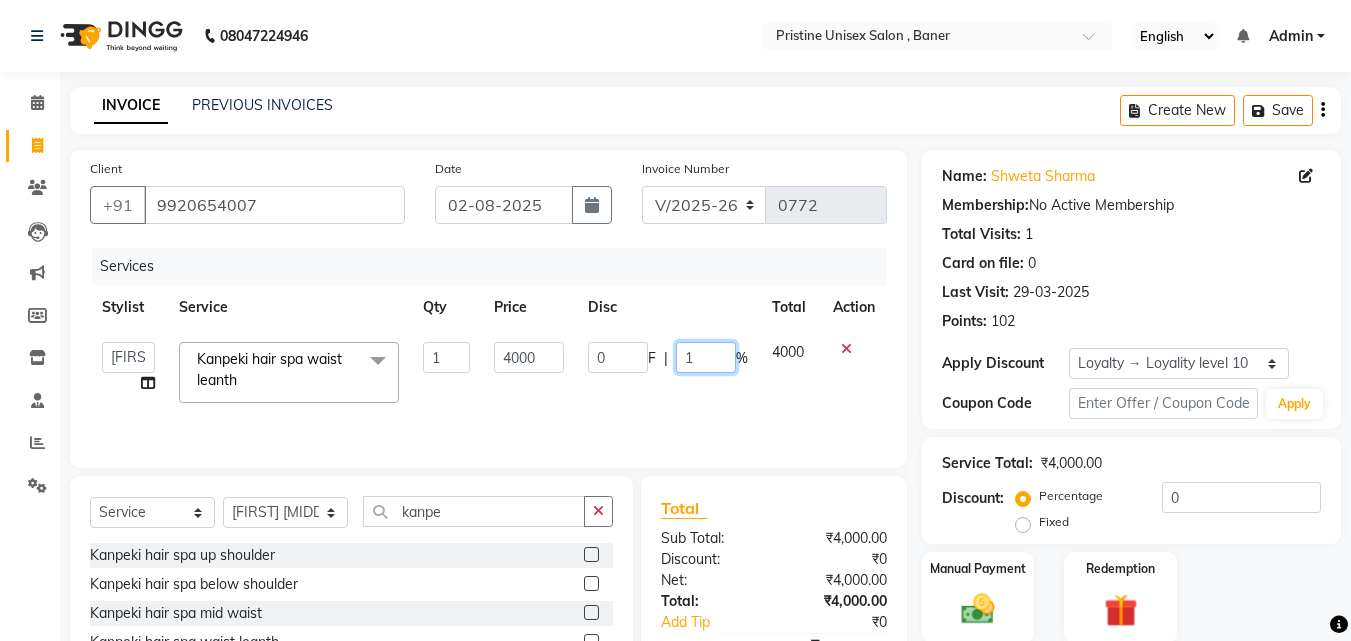 type on "10" 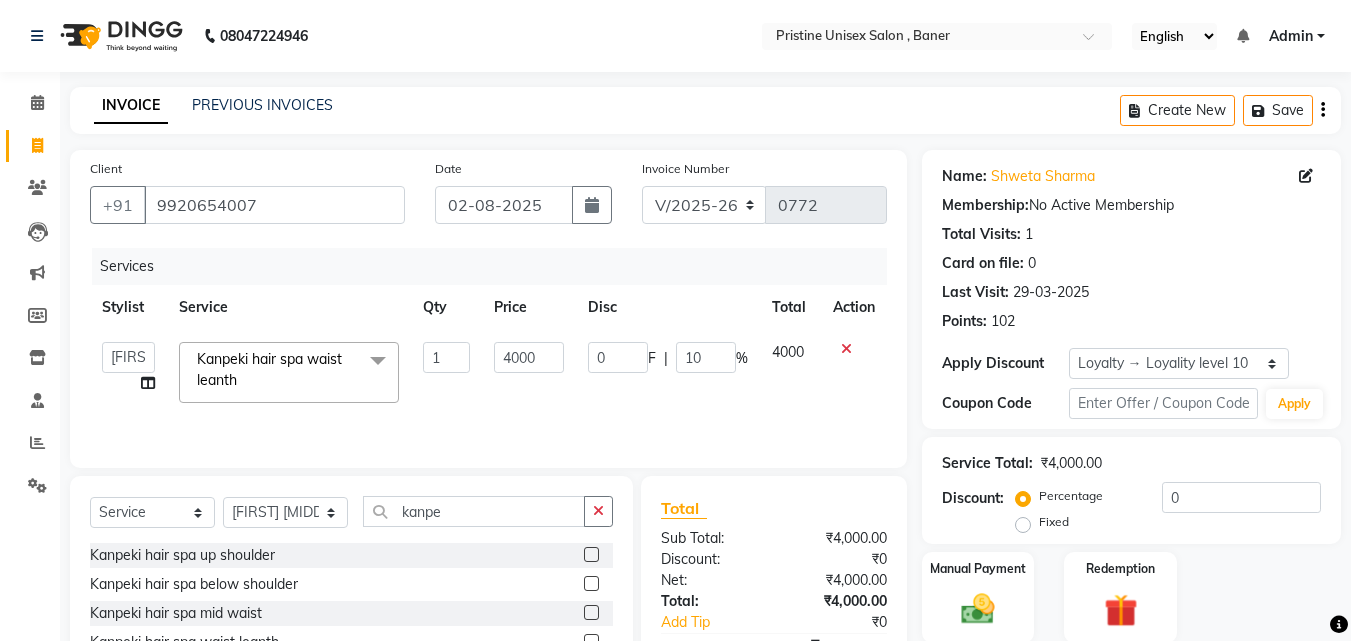 click on "08047224946 Select Location × Pristine Unisex Salon , Baner English ENGLISH Español العربية मराठी हिंदी ગુજરાતી தமிழ் 中文 Notifications nothing to show Admin Manage Profile Change Password Sign out  Version:3.15.11  ☀ Pristine Unisex Salon , Baner  Calendar  Invoice  Clients  Leads   Marketing  Members  Inventory  Staff  Reports  Settings Completed InProgress Upcoming Dropped Tentative Check-In Confirm Bookings Generate Report Segments Page Builder INVOICE PREVIOUS INVOICES Create New   Save  Client +91 9920654007 Date 02-08-2025 Invoice Number V/2025 V/2025-26 0772 Services Stylist Service Qty Price Disc Total Action  ABHISHEKH   Jaya Shinde   Karan    Mahesh Rasal   Mohd Monish Ahmed   monika    NAAZ   NIlesh   pooja jaison   Pooja Mam   purva   Sanket   Sujata    Surekha   Vandana  Chavan   Vrsha jare  Kanpeki hair spa waist leanth  x Serie Expert Power mix Smoothening Only Fringe Smoothening Only Crown Smoothening Upto Neck Length olaplaex 1" at bounding box center [675, 387] 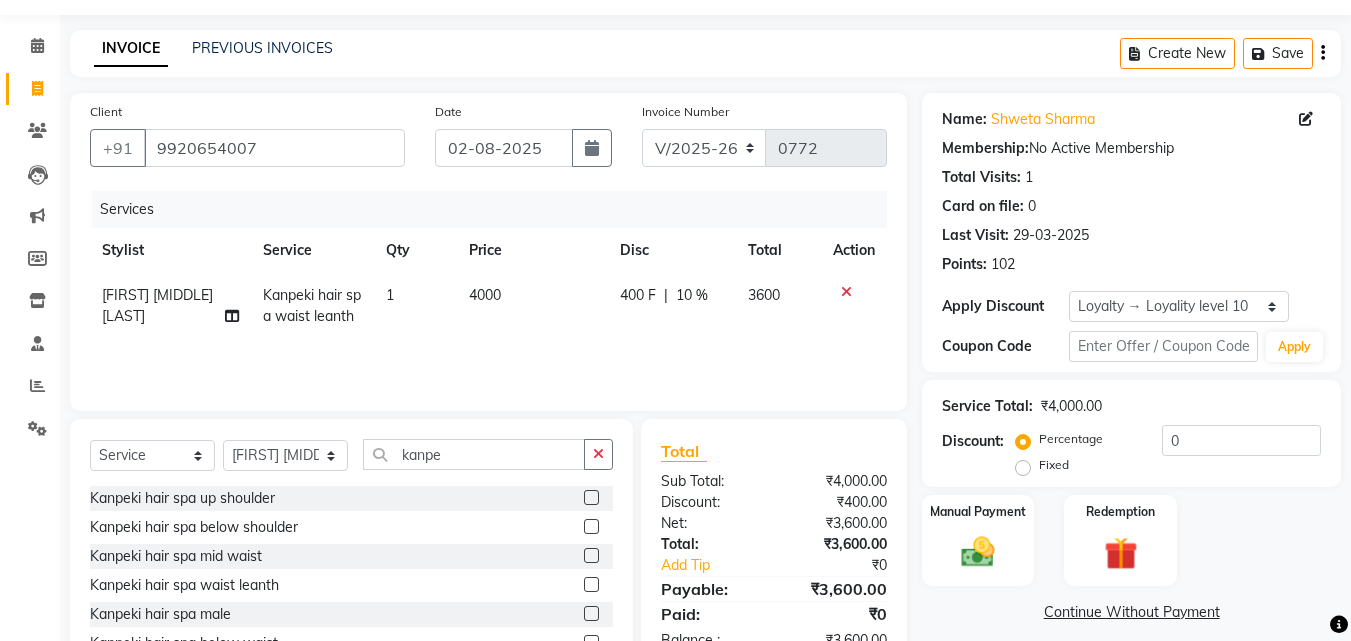 scroll, scrollTop: 0, scrollLeft: 0, axis: both 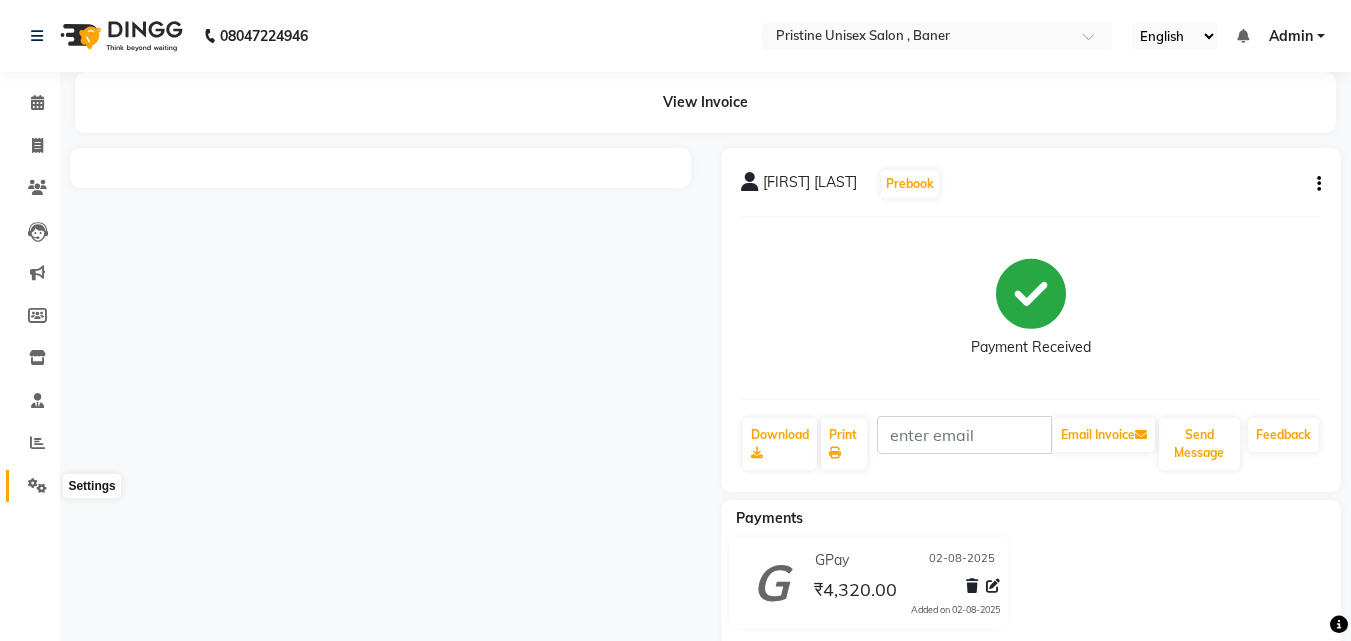 click 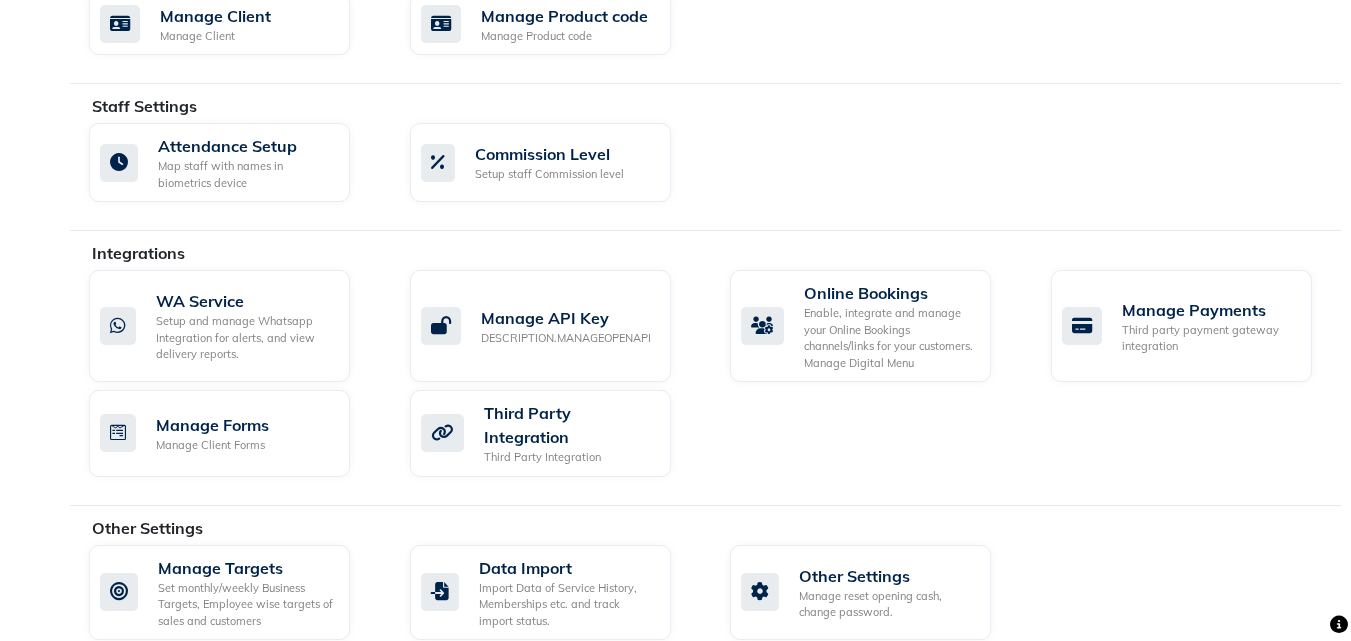 scroll, scrollTop: 1051, scrollLeft: 0, axis: vertical 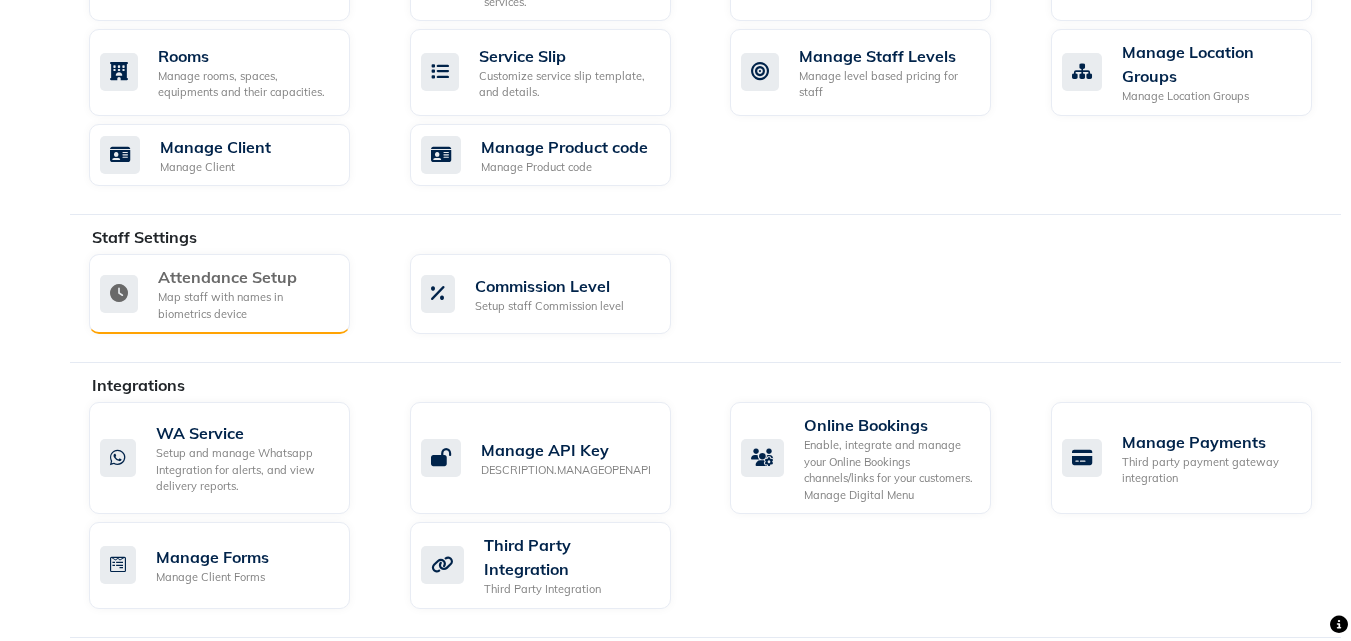 click on "Attendance Setup" 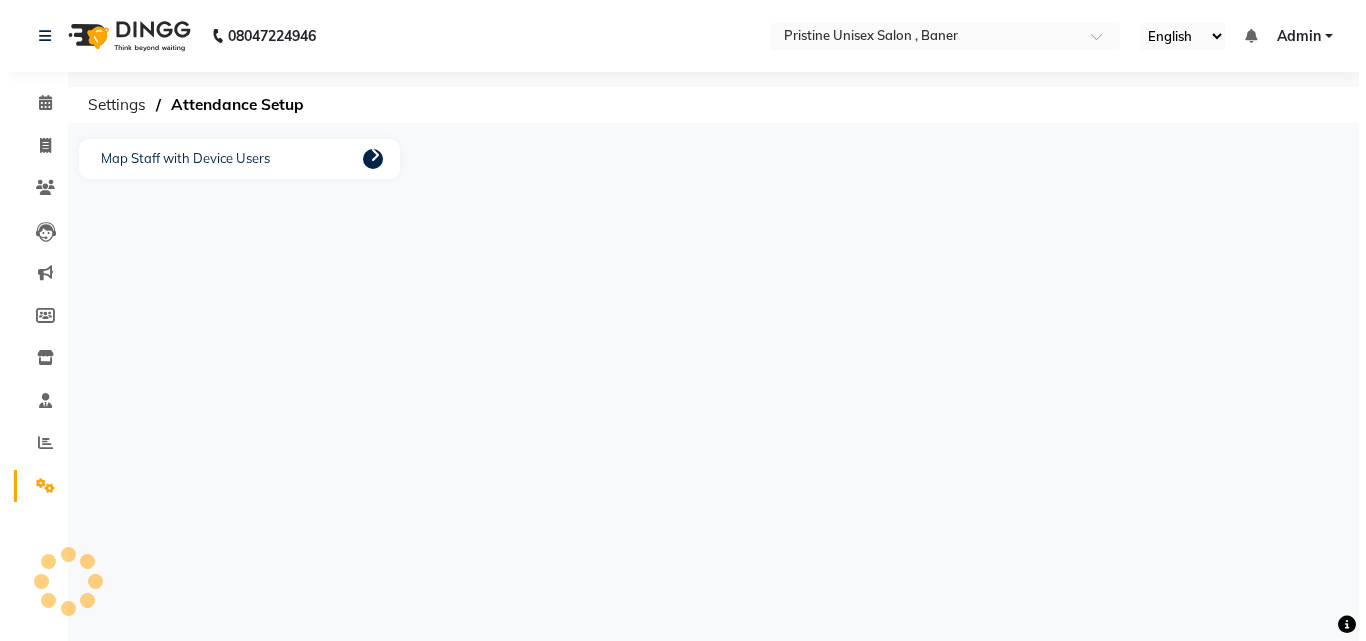 scroll, scrollTop: 0, scrollLeft: 0, axis: both 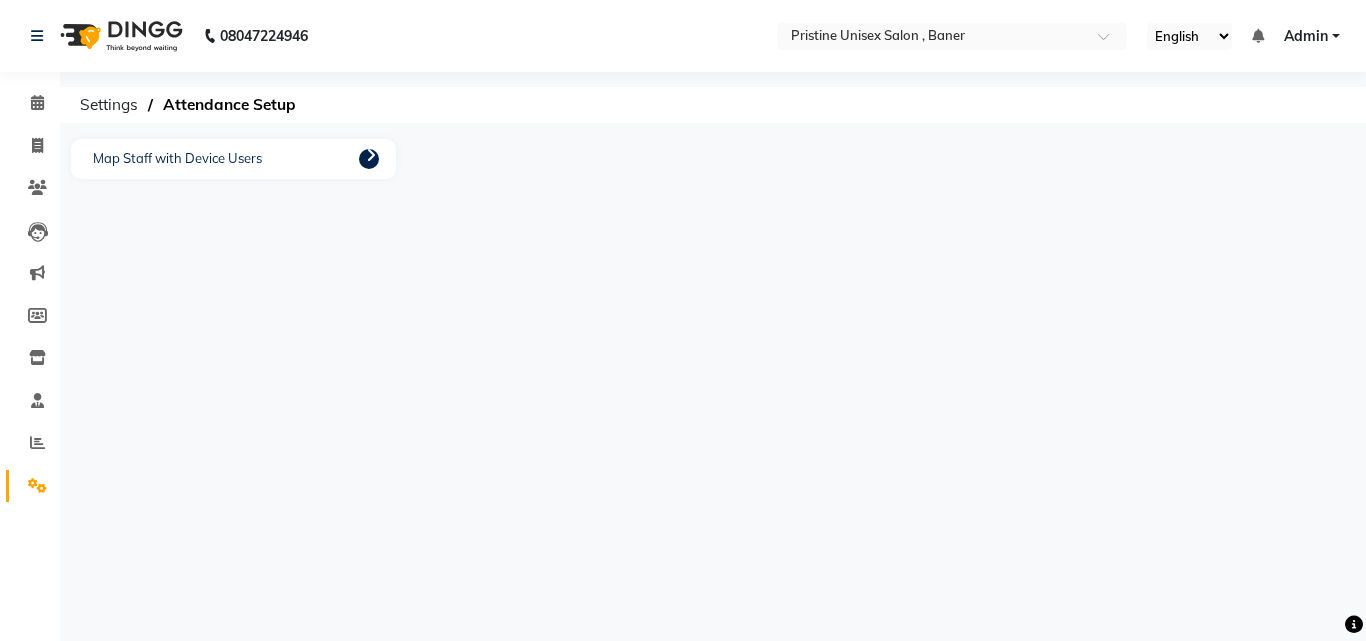 click 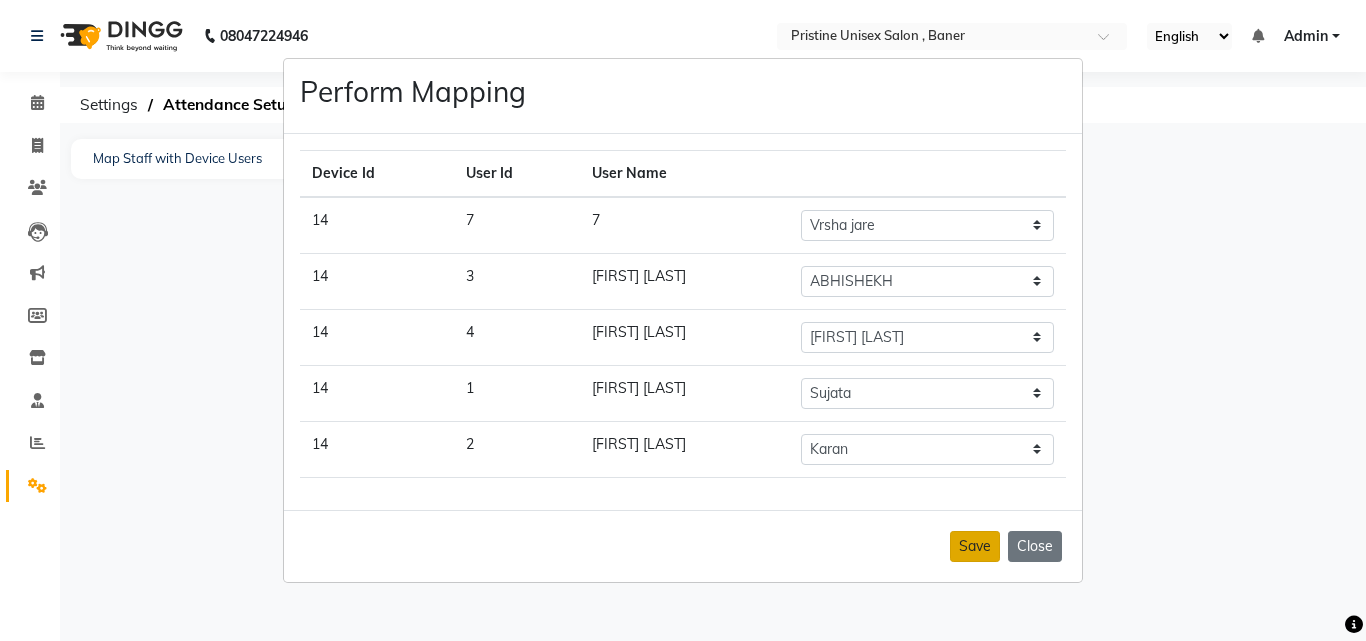 click on "Save" at bounding box center (975, 546) 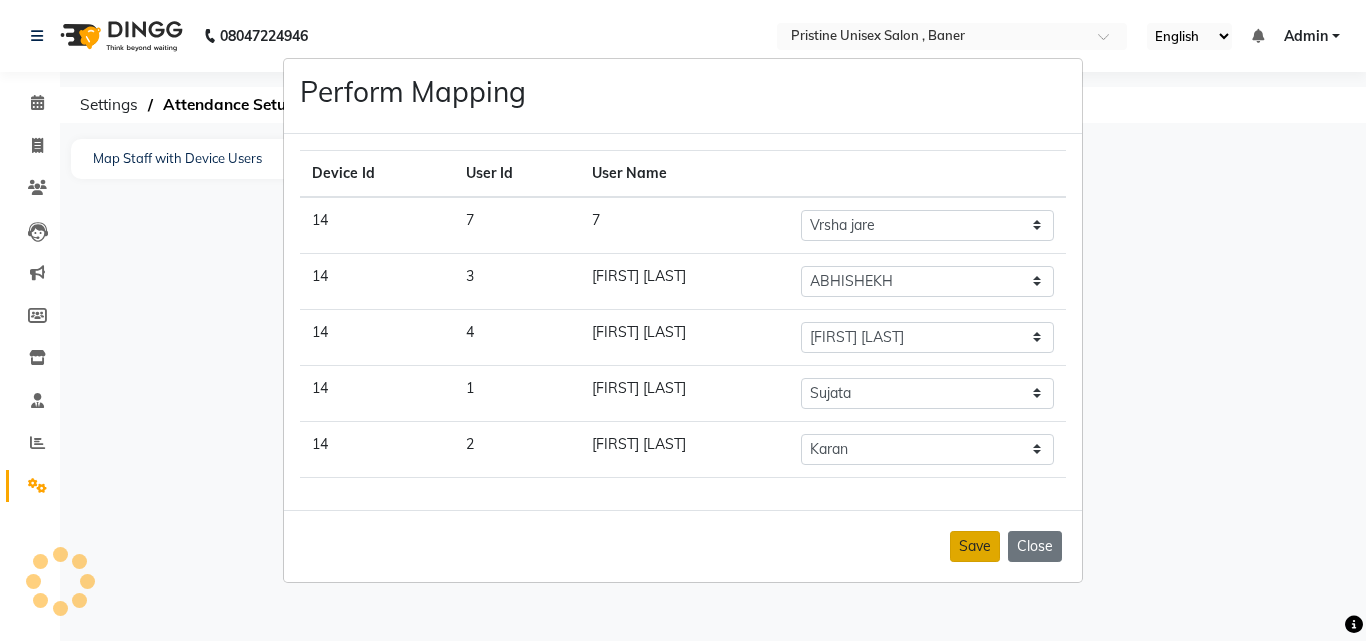 select on "86105" 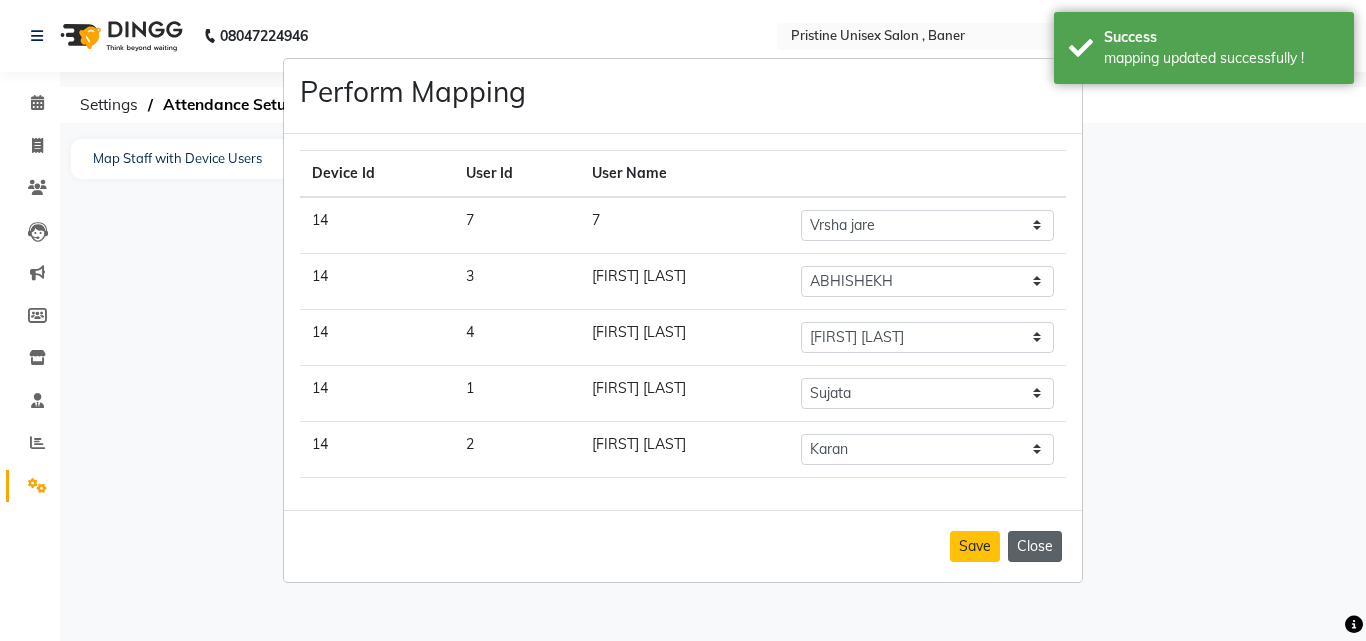 click on "Close" at bounding box center [1035, 546] 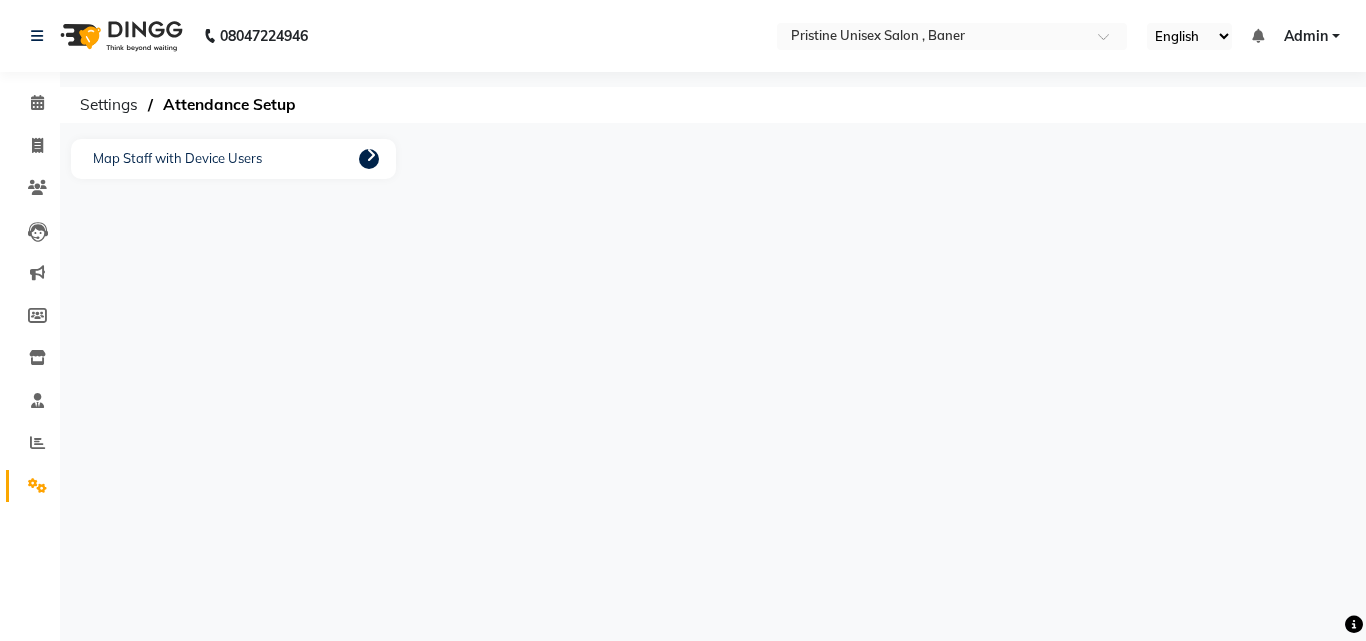 click on "Map Staff with Device Users" 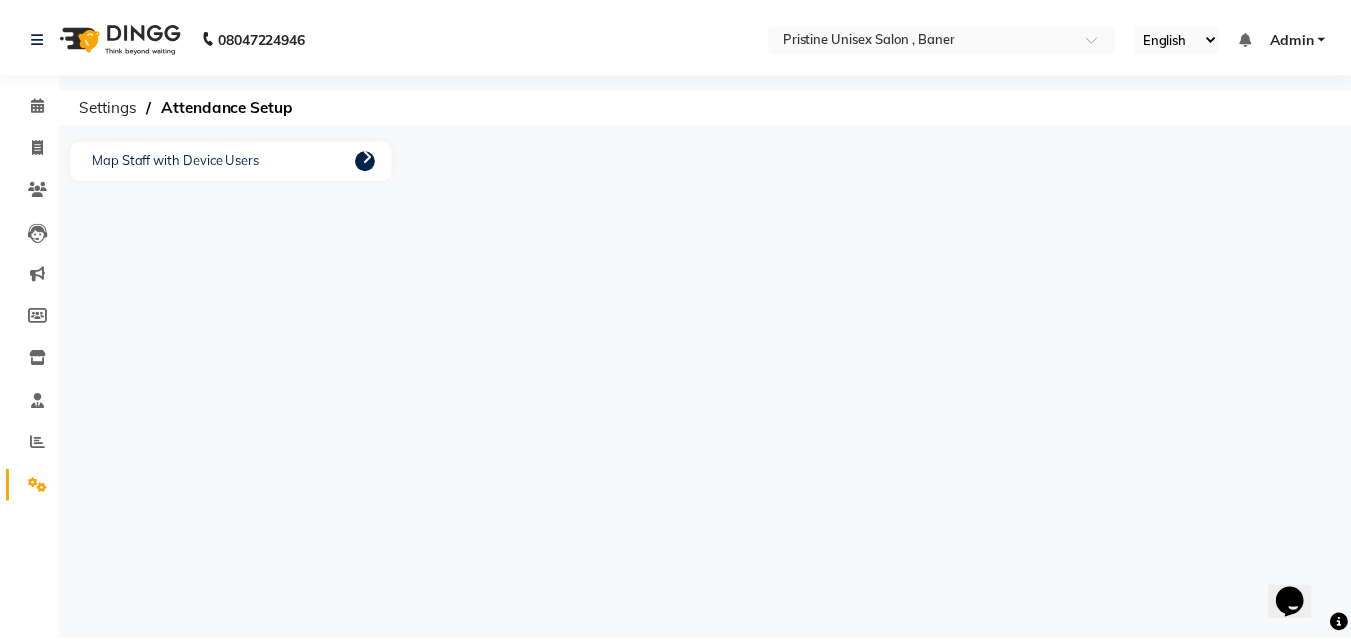 scroll, scrollTop: 0, scrollLeft: 0, axis: both 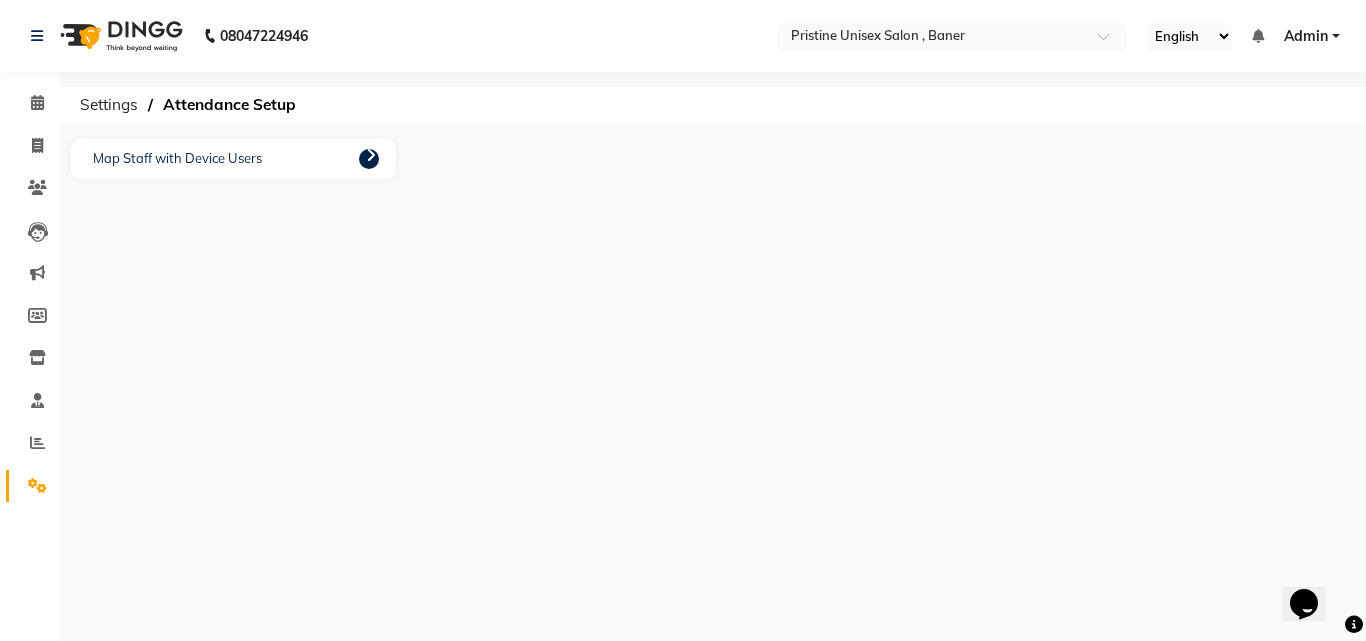 click 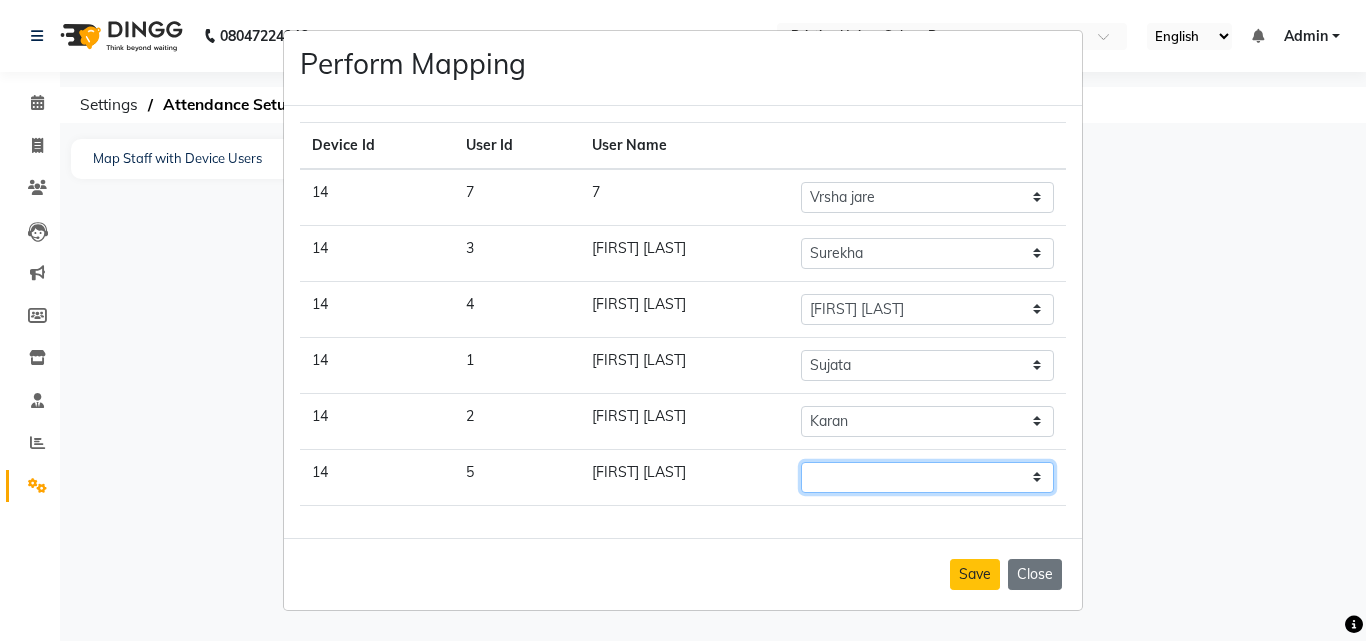 click on "ABHISHEKH Jaya Shinde Karan  Mahesh Rasal Mohd Monish Ahmed monika  NAAZ NIlesh pooja jaison Pooja Mam purva Sanket Sujata  Surekha Vandana  Chavan Vrsha jare" at bounding box center [927, 477] 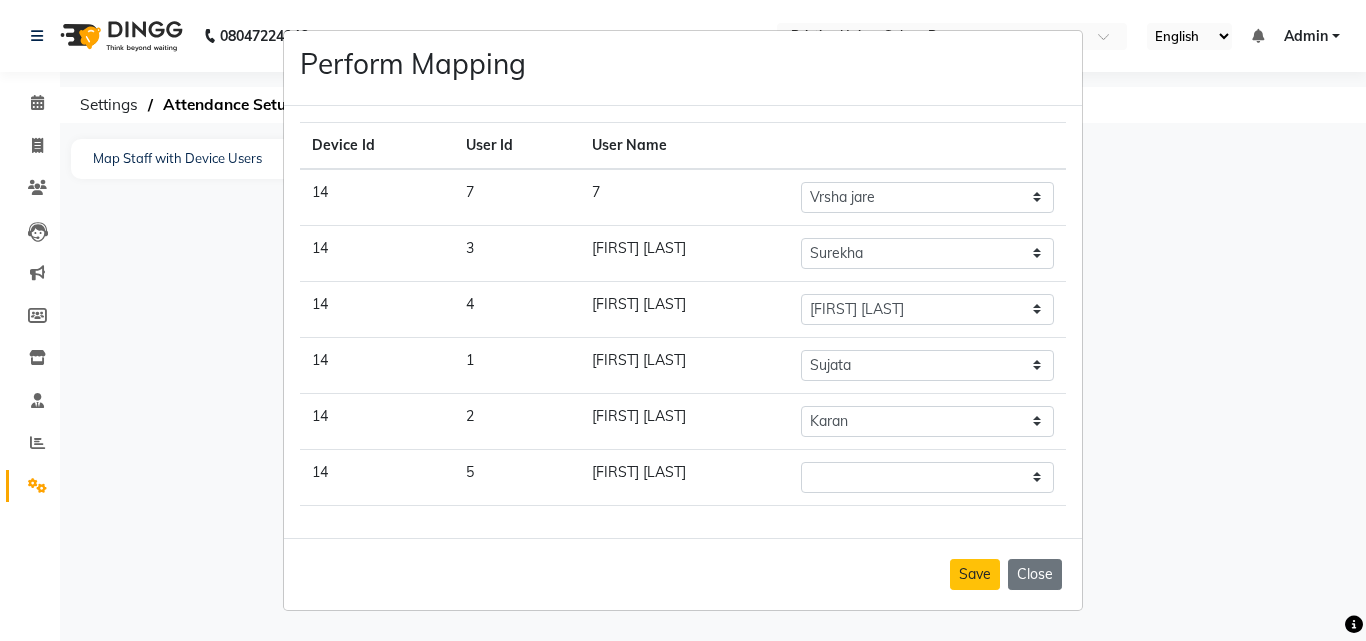 click on "Save Close" at bounding box center [683, 574] 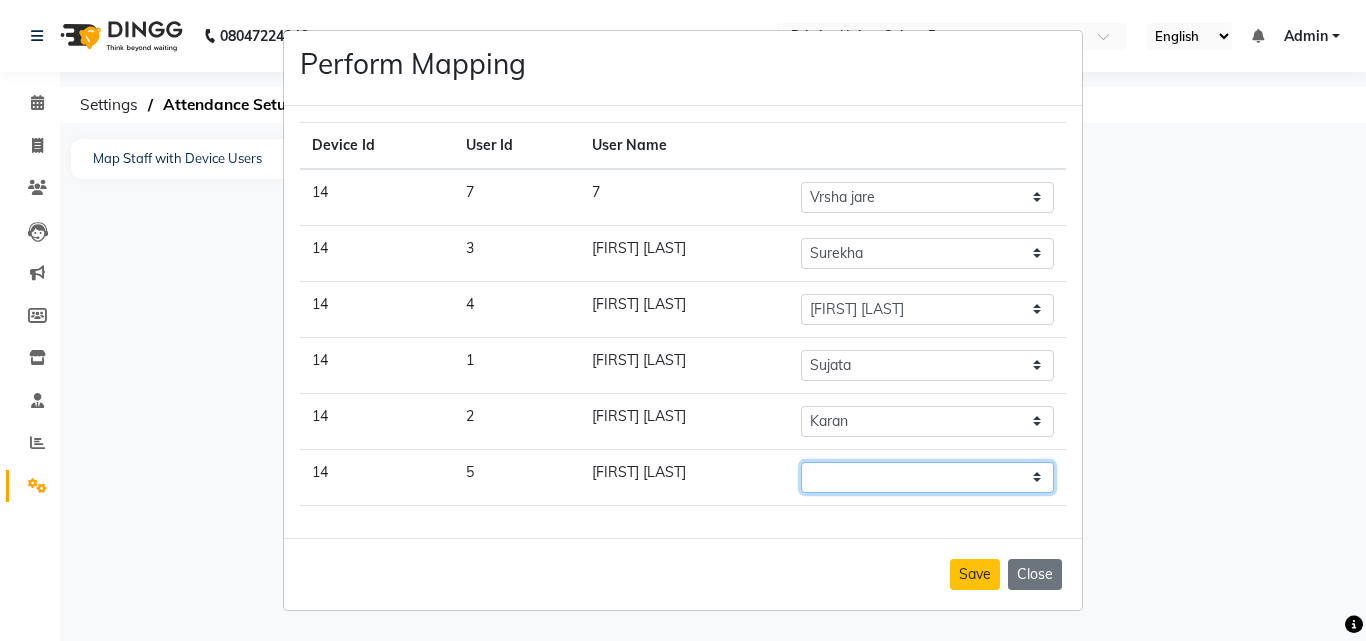 click on "ABHISHEKH Jaya Shinde Karan  Mahesh Rasal Mohd Monish Ahmed monika  NAAZ NIlesh pooja jaison Pooja Mam purva Sanket Sujata  Surekha Vandana  Chavan Vrsha jare" at bounding box center (927, 477) 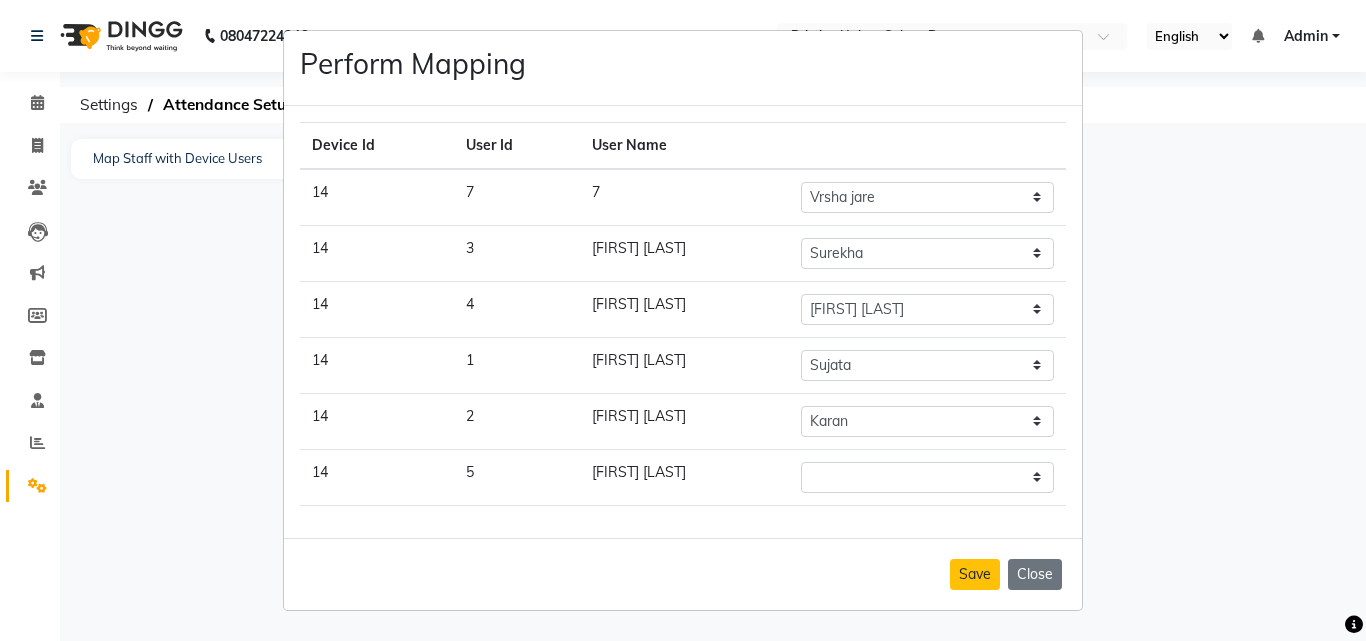 click on "Pooja Rahangdale" at bounding box center [684, 477] 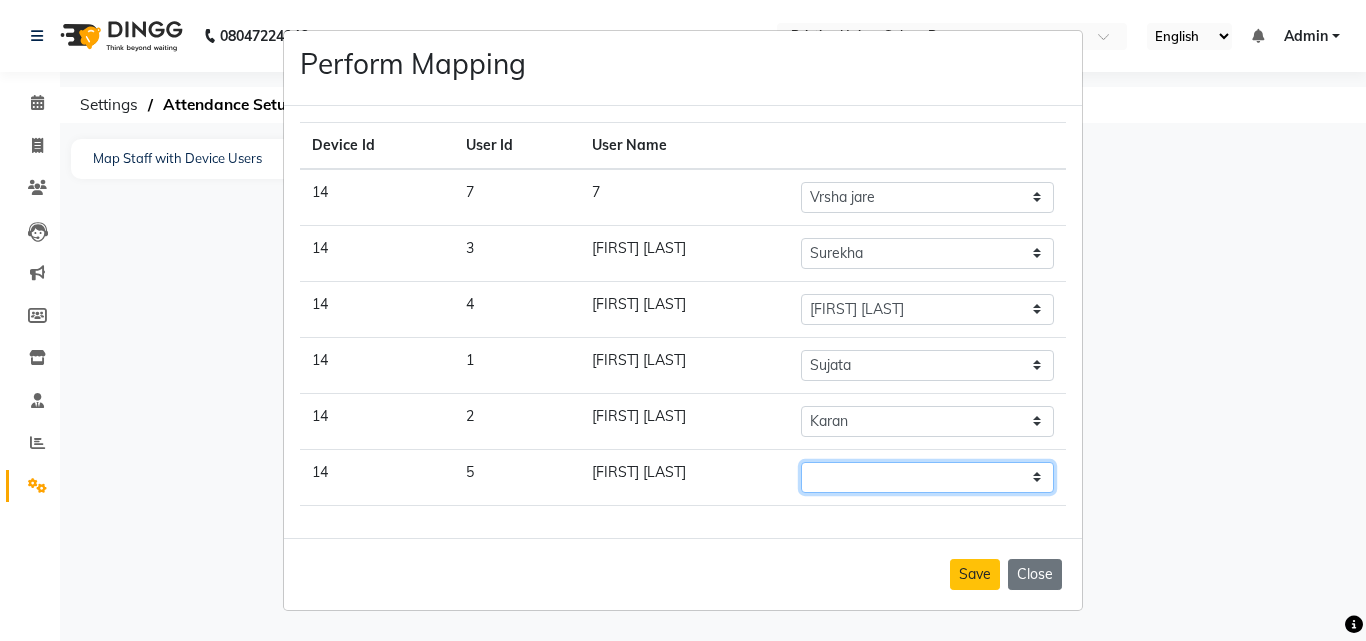 click on "ABHISHEKH Jaya Shinde Karan  Mahesh Rasal Mohd Monish Ahmed monika  NAAZ NIlesh pooja jaison Pooja Mam purva Sanket Sujata  Surekha Vandana  Chavan Vrsha jare" at bounding box center (927, 477) 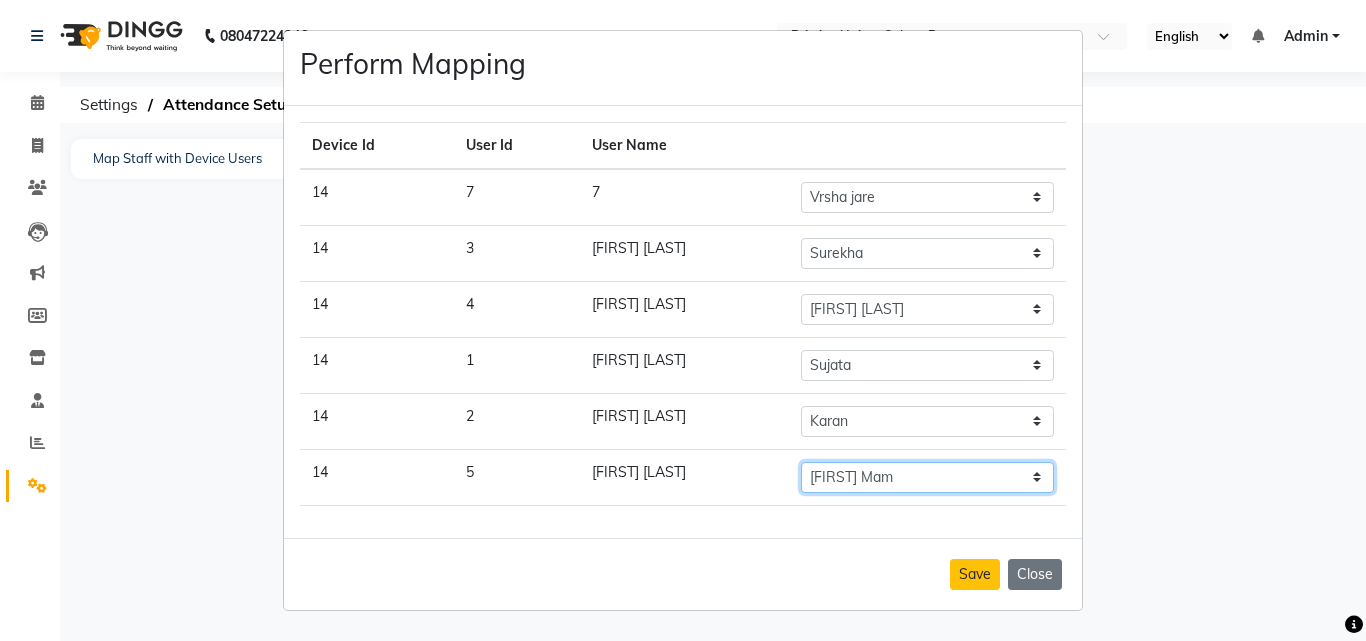 click on "ABHISHEKH Jaya Shinde Karan  Mahesh Rasal Mohd Monish Ahmed monika  NAAZ NIlesh pooja jaison Pooja Mam purva Sanket Sujata  Surekha Vandana  Chavan Vrsha jare" at bounding box center [927, 477] 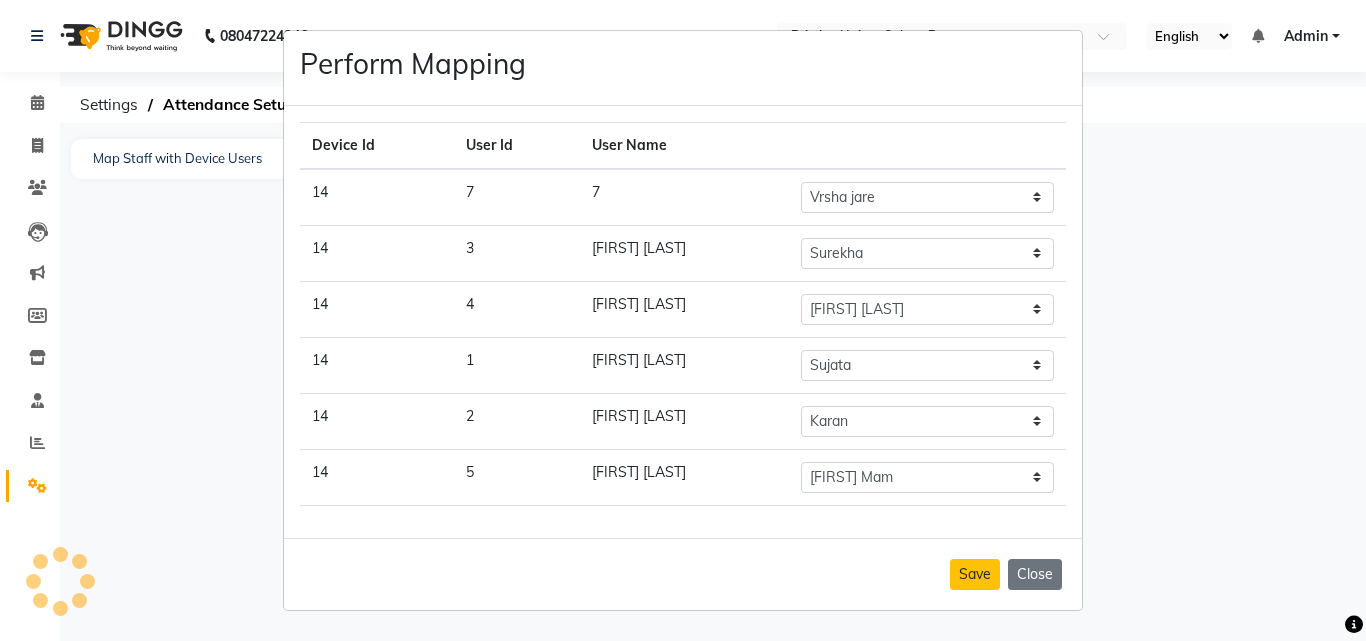 click on "Perform Mapping Device Id User Id User Name 14 7 7 ABHISHEKH Jaya Shinde Karan  Mahesh Rasal Mohd Monish Ahmed monika  NAAZ NIlesh pooja jaison Pooja Mam purva Sanket Sujata  Surekha Vandana  Chavan Vrsha jare 14 3 Surekha Walhekar ABHISHEKH Jaya Shinde Karan  Mahesh Rasal Mohd Monish Ahmed monika  NAAZ NIlesh pooja jaison Pooja Mam purva Sanket Sujata  Surekha Vandana  Chavan Vrsha jare 14 4 Ahmed Malik ABHISHEKH Jaya Shinde Karan  Mahesh Rasal Mohd Monish Ahmed monika  NAAZ NIlesh pooja jaison Pooja Mam purva Sanket Sujata  Surekha Vandana  Chavan Vrsha jare 14 1 Sujata Salvi ABHISHEKH Jaya Shinde Karan  Mahesh Rasal Mohd Monish Ahmed monika  NAAZ NIlesh pooja jaison Pooja Mam purva Sanket Sujata  Surekha Vandana  Chavan Vrsha jare 14 2 Karan Aaglave ABHISHEKH Jaya Shinde Karan  Mahesh Rasal Mohd Monish Ahmed monika  NAAZ NIlesh pooja jaison Pooja Mam purva Sanket Sujata  Surekha Vandana  Chavan Vrsha jare 14 5 Pooja Rahangdale ABHISHEKH Jaya Shinde Karan  Mahesh Rasal Mohd Monish Ahmed monika  NAAZ NIlesh" at bounding box center (683, 320) 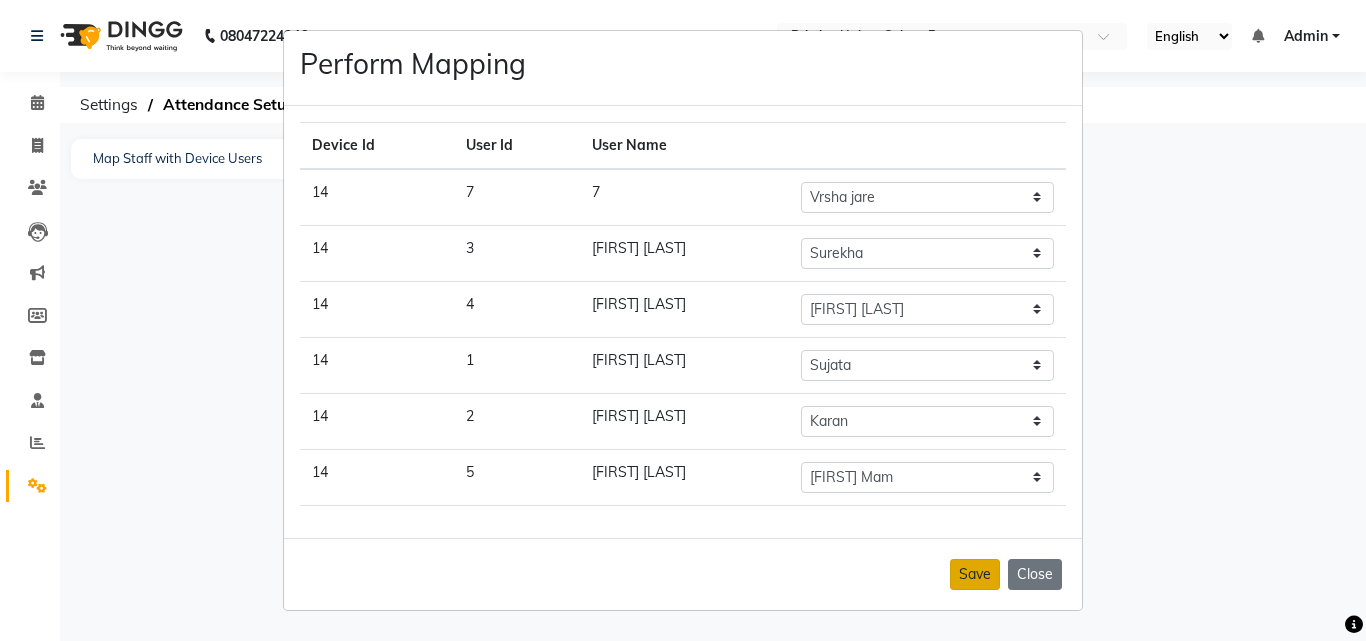click on "Save" at bounding box center [975, 574] 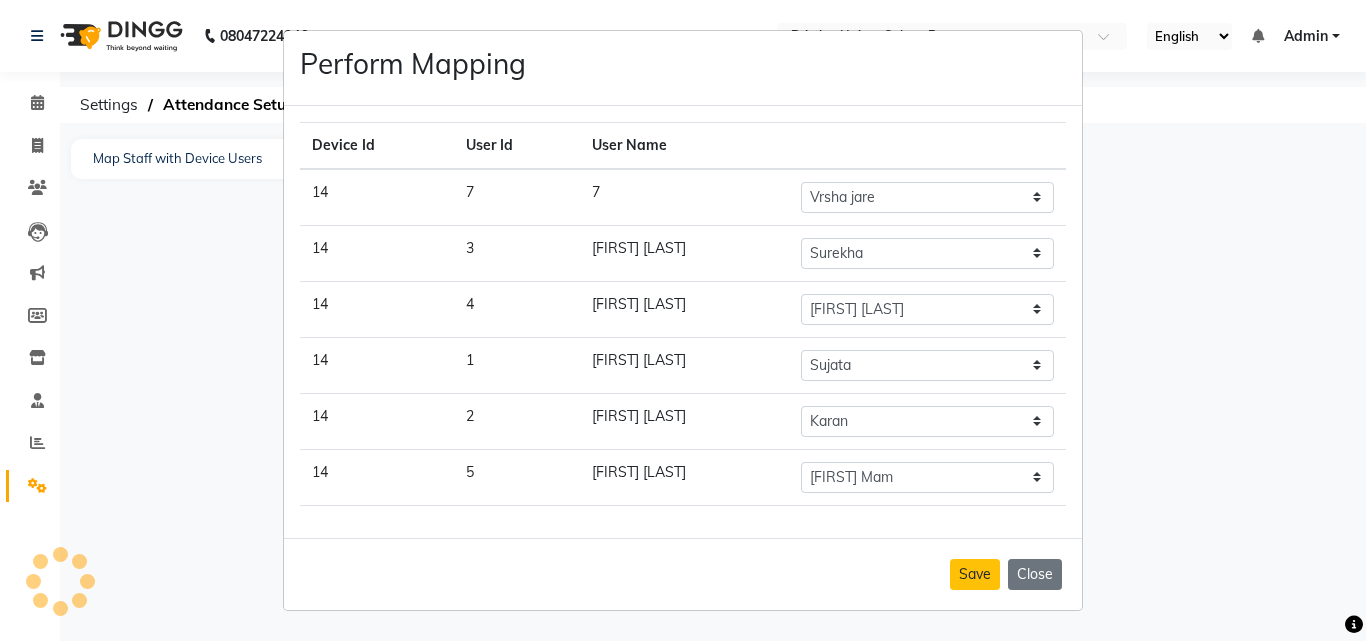 select on "86105" 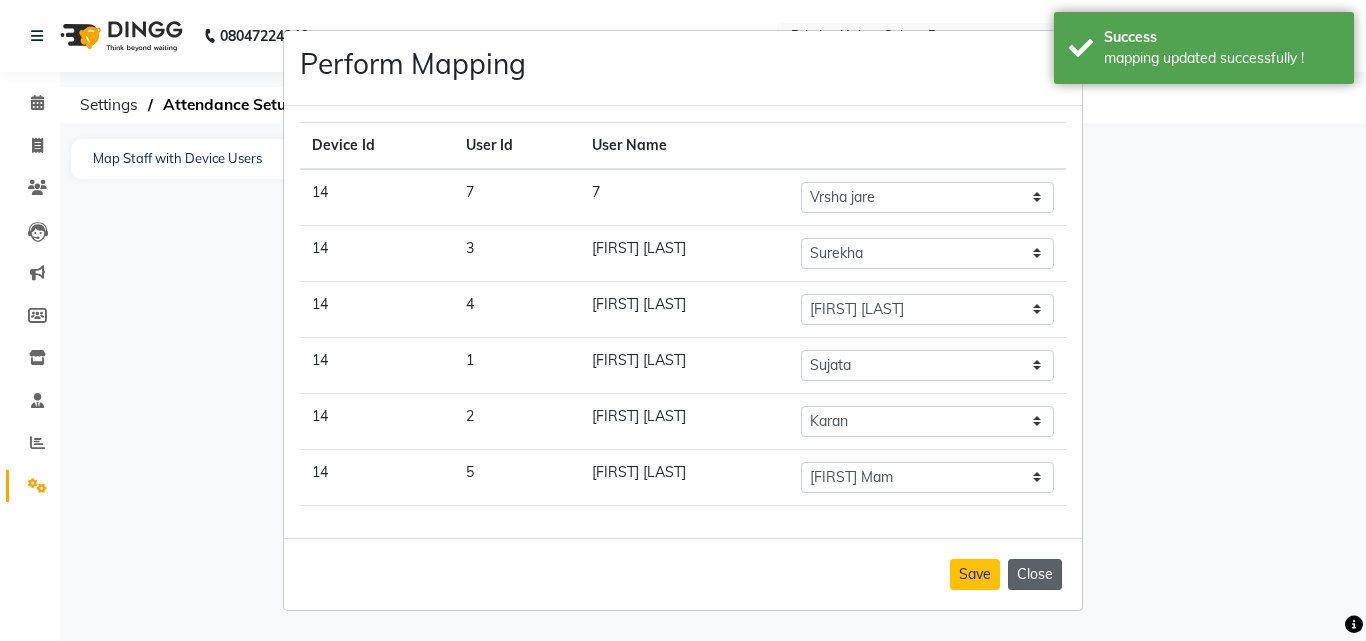 click on "Close" at bounding box center (1035, 574) 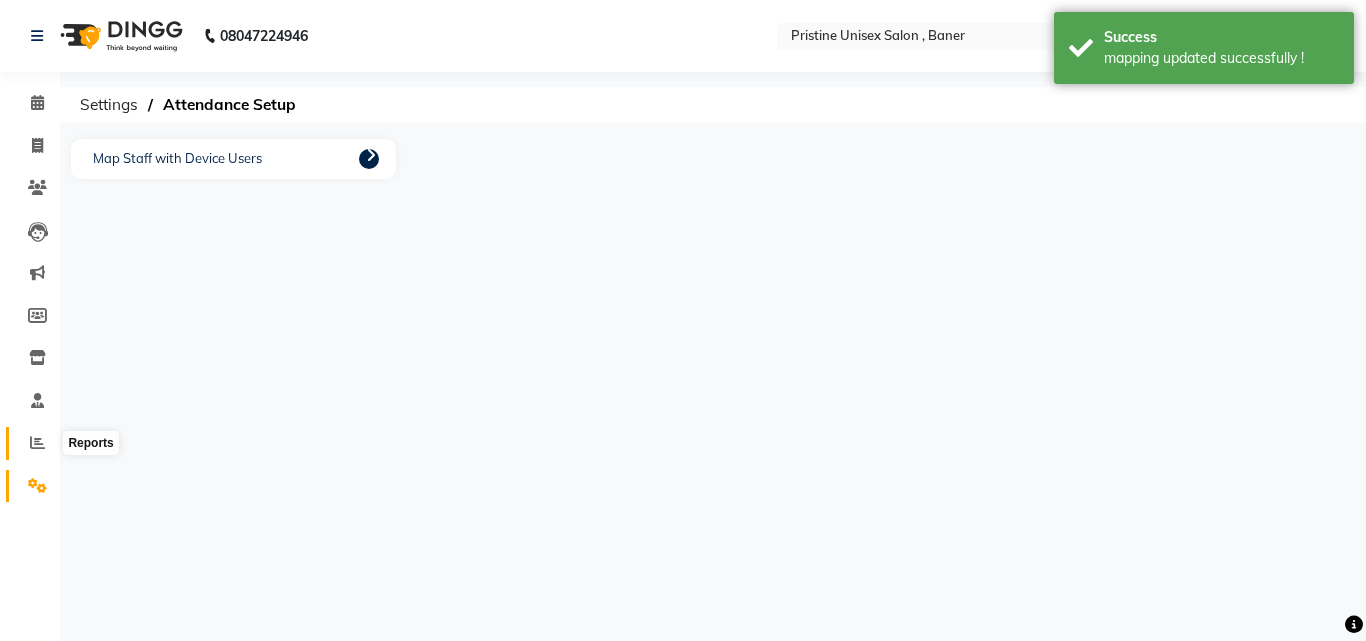 click 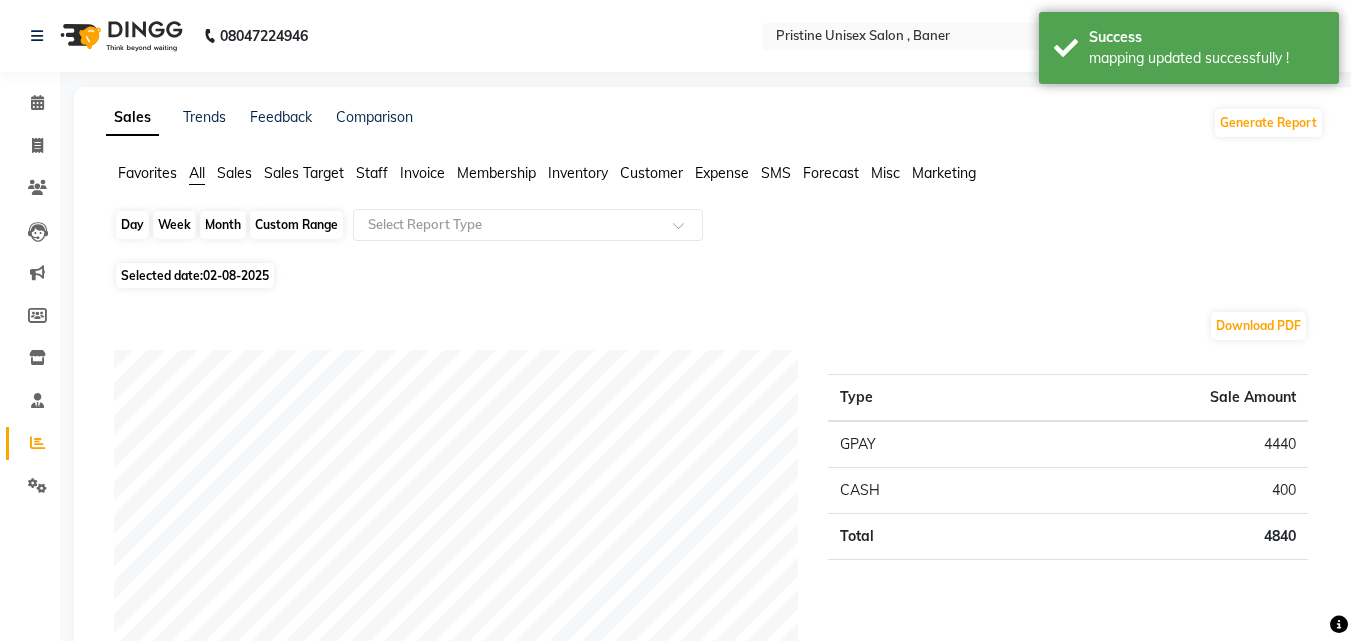 click on "Day" 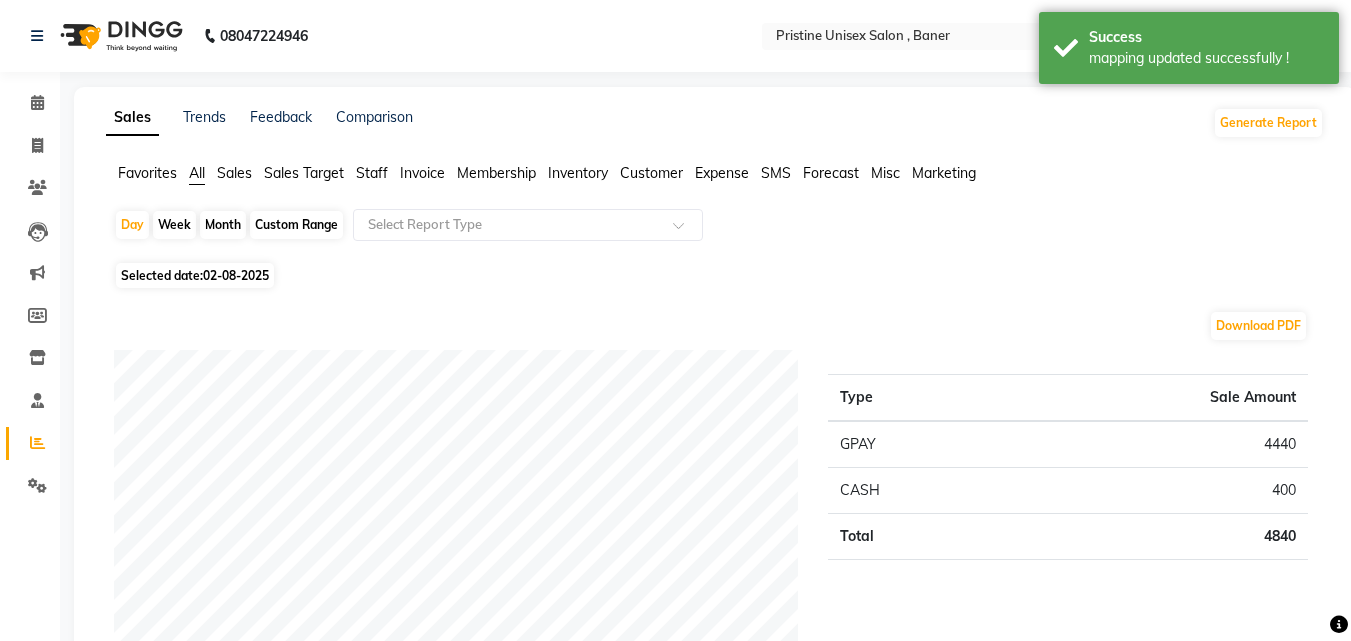 select on "8" 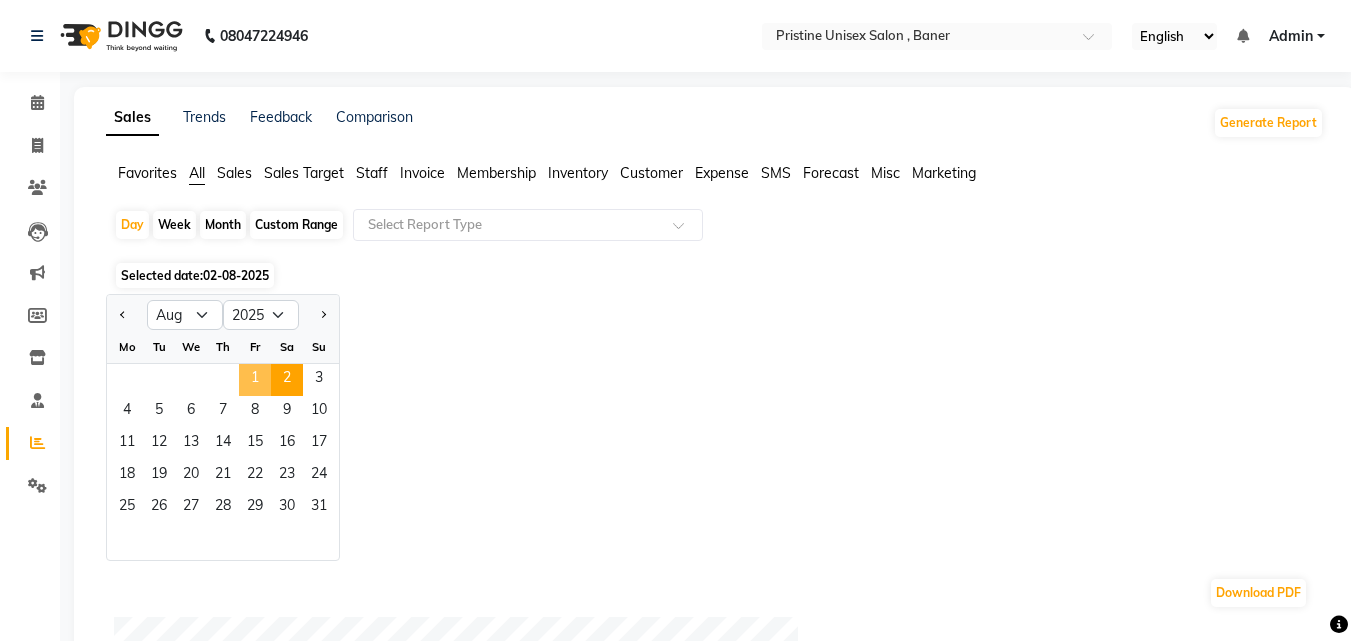 click on "1" 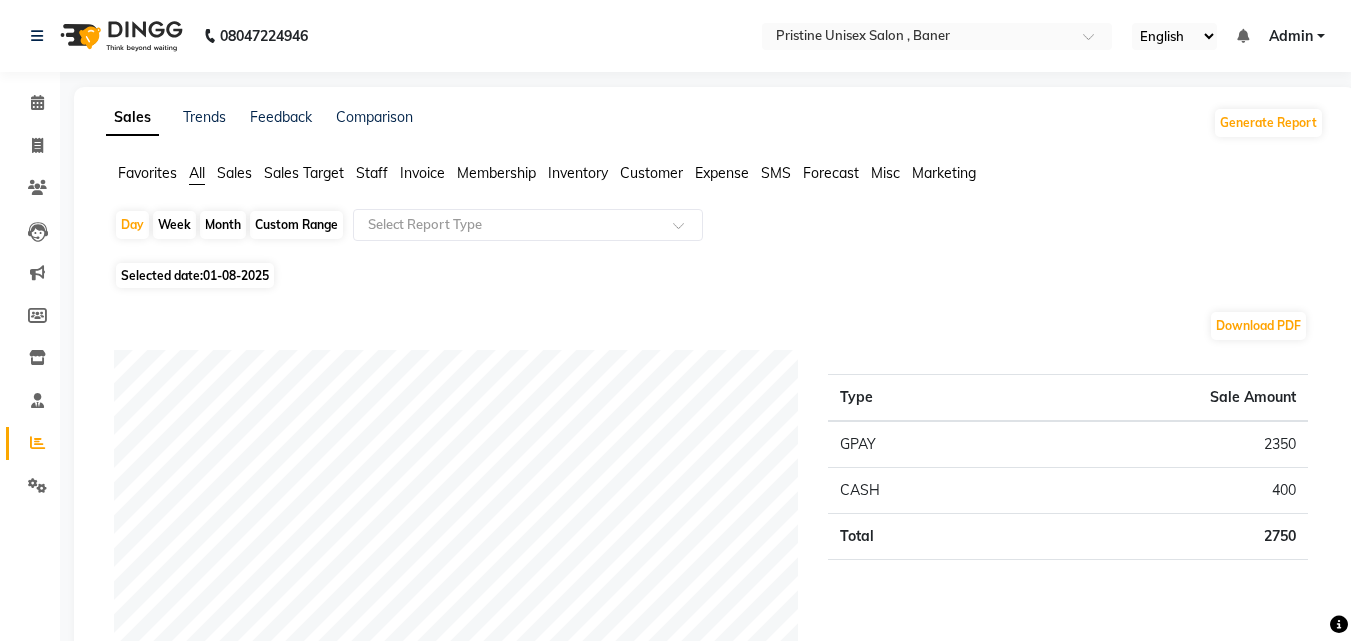 click on "Staff" 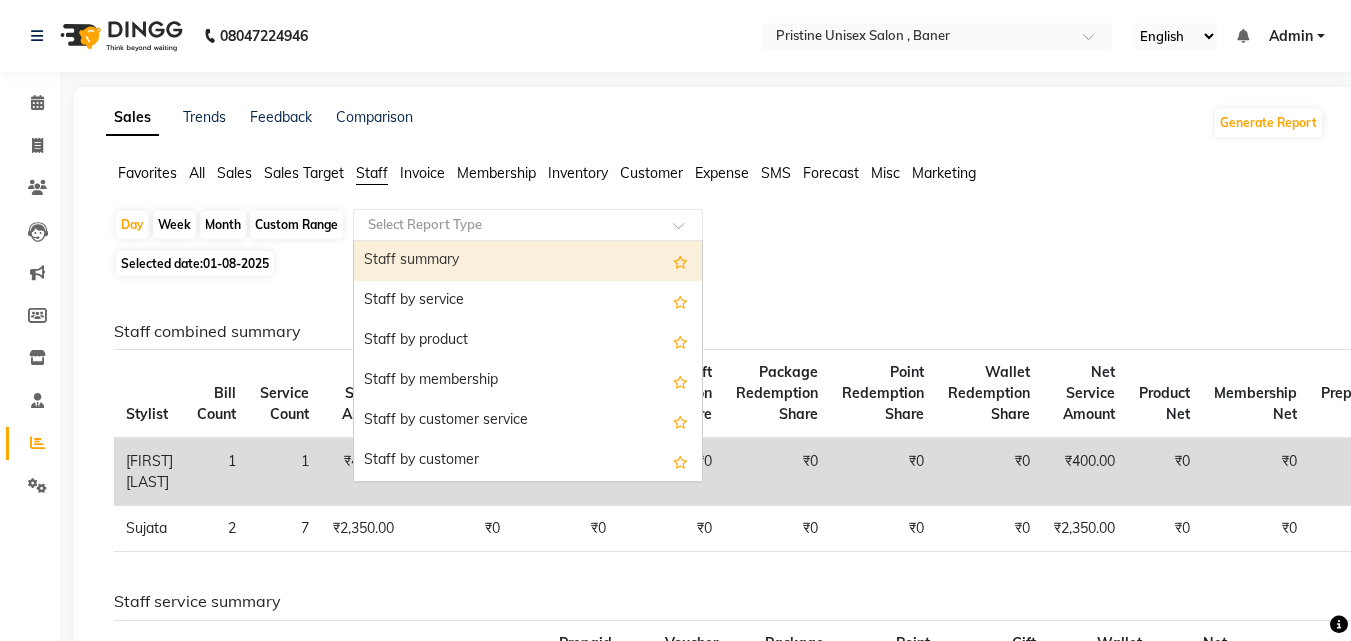 click 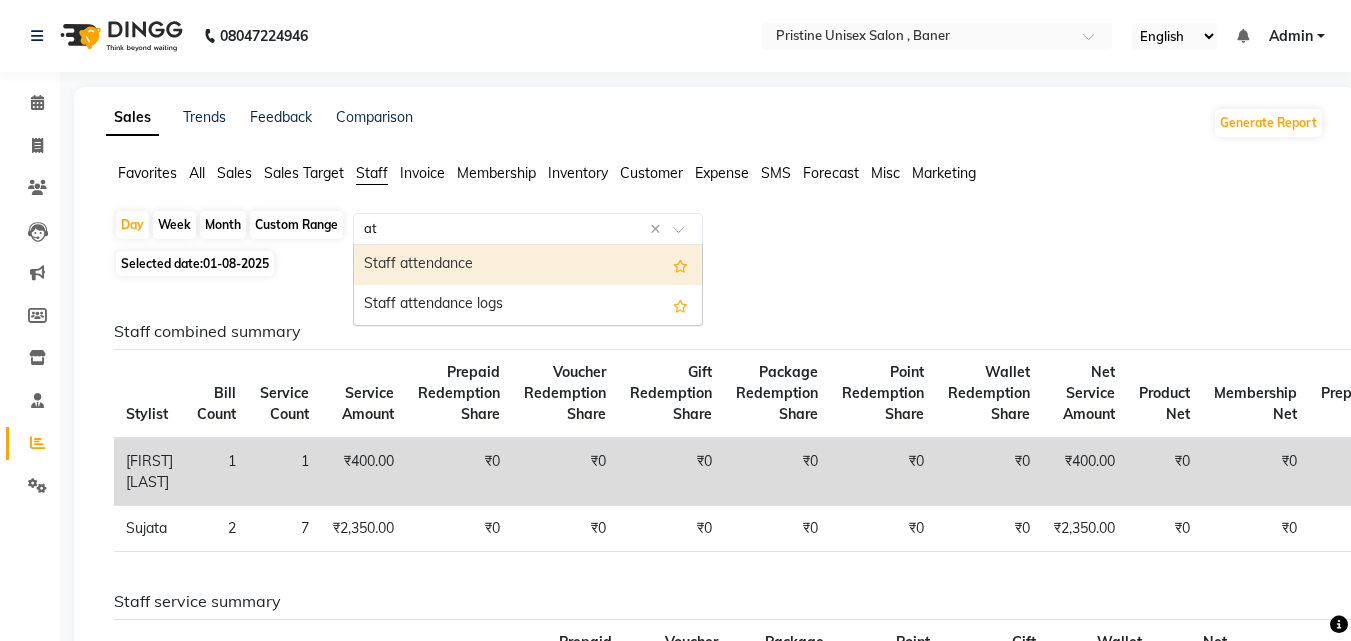 type on "att" 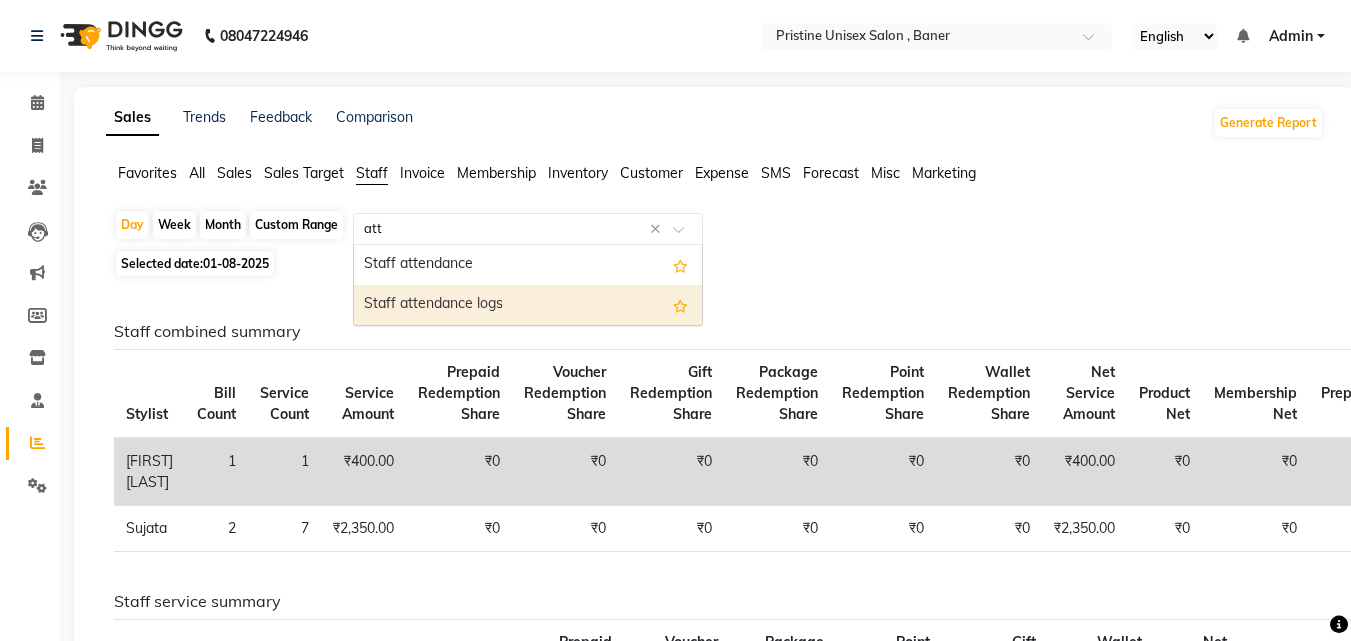 click on "Staff attendance logs" at bounding box center [528, 305] 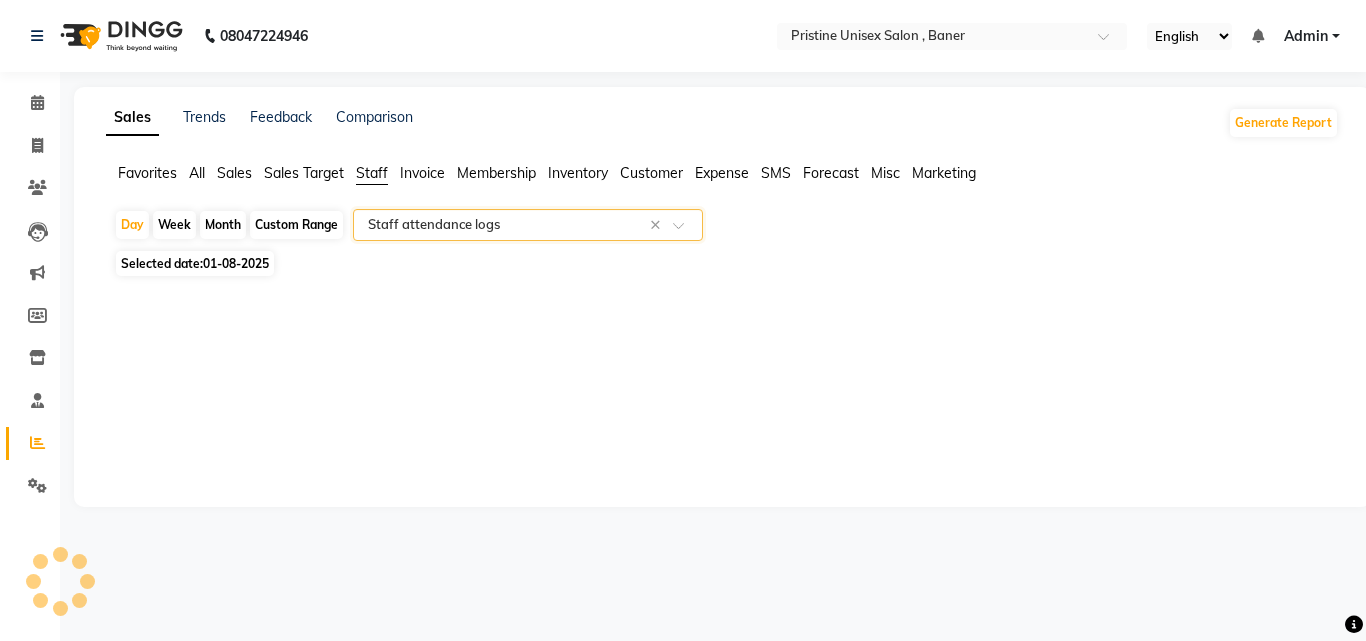select on "full_report" 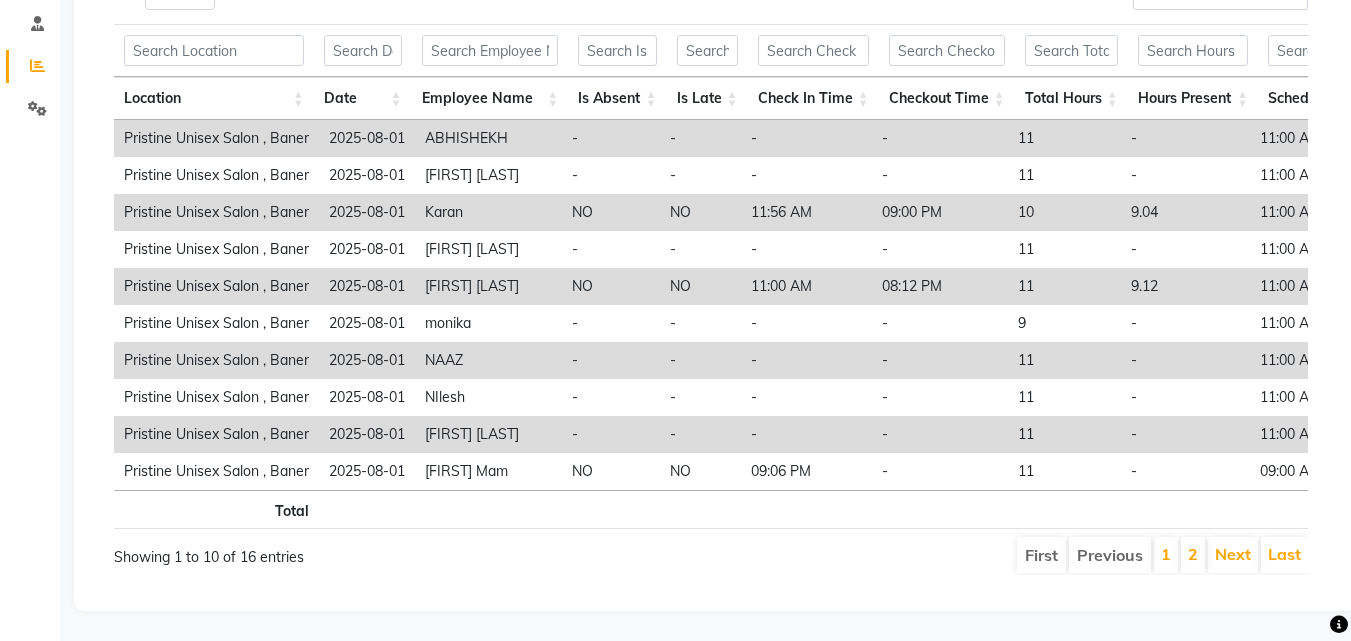scroll, scrollTop: 0, scrollLeft: 0, axis: both 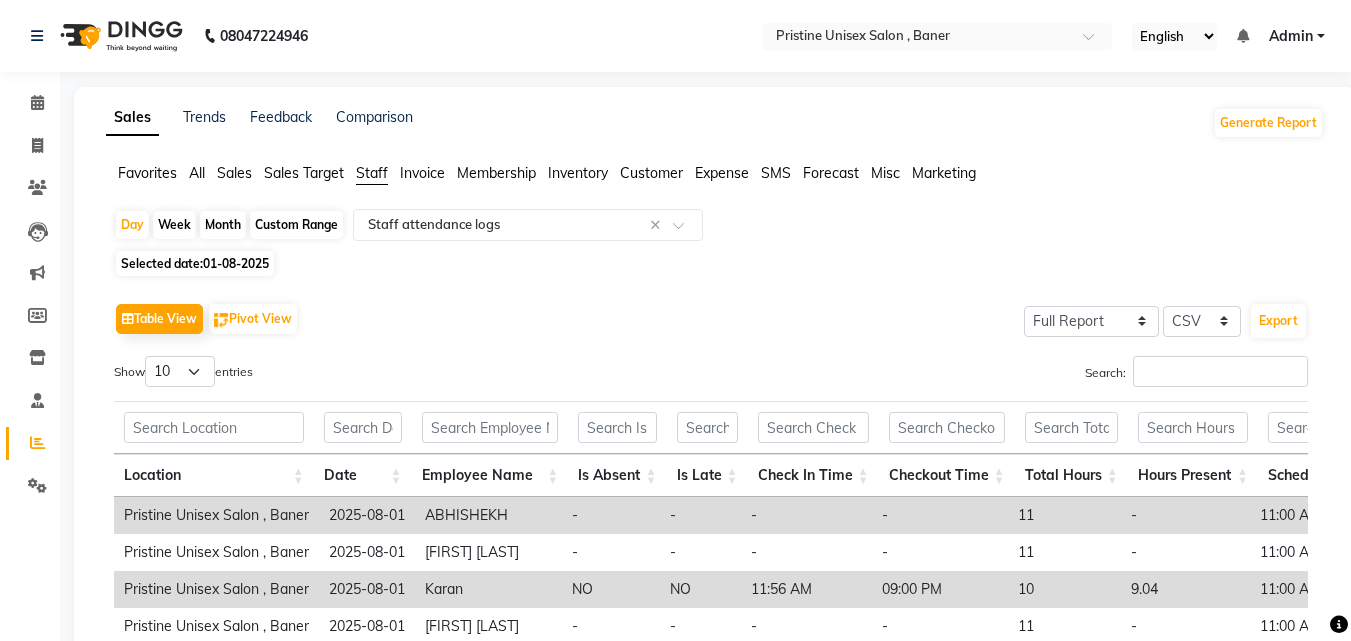 click on "Month" 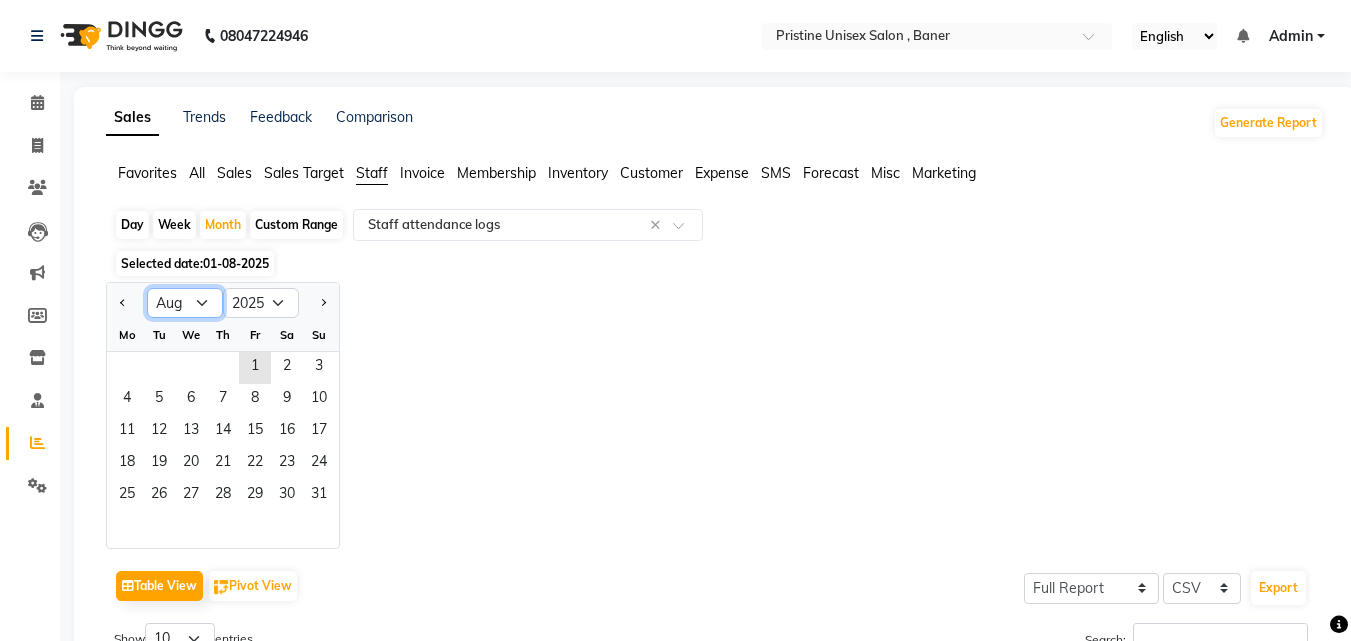click on "Jan Feb Mar Apr May Jun Jul Aug Sep Oct Nov Dec" 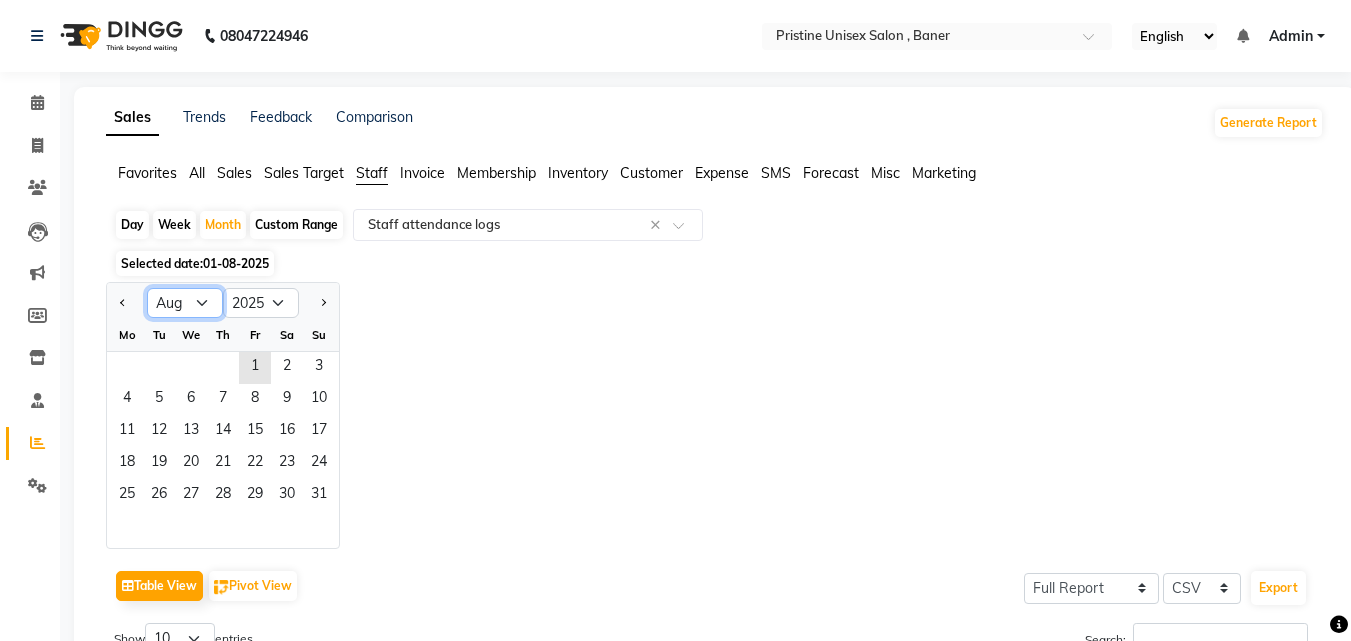 select on "7" 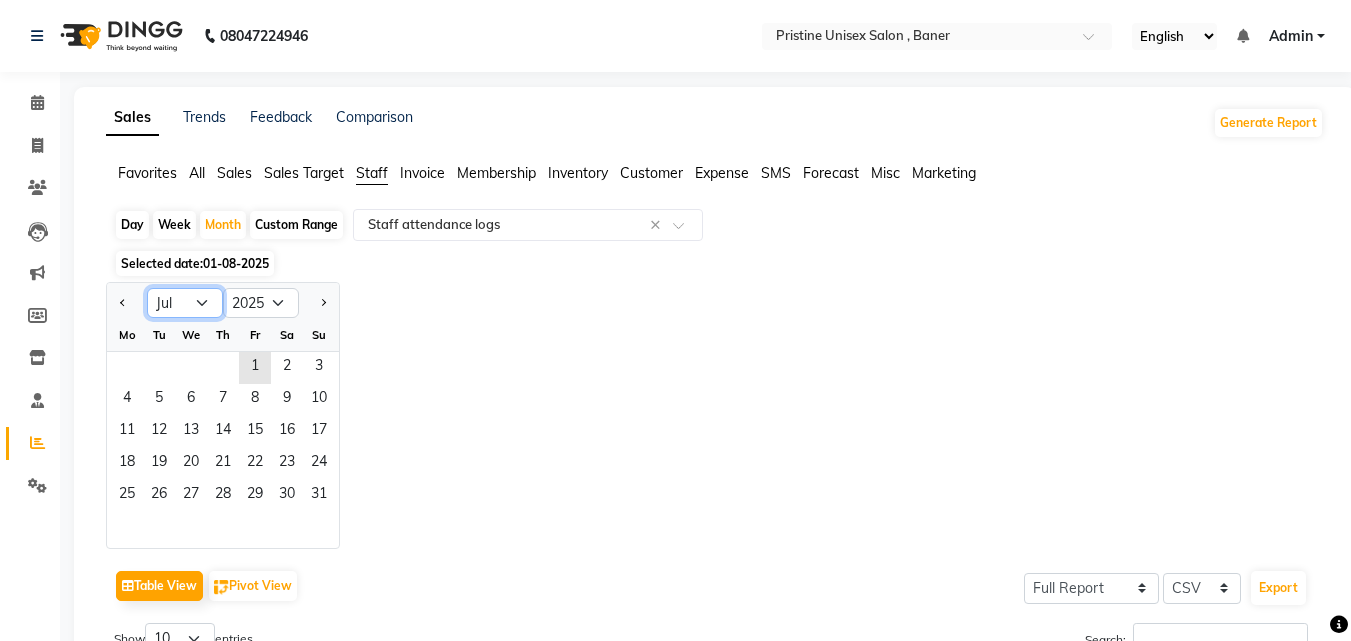 click on "Jan Feb Mar Apr May Jun Jul Aug Sep Oct Nov Dec" 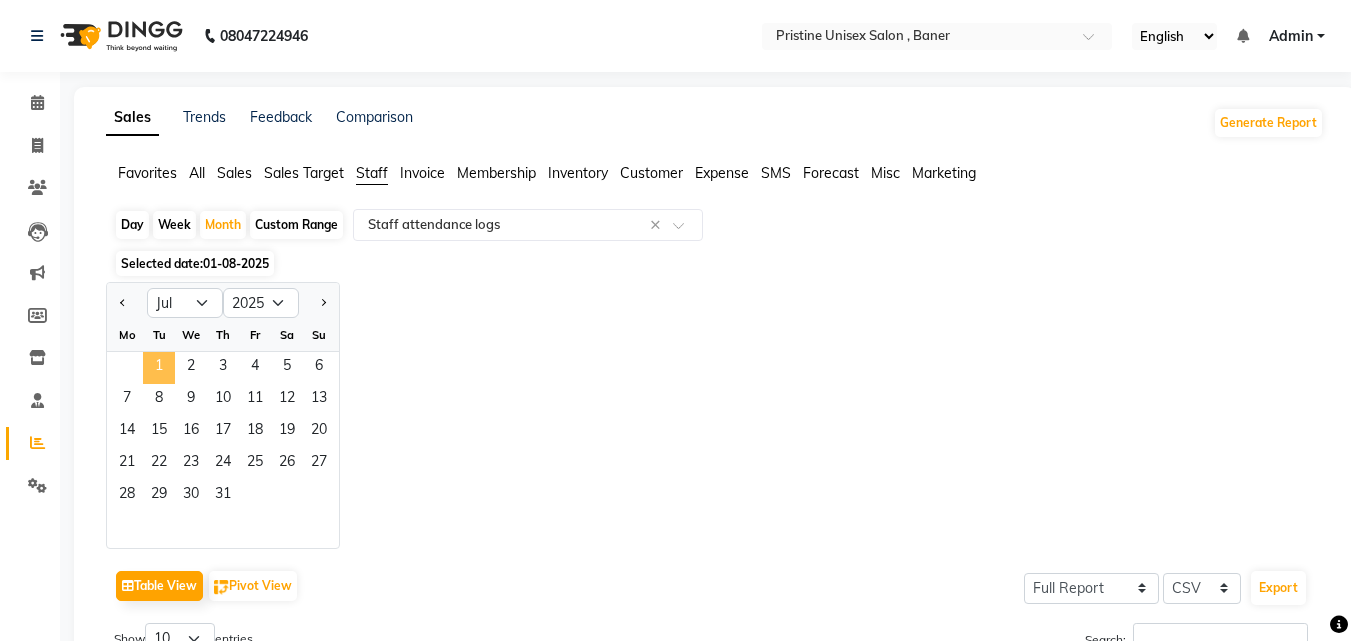 click on "1" 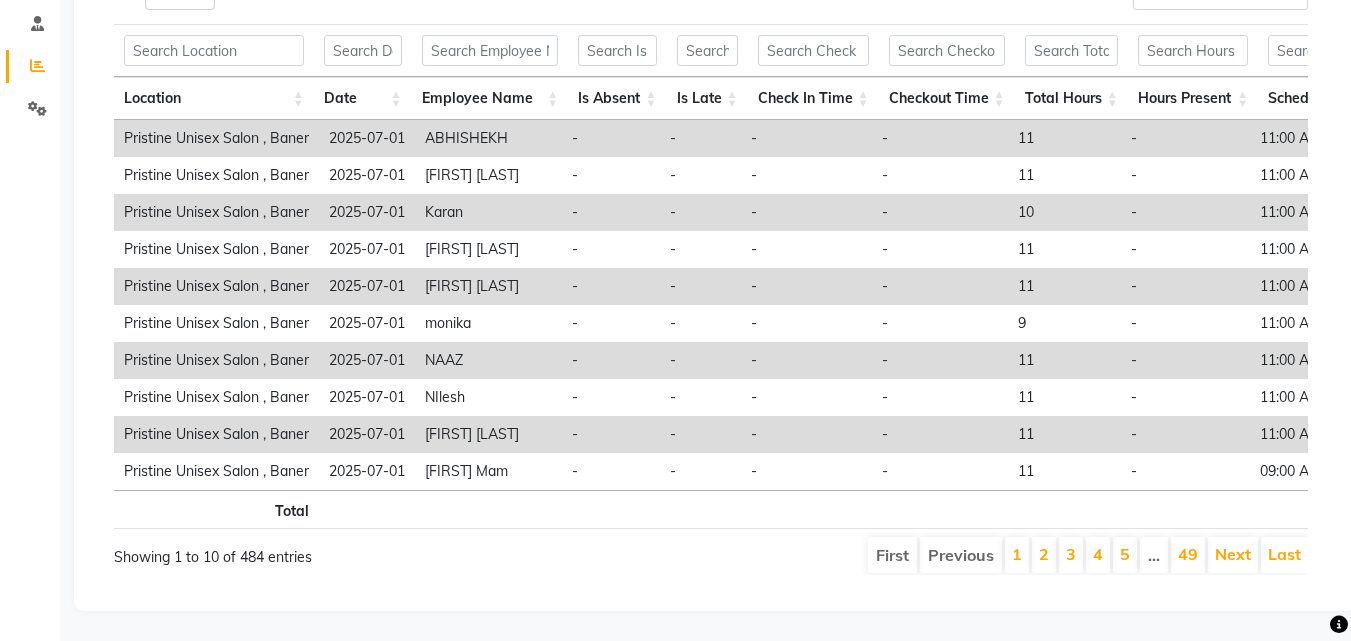 scroll, scrollTop: 400, scrollLeft: 0, axis: vertical 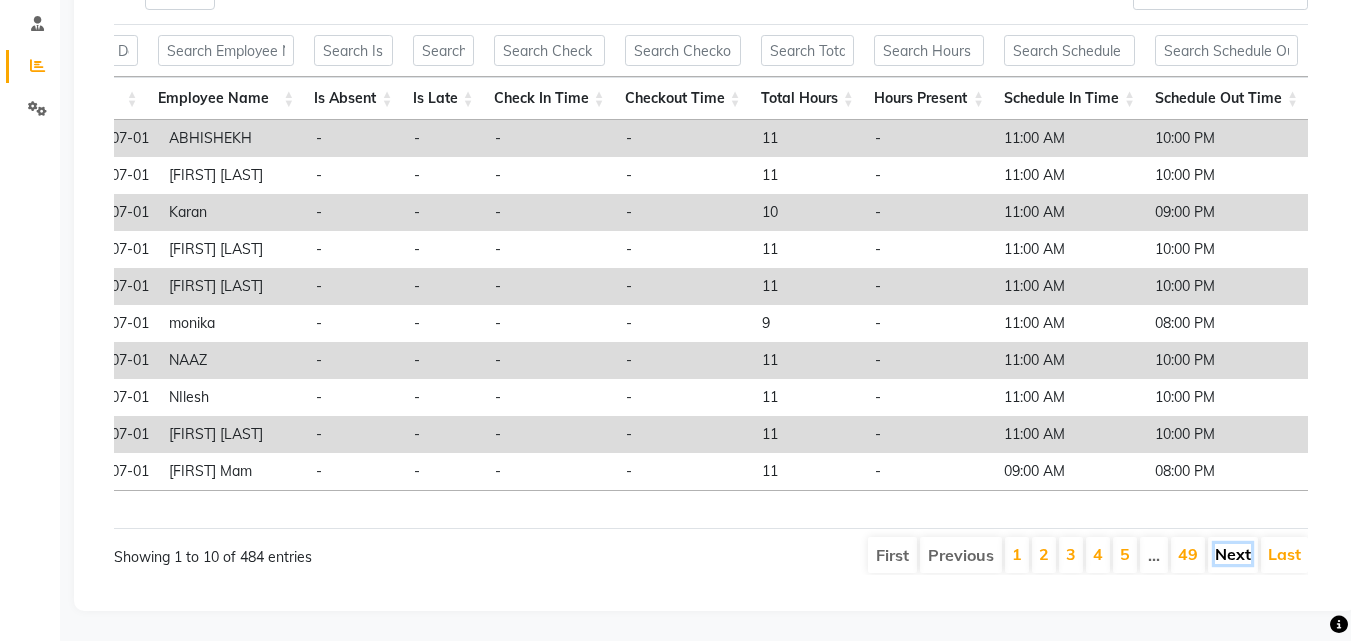 click on "Next" at bounding box center (1233, 554) 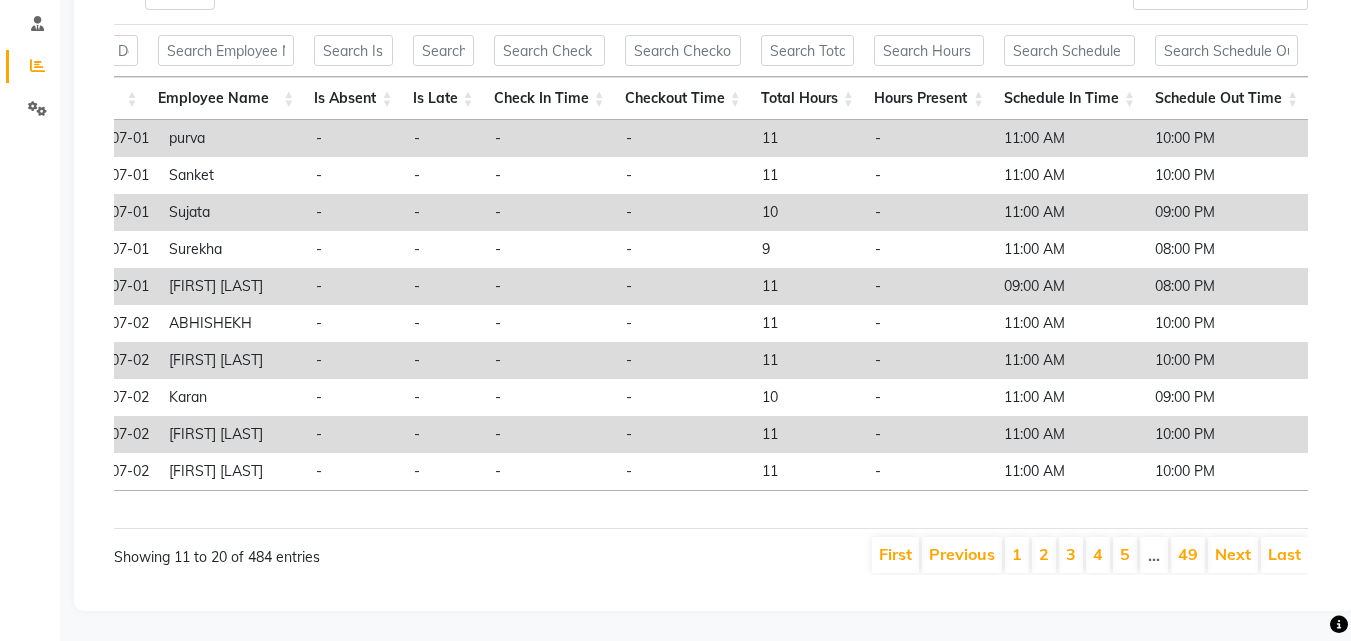 click on "Next" at bounding box center (1233, 554) 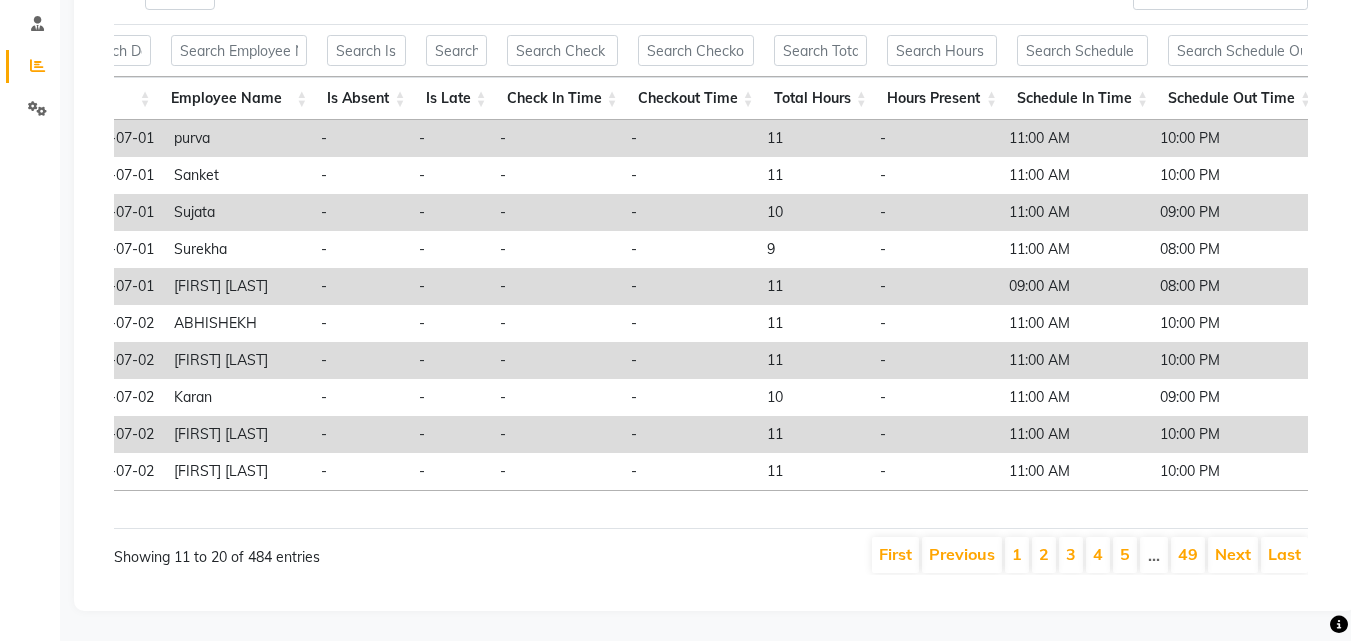 scroll, scrollTop: 0, scrollLeft: 251, axis: horizontal 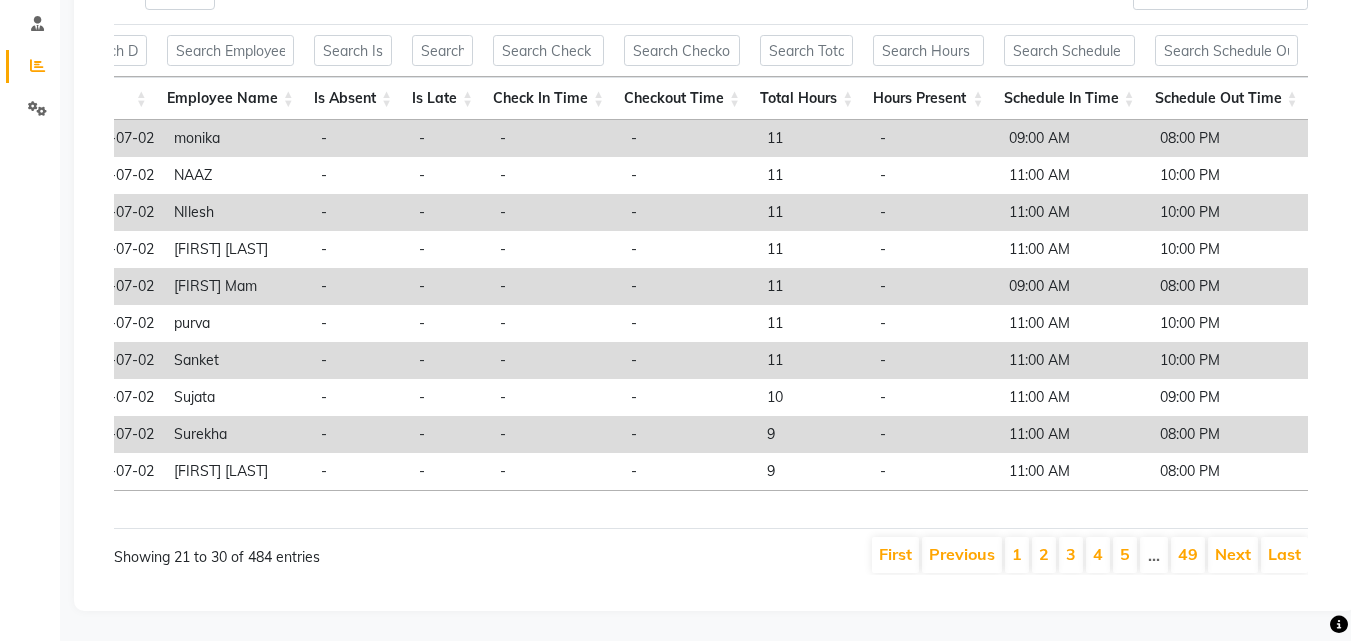 click on "Next" at bounding box center (1233, 554) 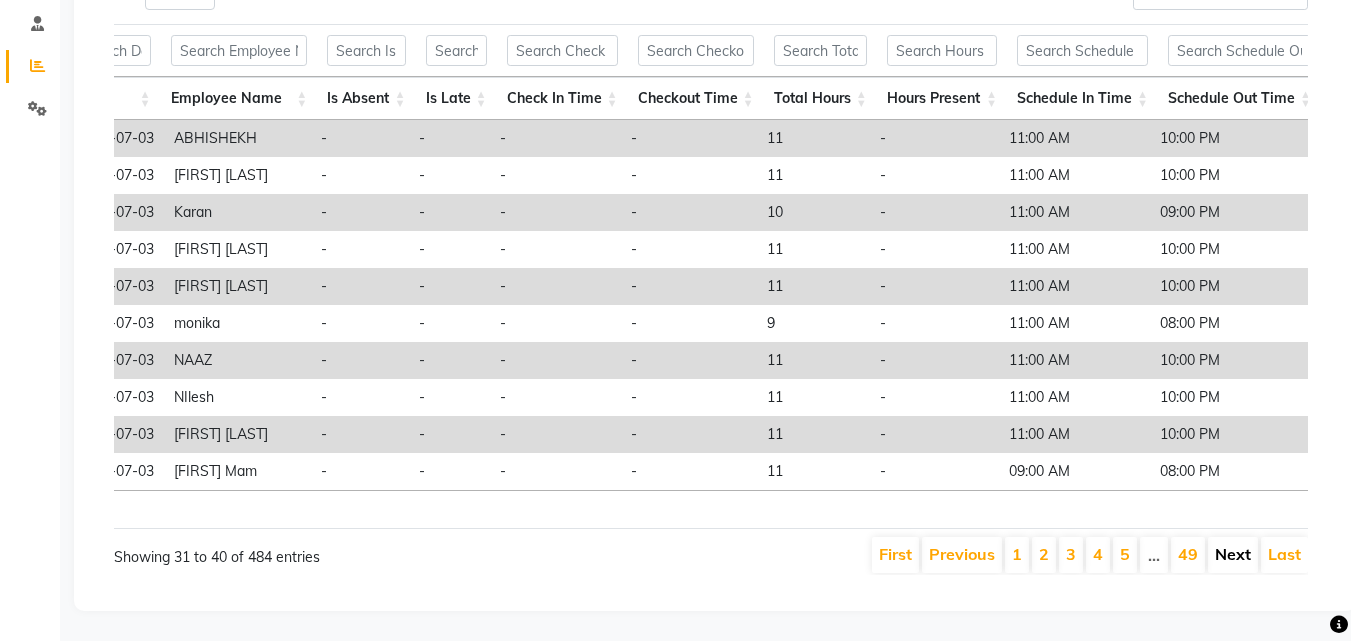 click on "Next" at bounding box center (1233, 554) 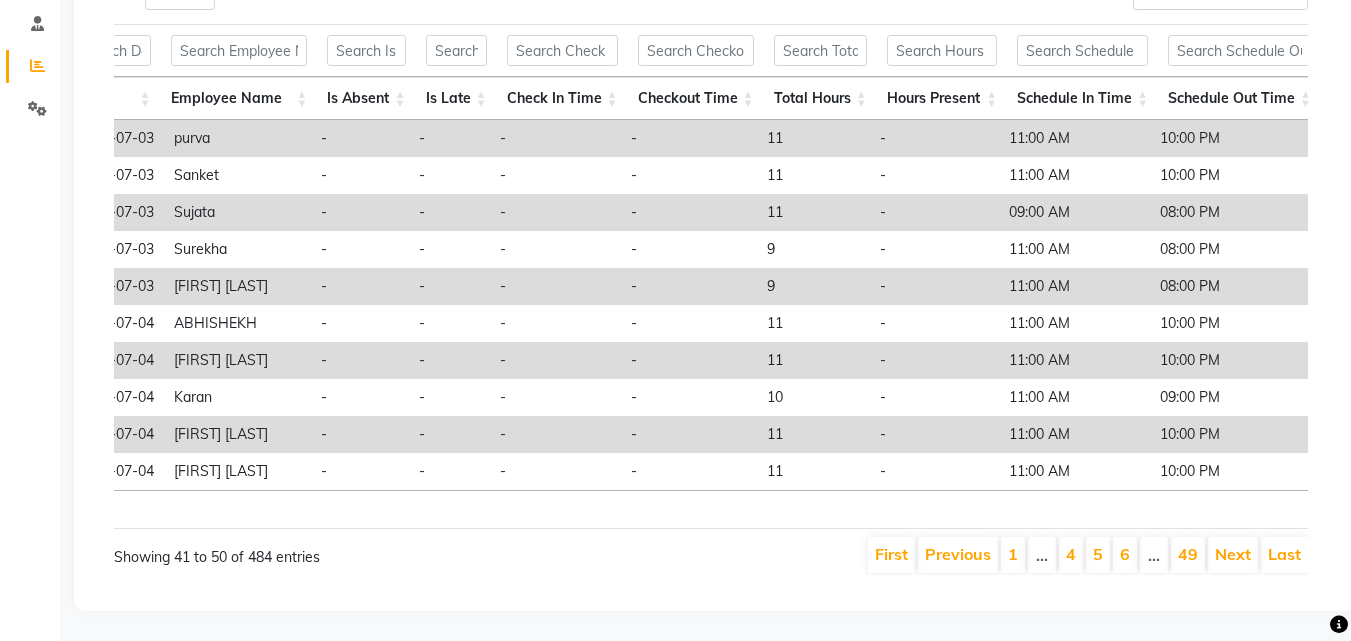 click on "Next" at bounding box center (1233, 554) 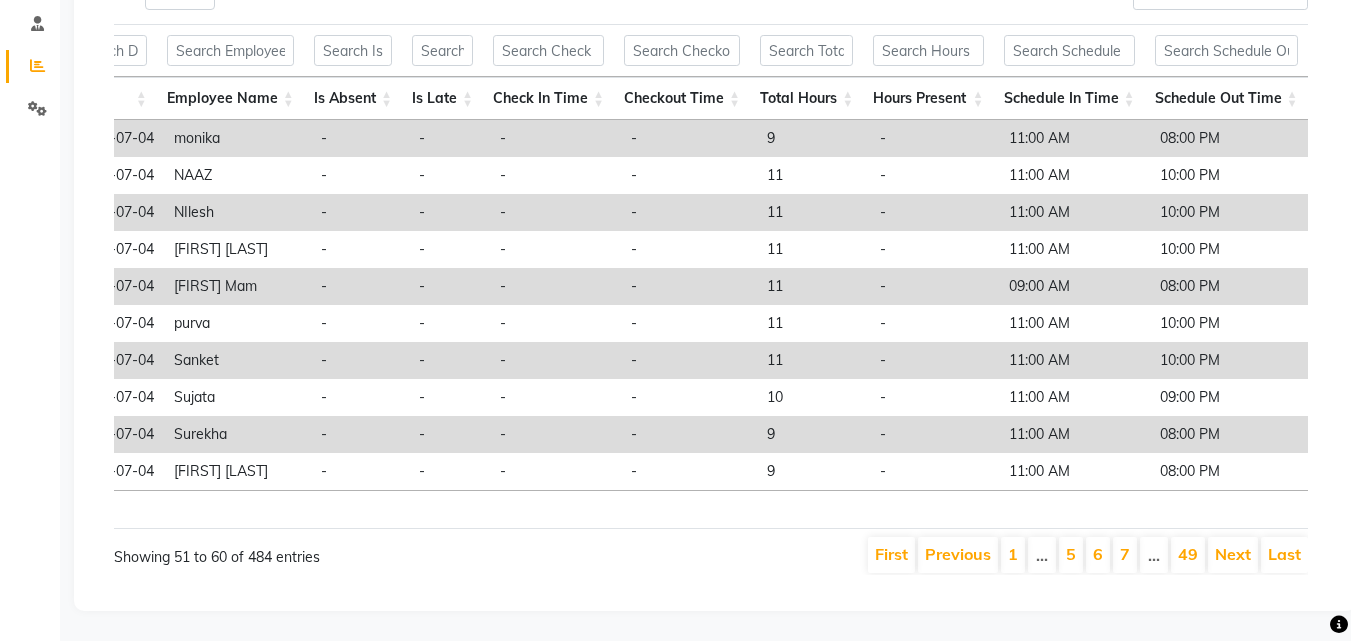 click on "Next" at bounding box center [1233, 554] 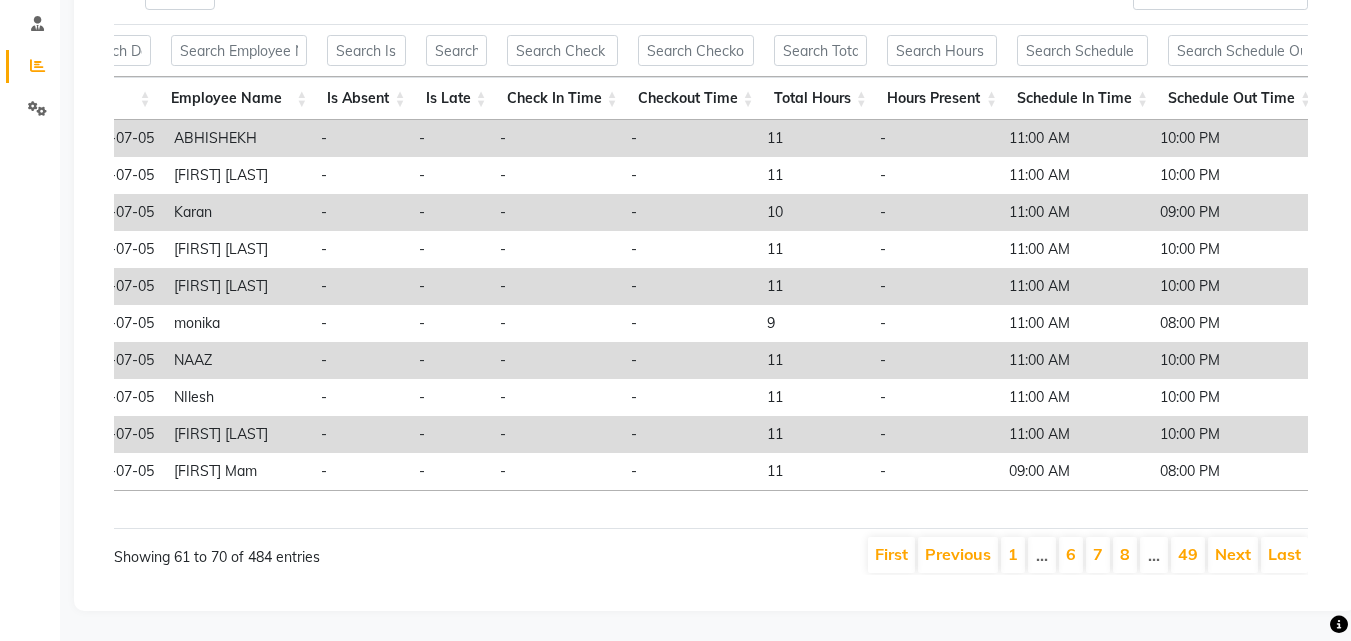 click on "Next" at bounding box center [1233, 554] 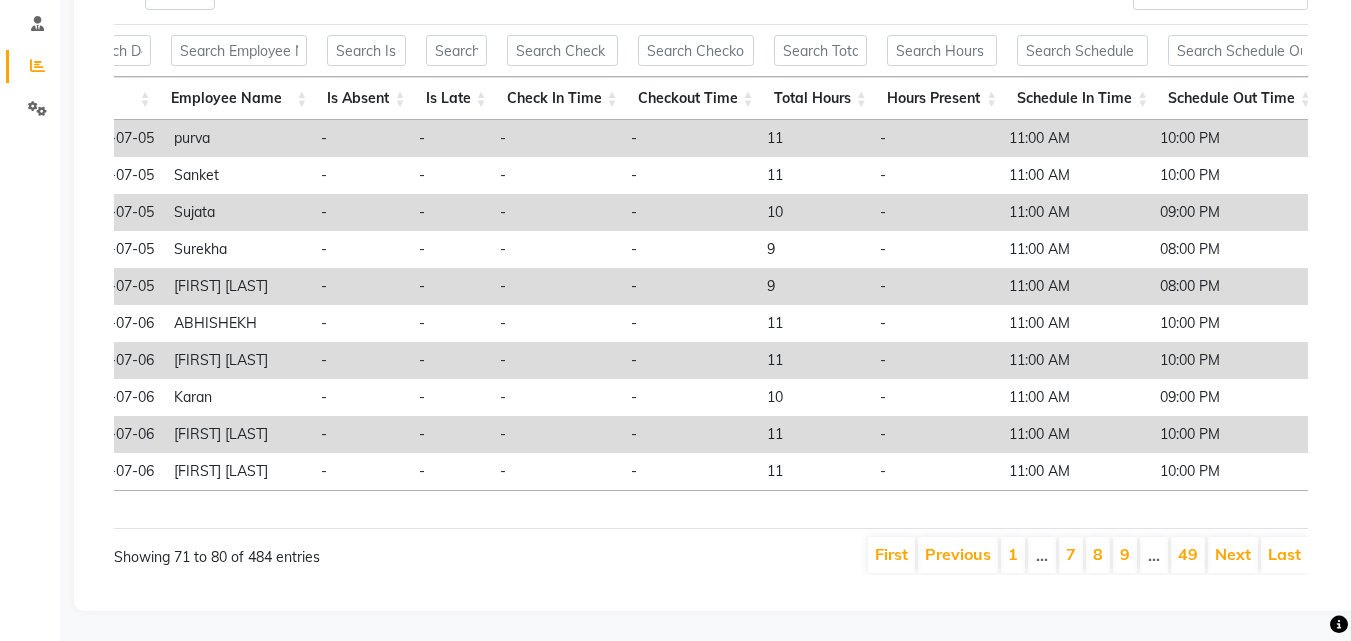 click on "Next" at bounding box center [1233, 554] 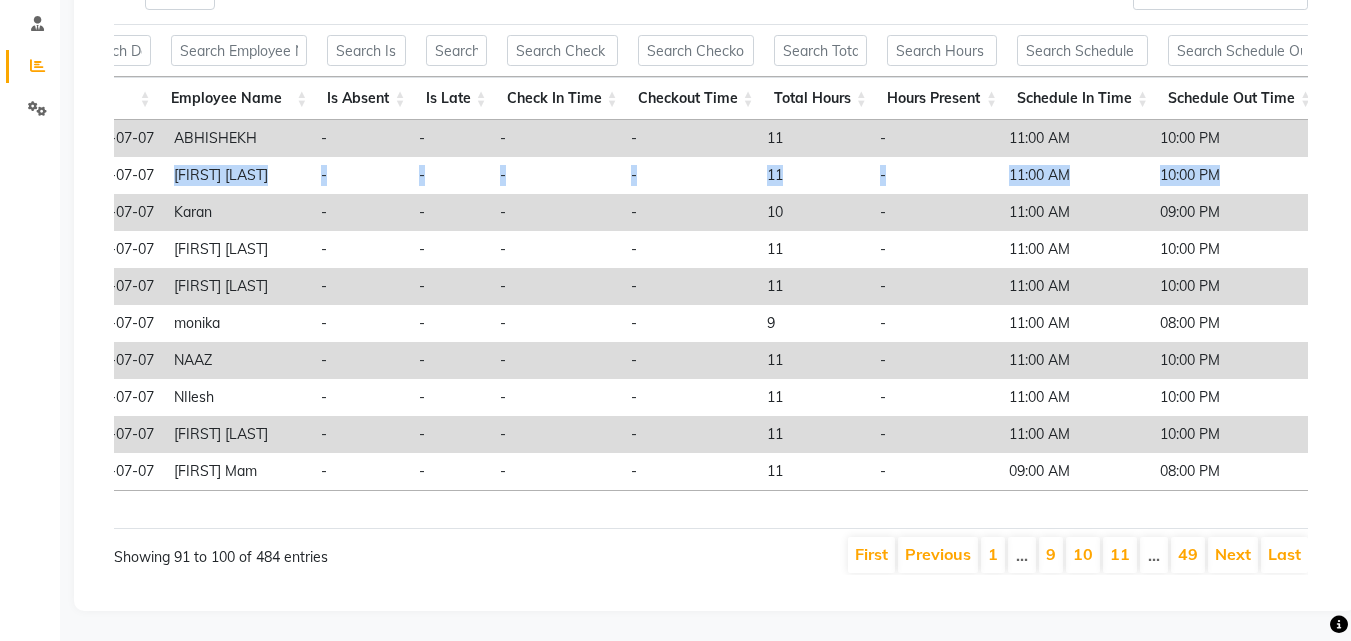 scroll, scrollTop: 0, scrollLeft: 264, axis: horizontal 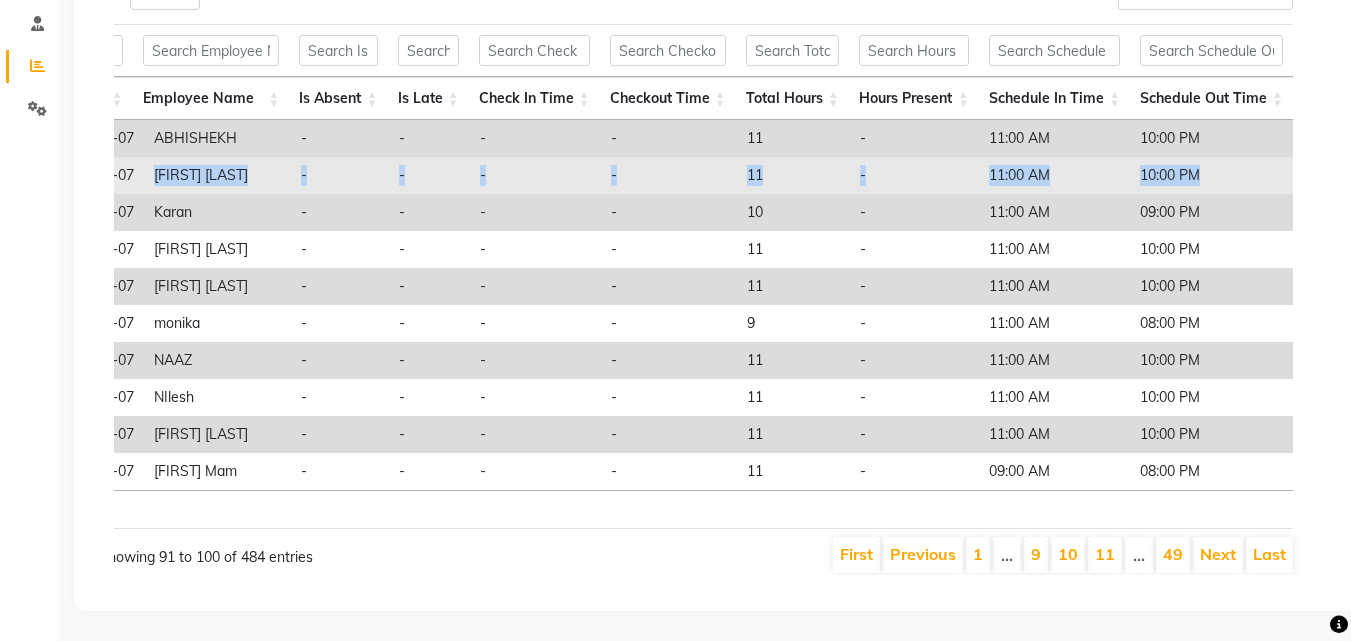 drag, startPoint x: 171, startPoint y: 144, endPoint x: 1266, endPoint y: 145, distance: 1095.0005 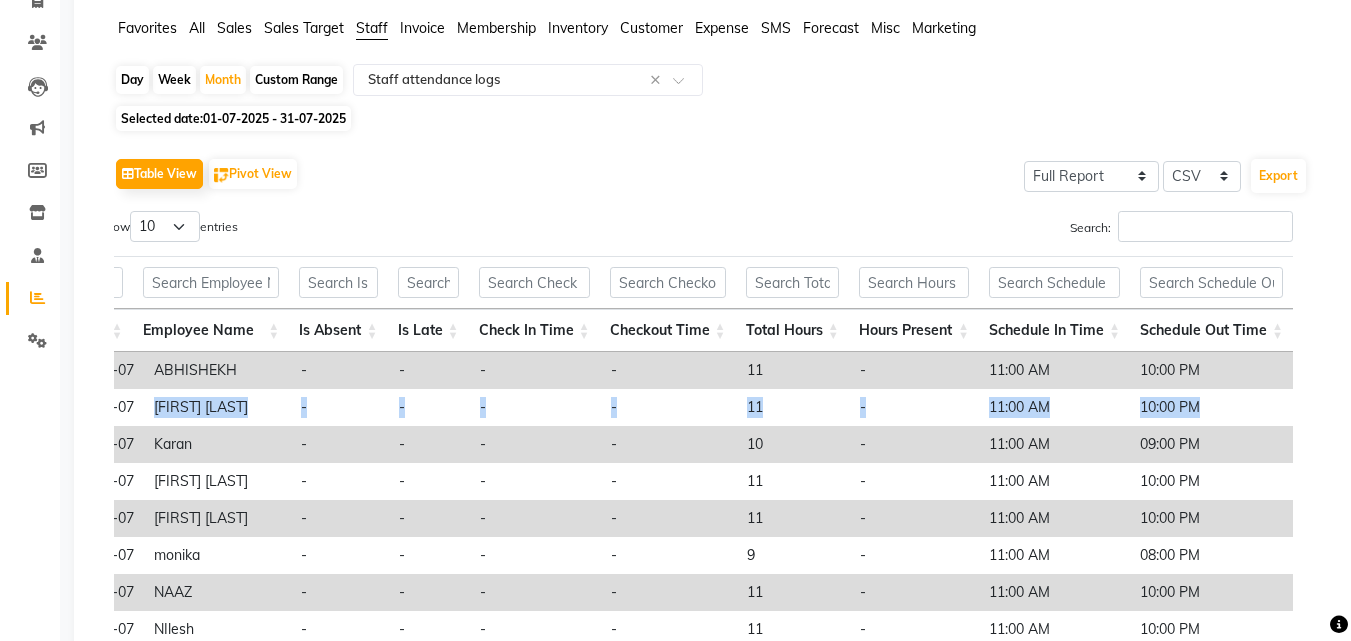 scroll, scrollTop: 100, scrollLeft: 0, axis: vertical 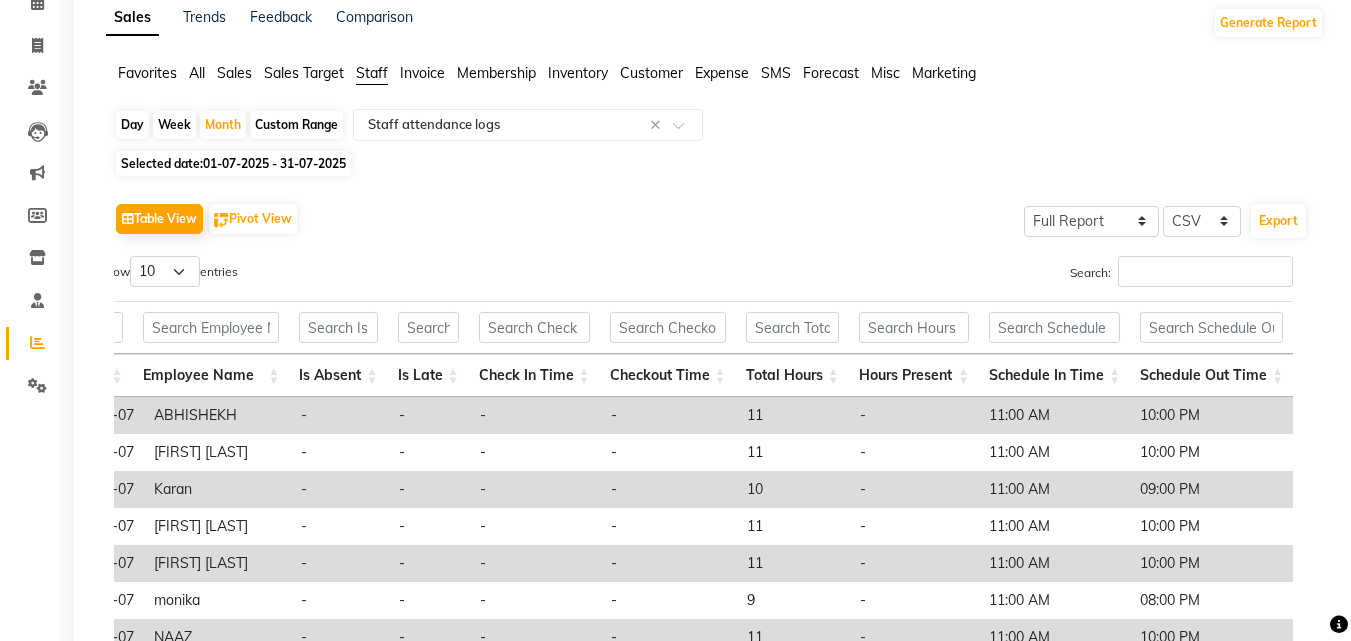 click on "01-07-2025 - 31-07-2025" 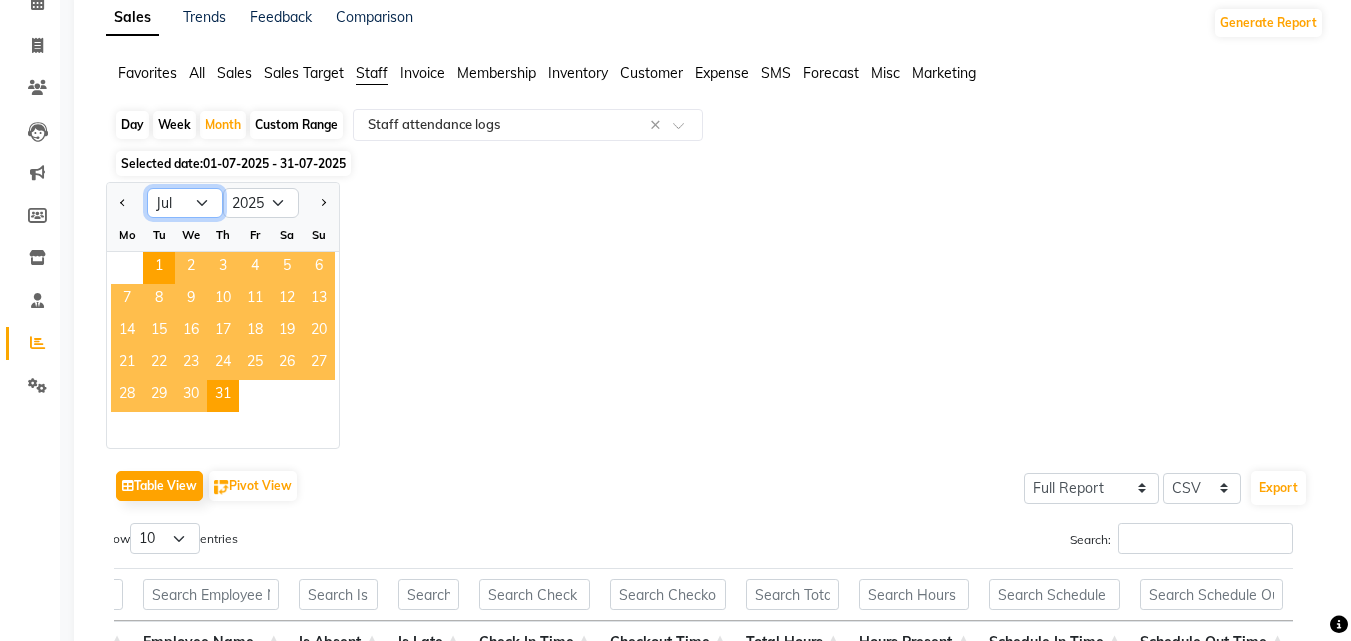 click on "Jan Feb Mar Apr May Jun Jul Aug Sep Oct Nov Dec" 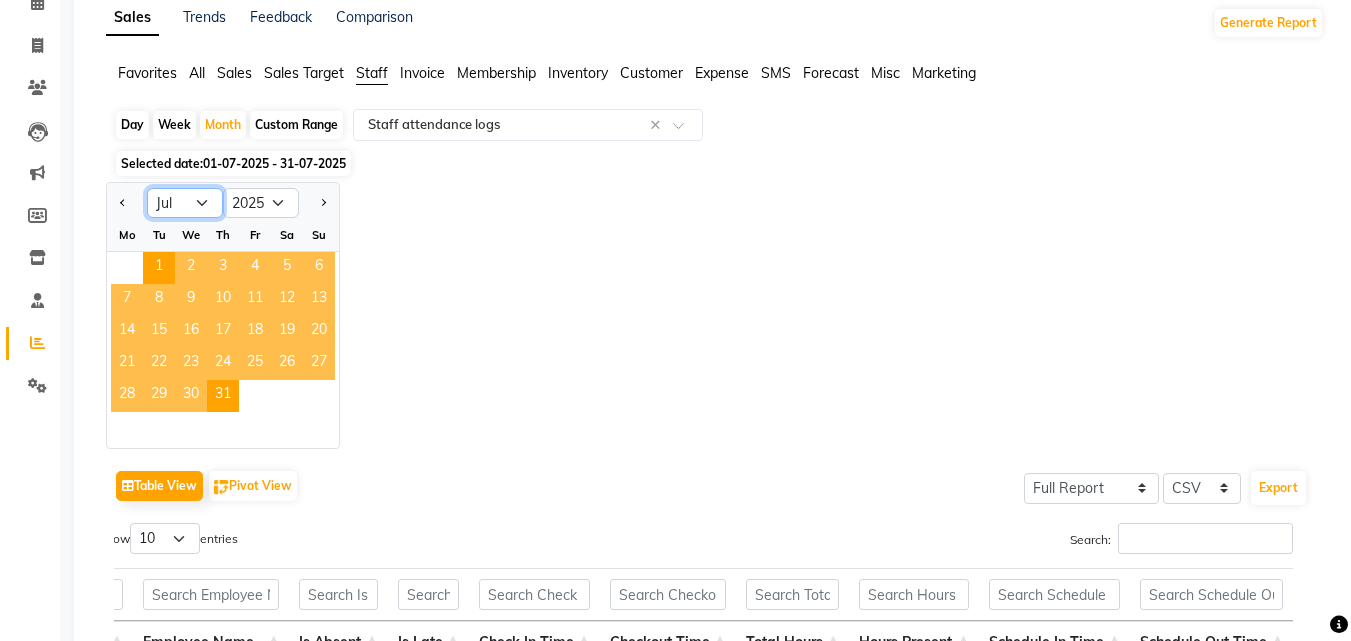 select on "6" 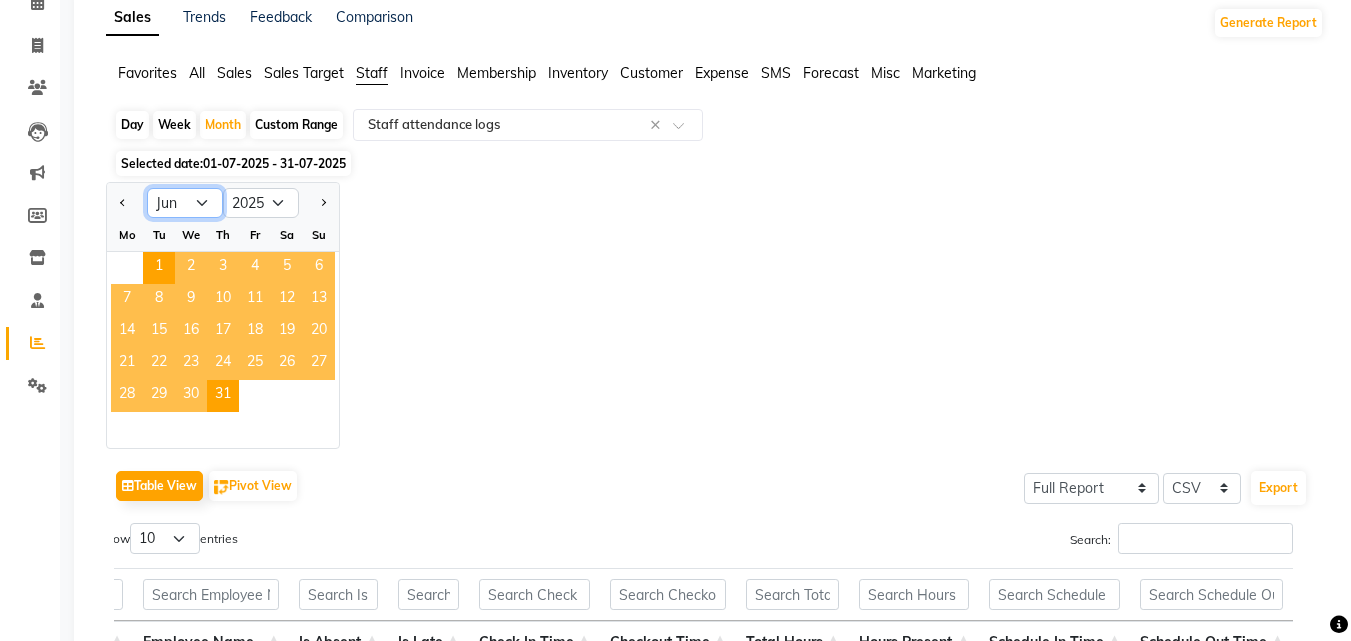 click on "Jan Feb Mar Apr May Jun Jul Aug Sep Oct Nov Dec" 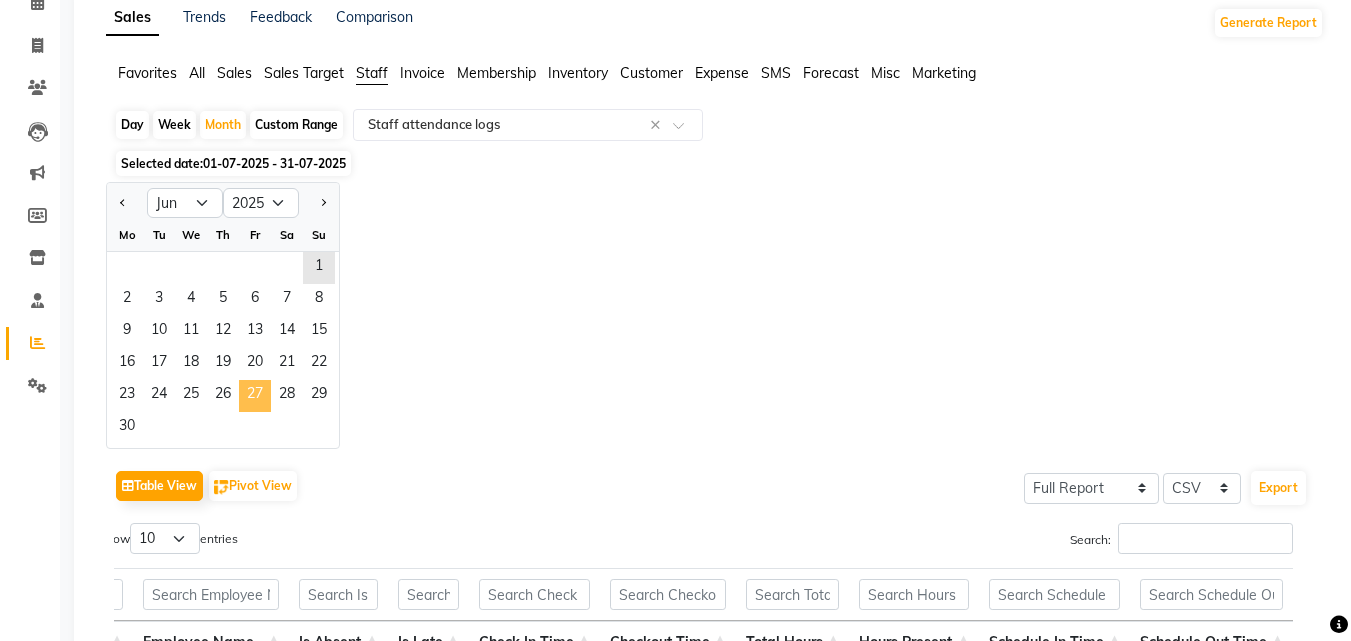 click on "27" 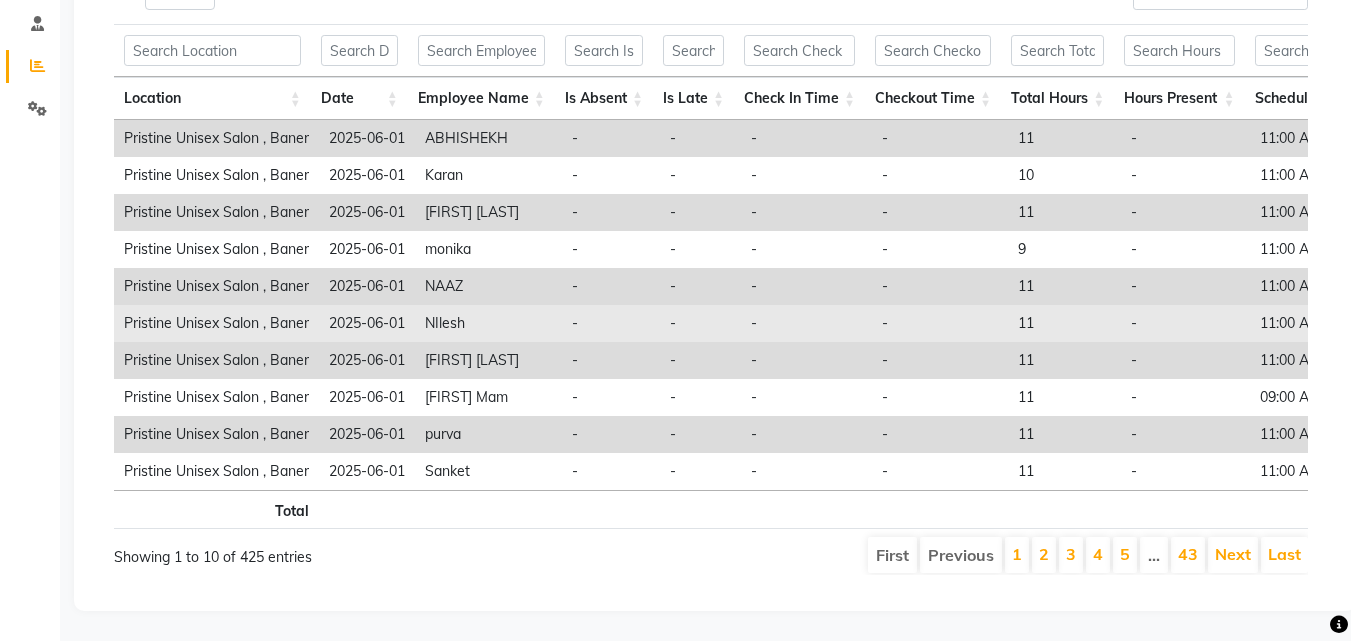 scroll, scrollTop: 400, scrollLeft: 0, axis: vertical 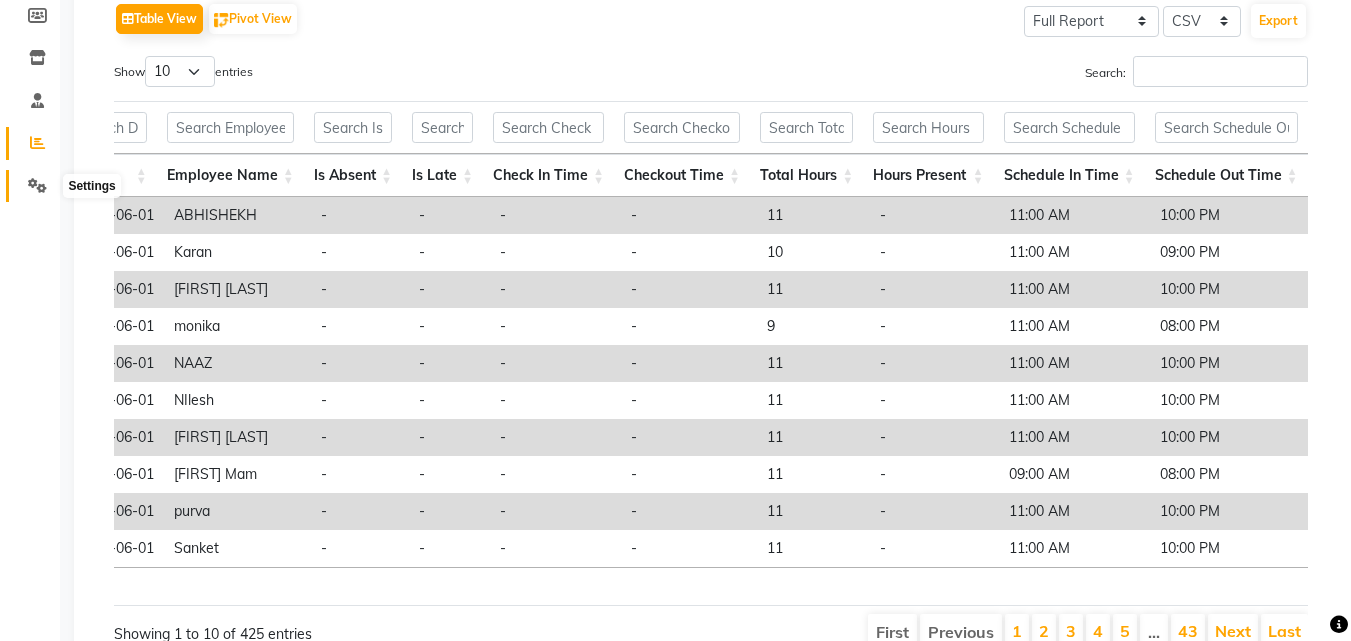click 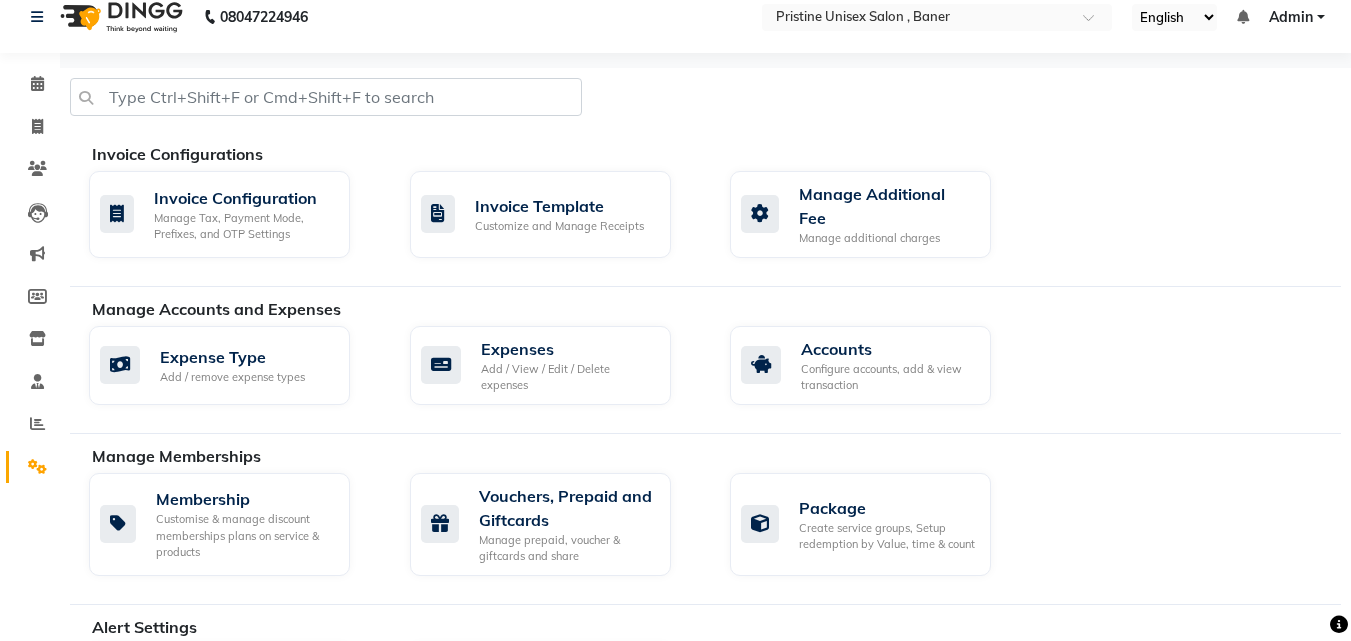 scroll, scrollTop: 0, scrollLeft: 0, axis: both 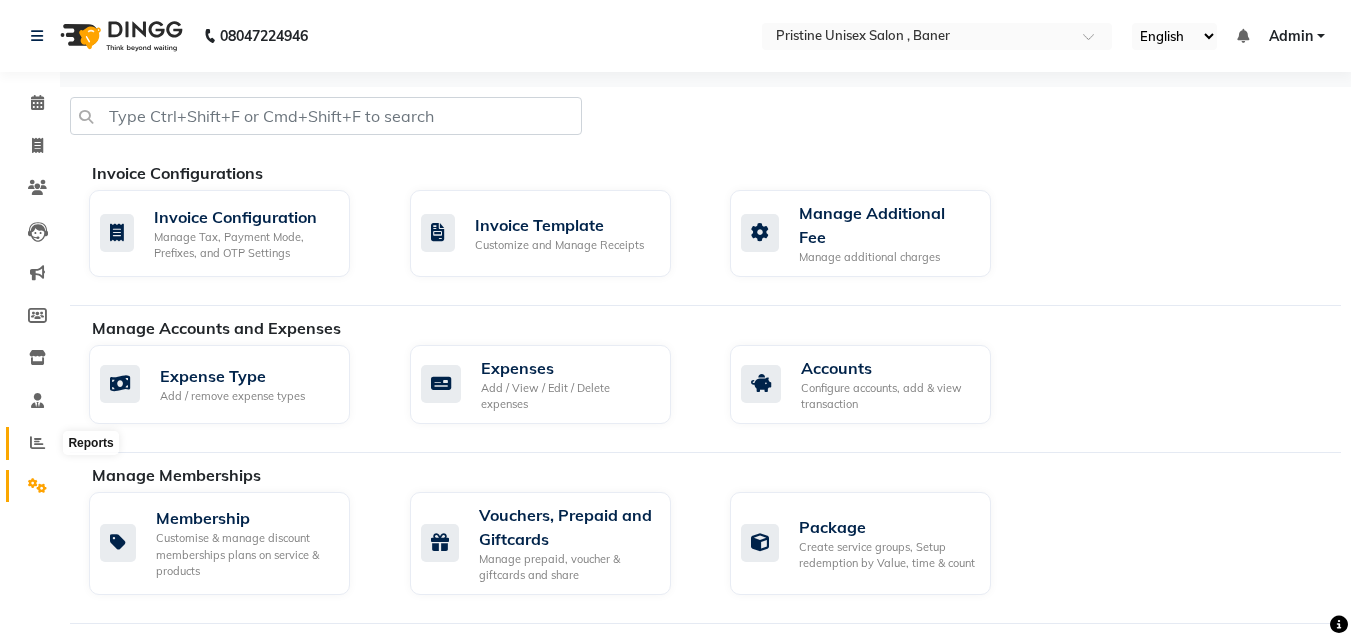 click 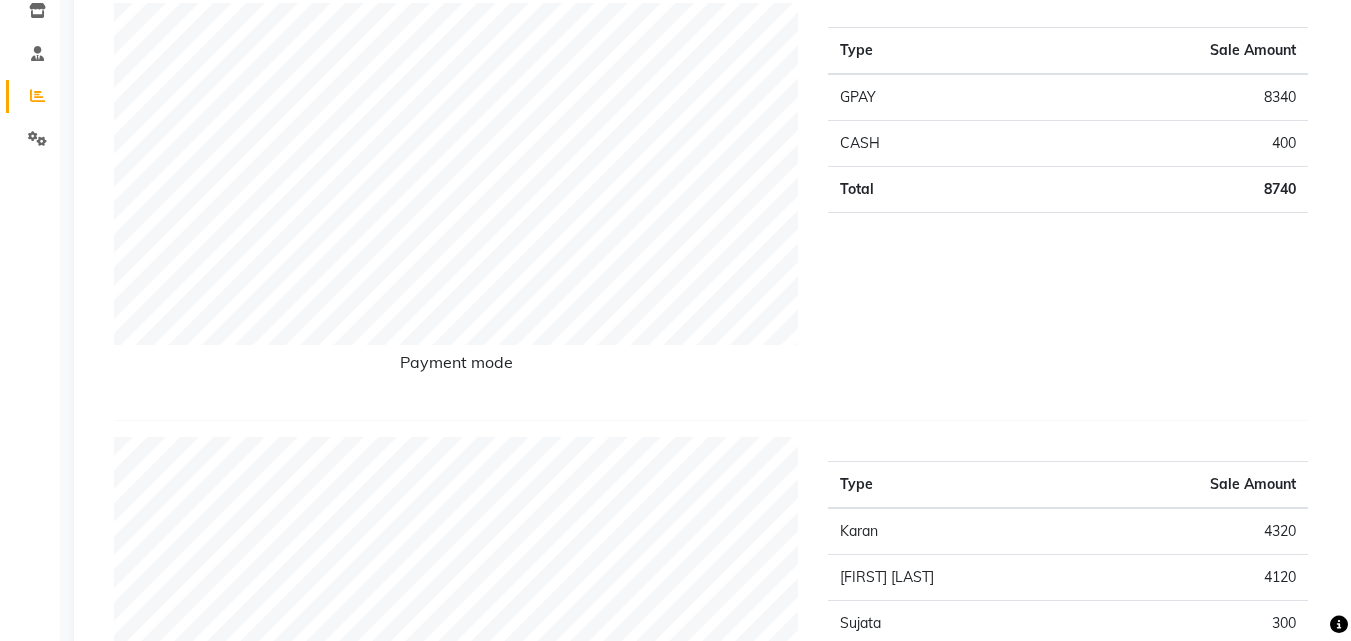 scroll, scrollTop: 500, scrollLeft: 0, axis: vertical 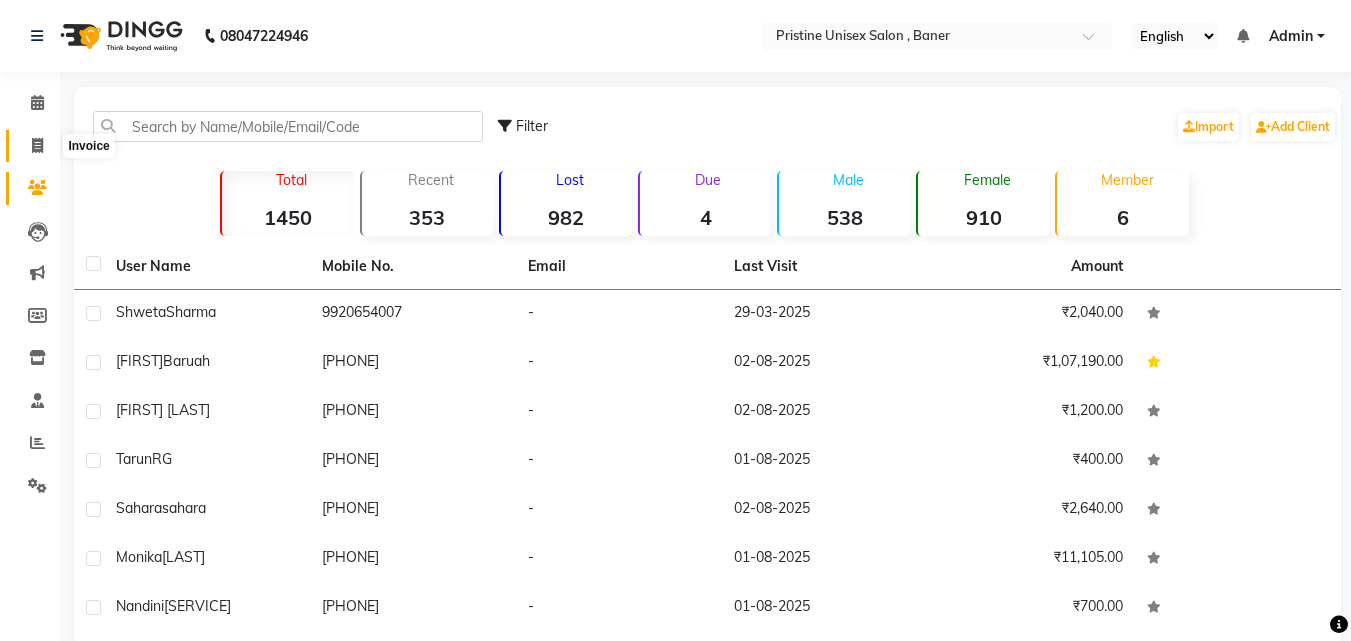 click 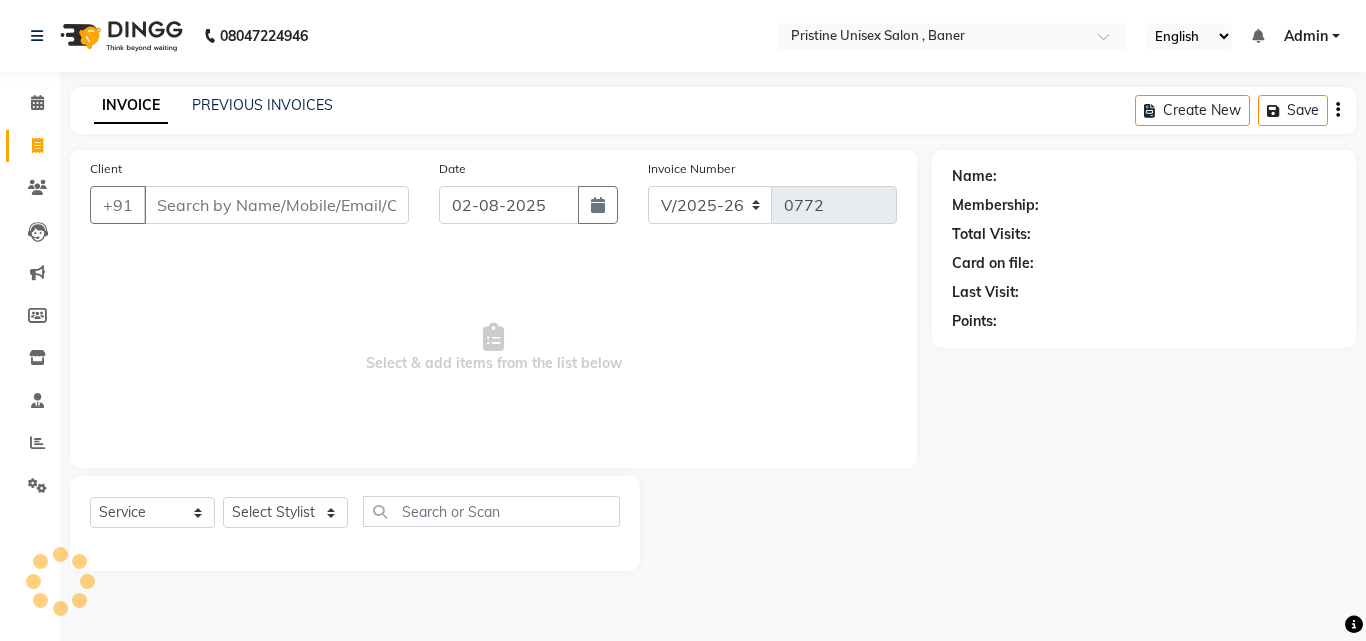 click on "Client" at bounding box center (276, 205) 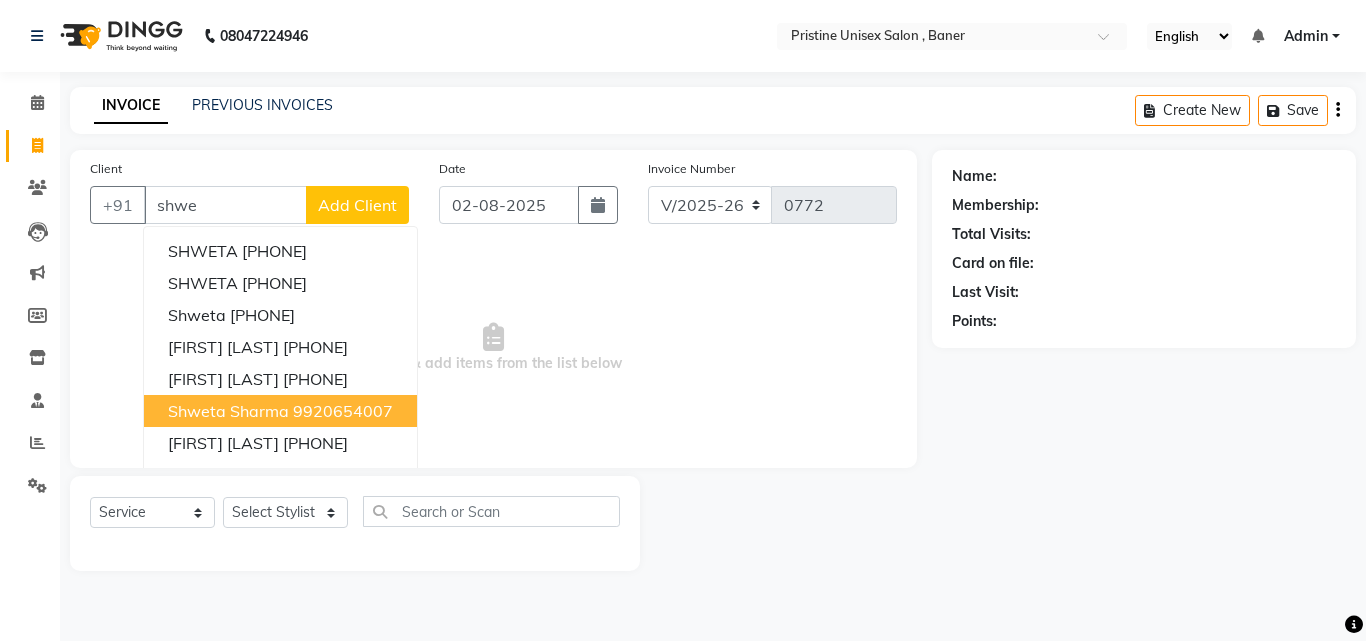 click on "Shweta Sharma" at bounding box center (228, 411) 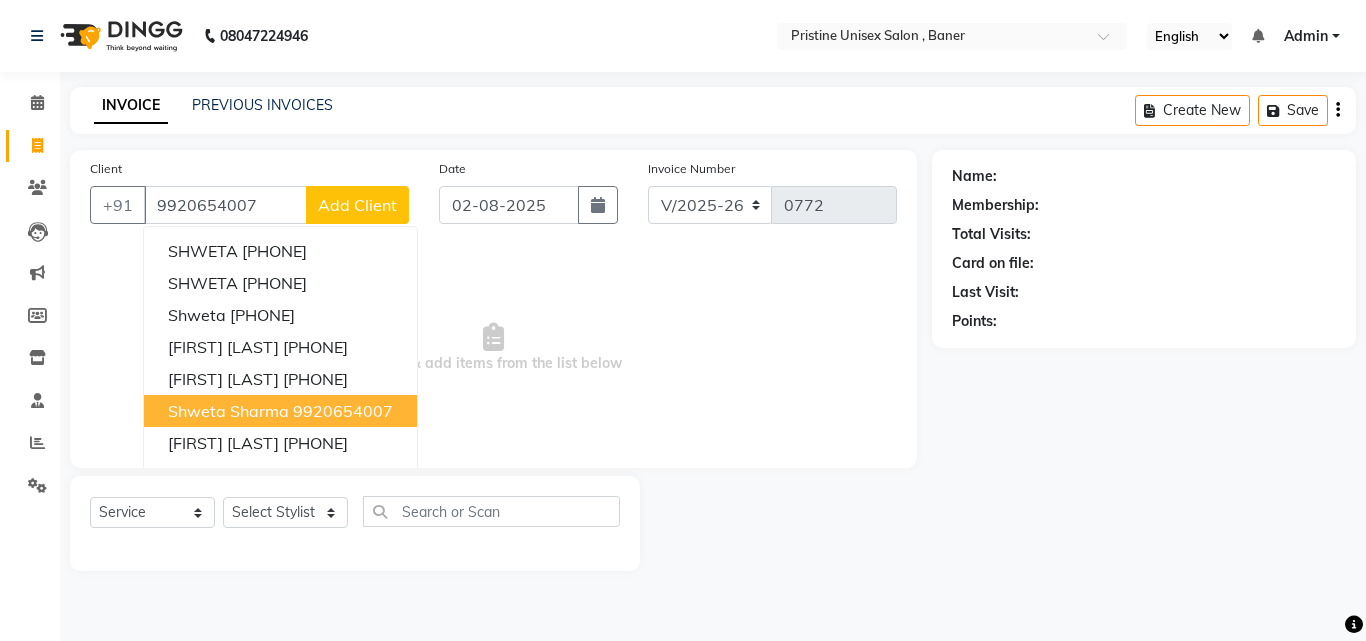 type on "9920654007" 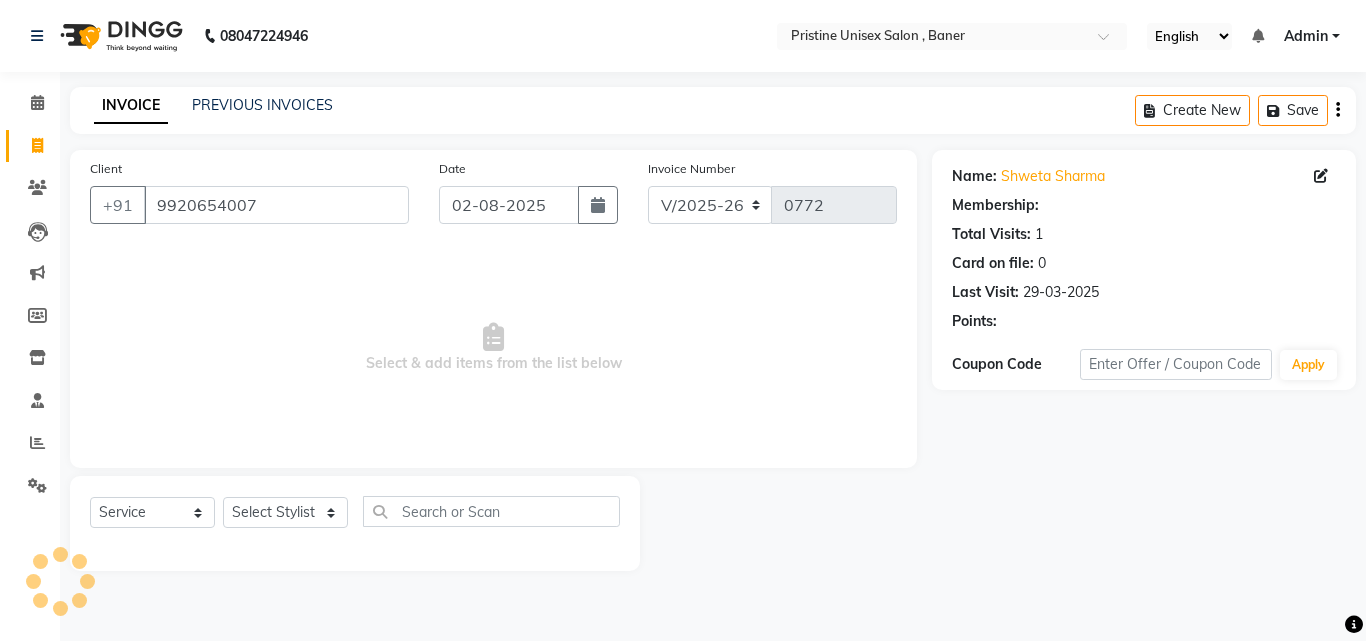 select on "1: Object" 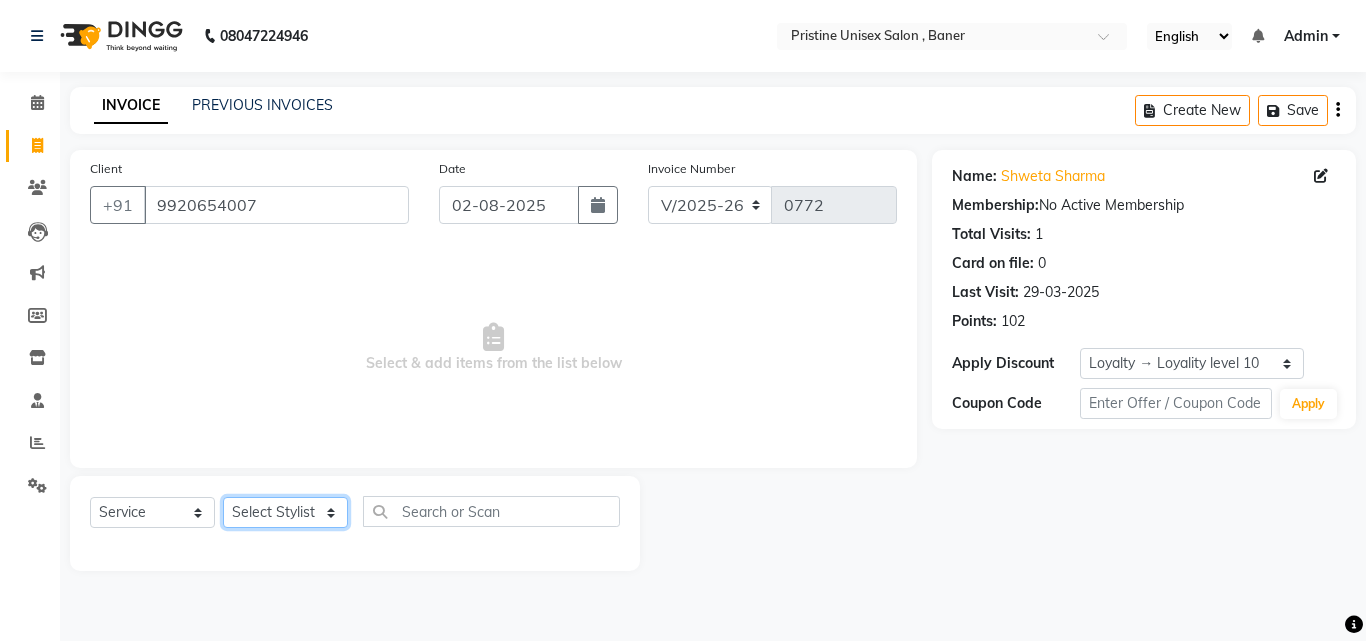 click on "Select Stylist ABHISHEKH Jaya Shinde Karan  Mahesh Rasal Mohd Monish Ahmed monika  NAAZ NIlesh pooja jaison Pooja Mam purva Sanket Sujata  Surekha Vandana  Chavan Vrsha jare" 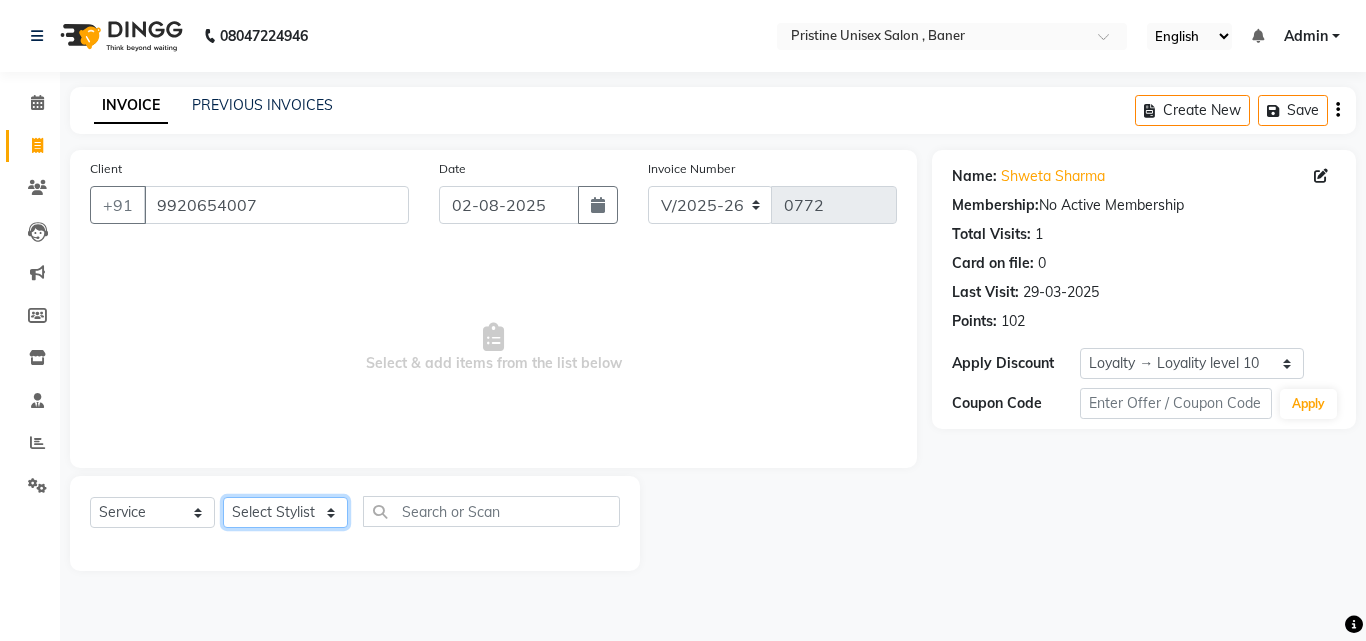select on "83039" 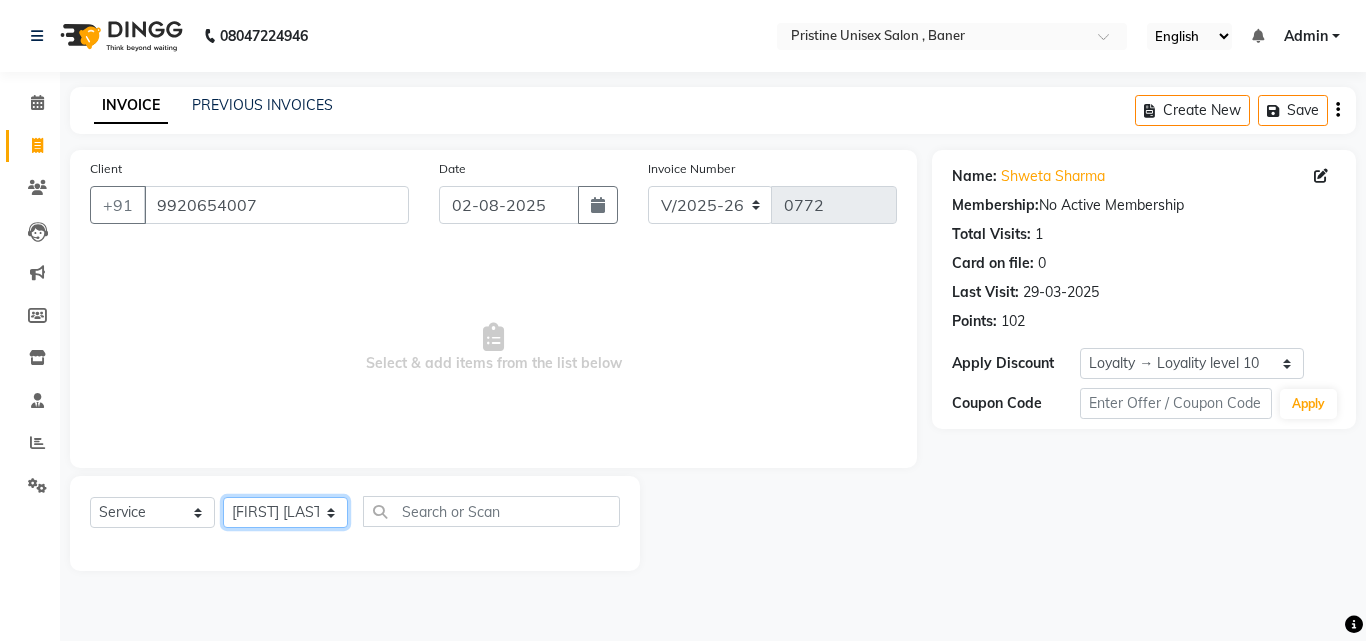 click on "Select Stylist ABHISHEKH Jaya Shinde Karan  Mahesh Rasal Mohd Monish Ahmed monika  NAAZ NIlesh pooja jaison Pooja Mam purva Sanket Sujata  Surekha Vandana  Chavan Vrsha jare" 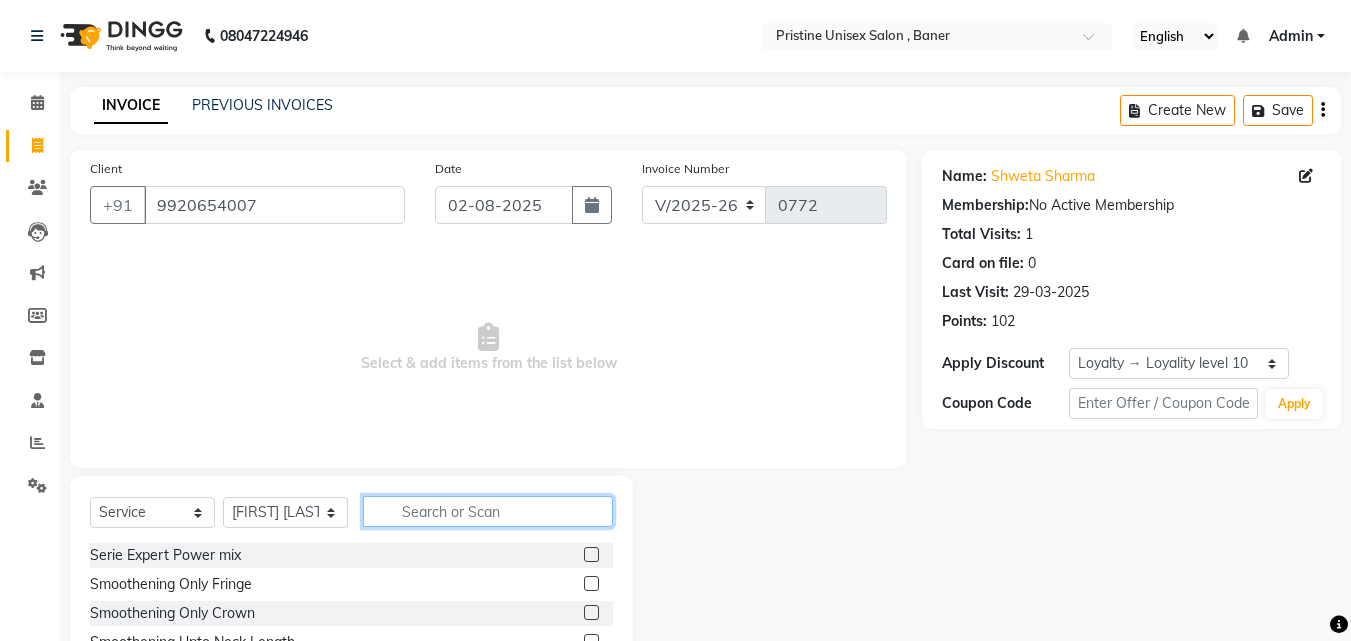 click 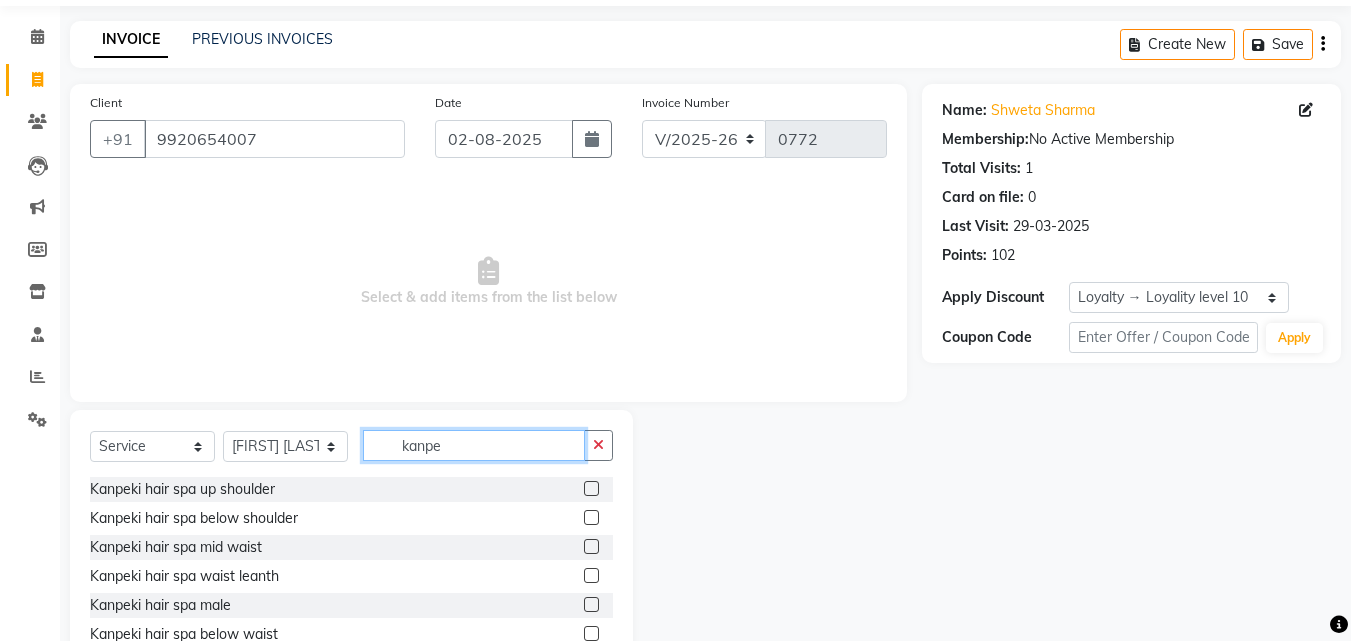 scroll, scrollTop: 100, scrollLeft: 0, axis: vertical 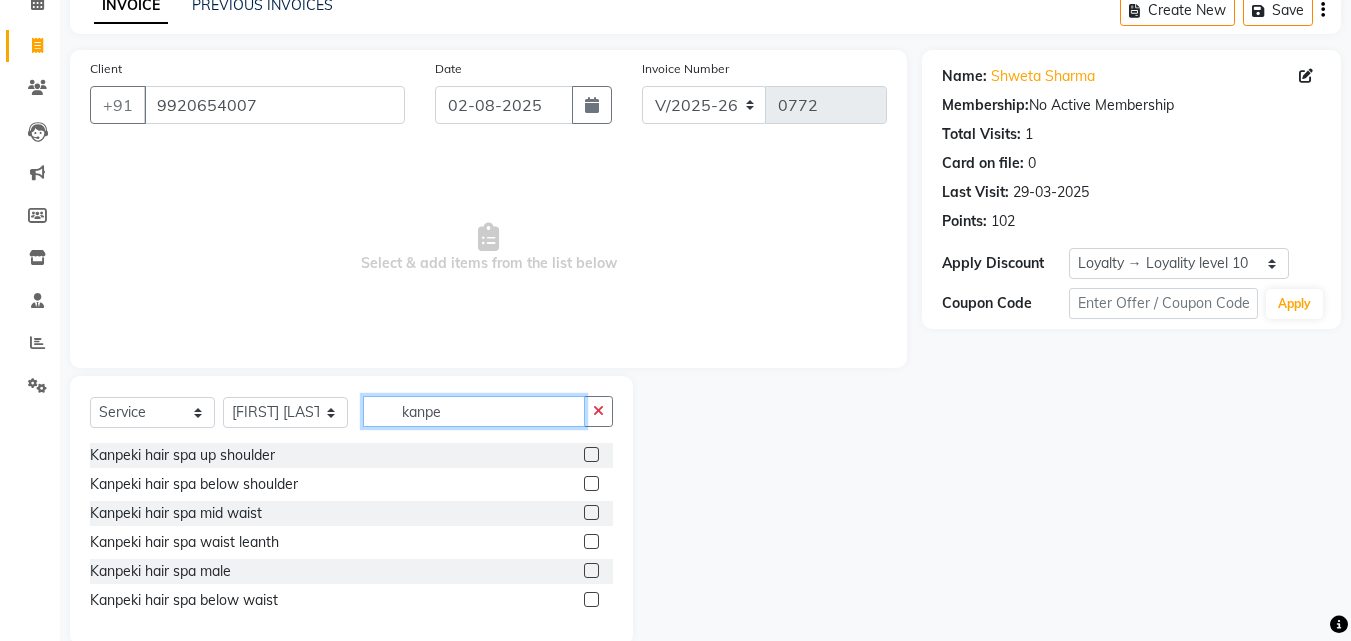 type on "kanpe" 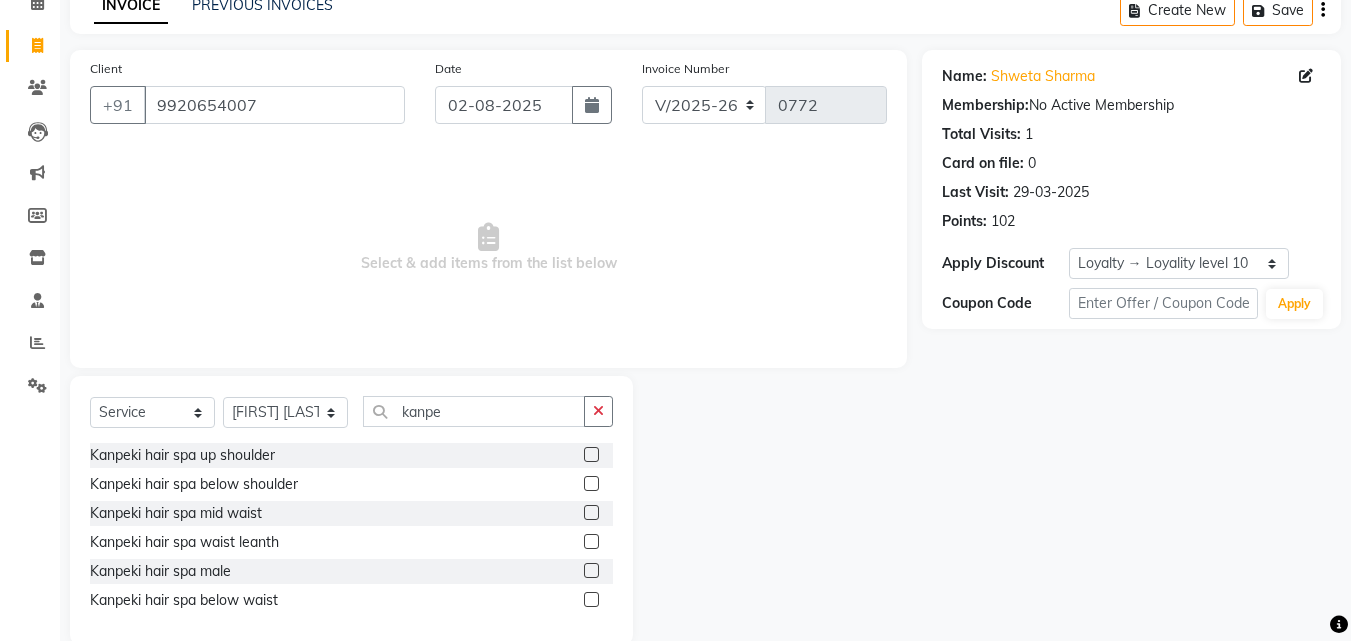 click 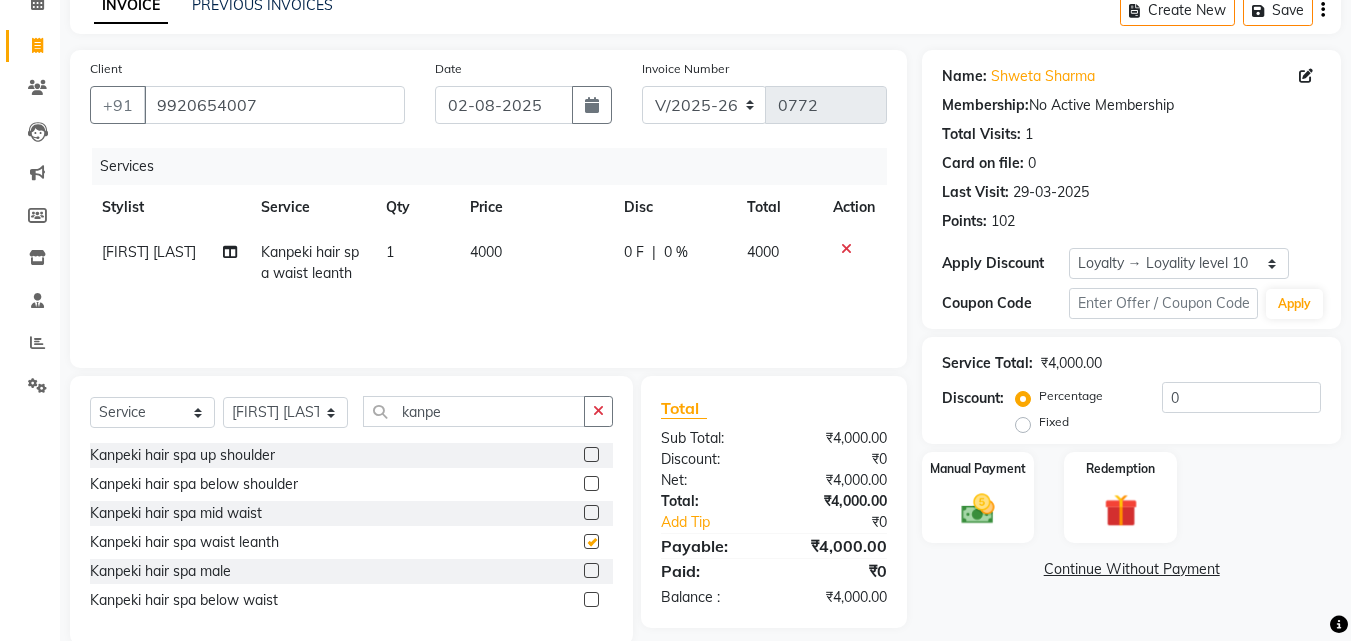 checkbox on "false" 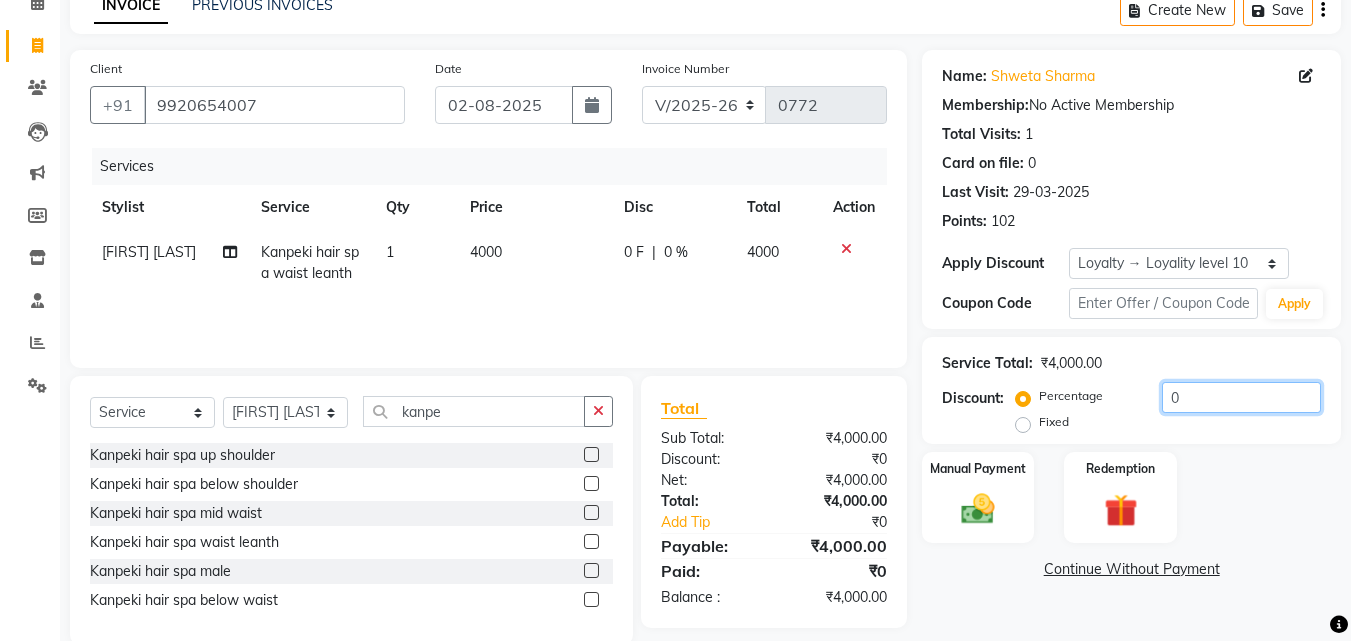 drag, startPoint x: 1204, startPoint y: 393, endPoint x: 1138, endPoint y: 392, distance: 66.007576 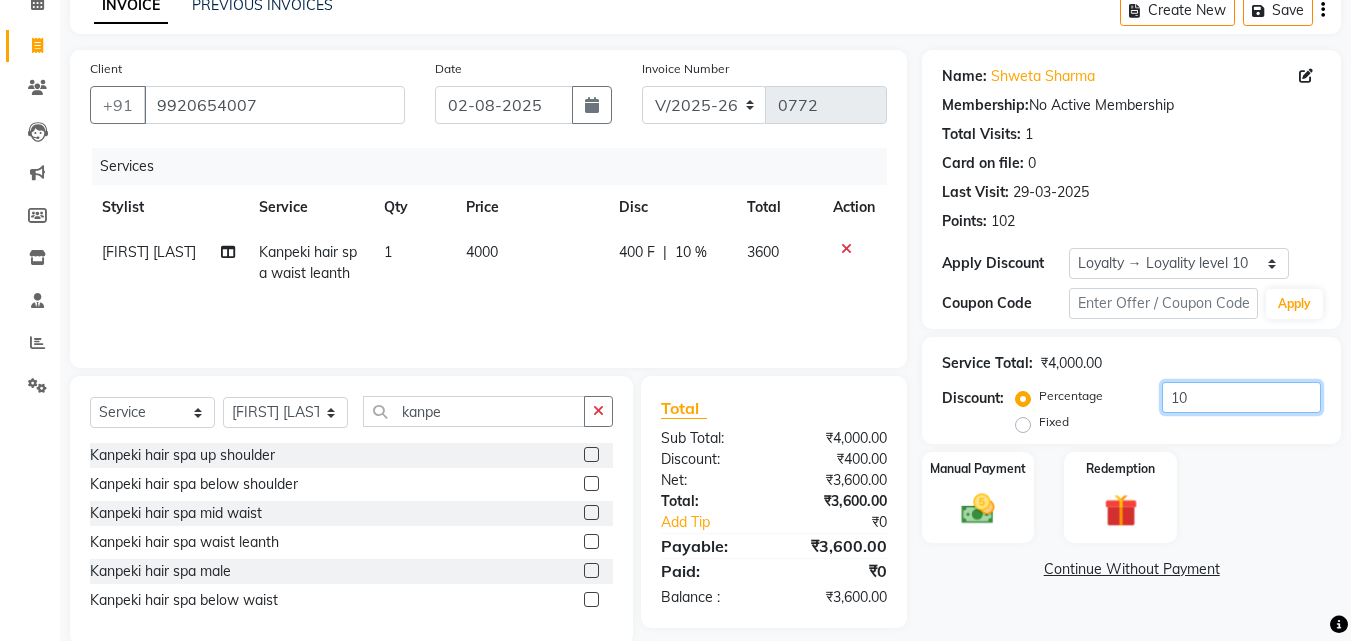 type on "10" 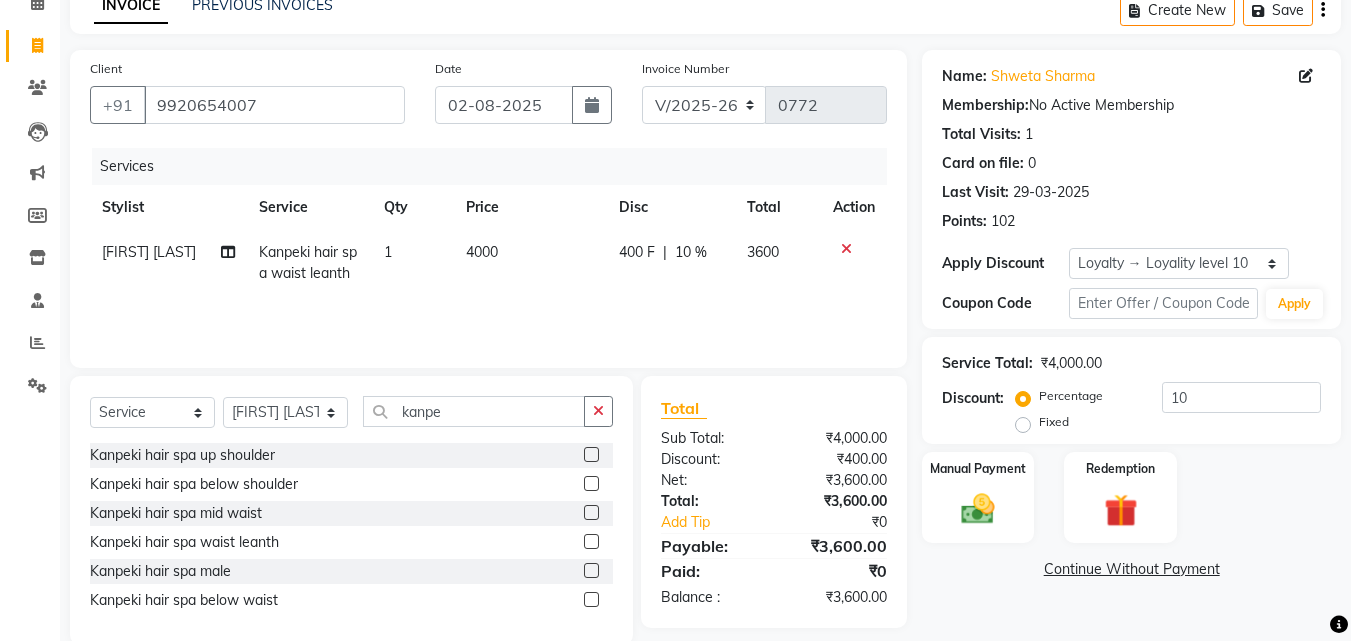 click on "Services Stylist Service Qty Price Disc Total Action Mohd Monish Ahmed Kanpeki hair spa waist leanth 1 4000 400 F | 10 % 3600" 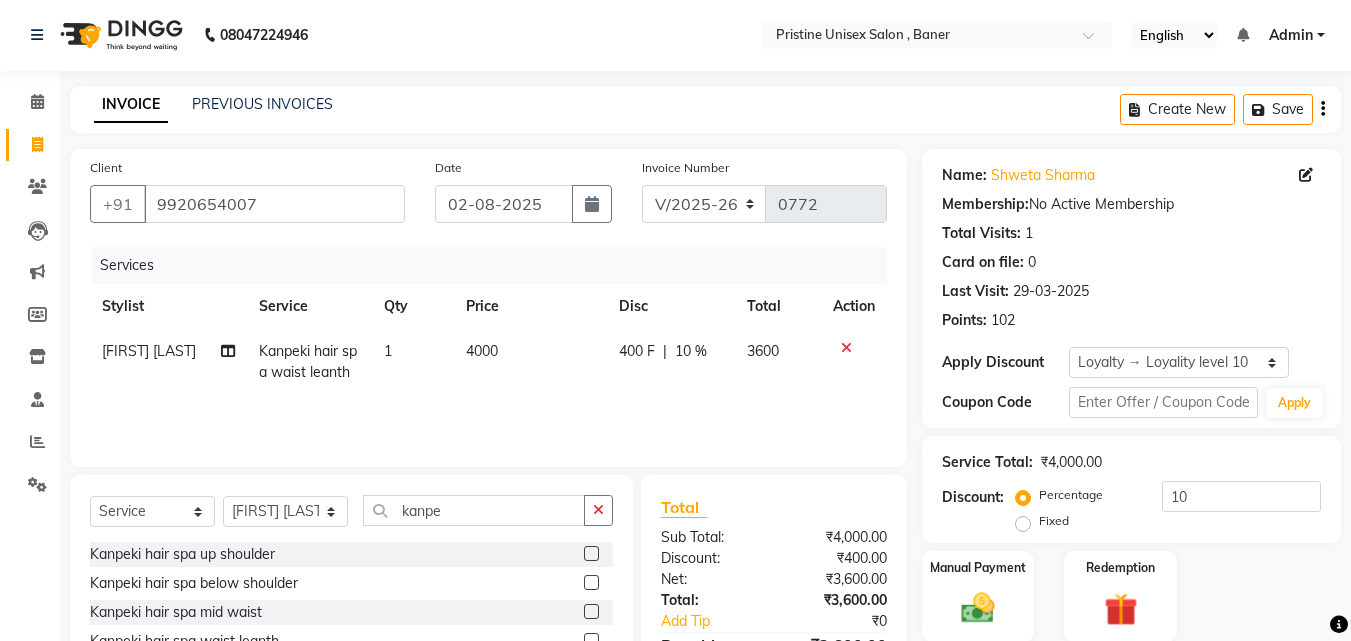 scroll, scrollTop: 0, scrollLeft: 0, axis: both 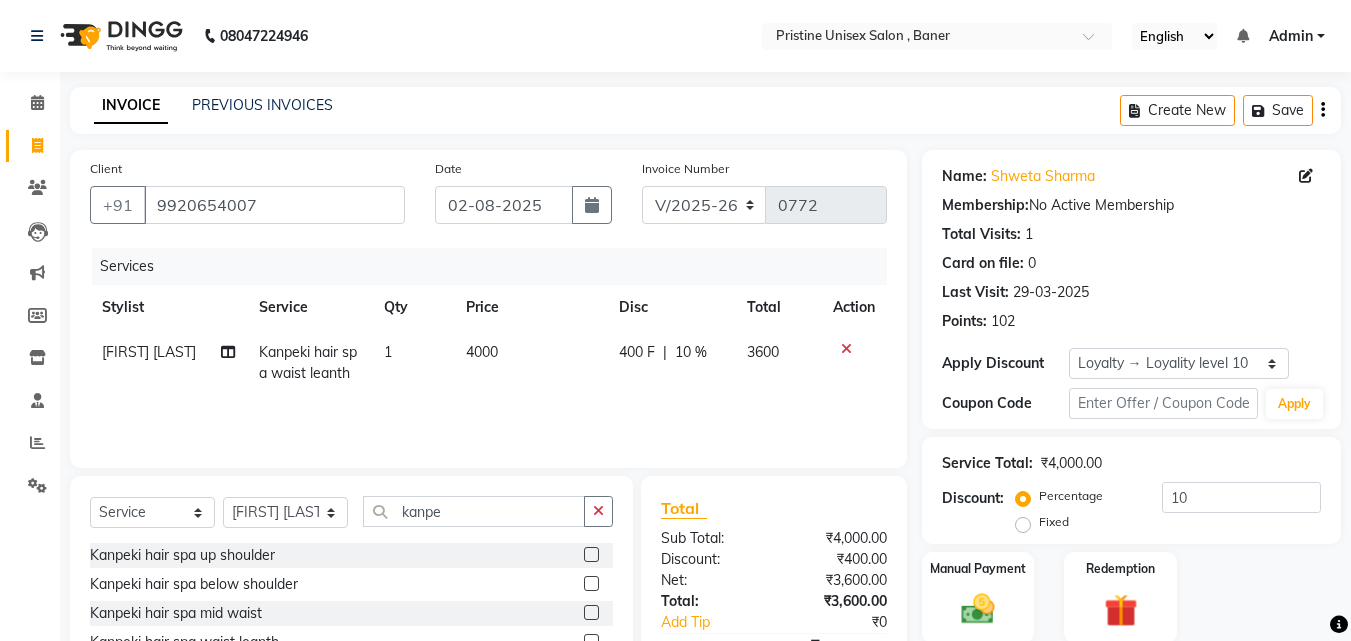 click on "INVOICE PREVIOUS INVOICES Create New   Save" 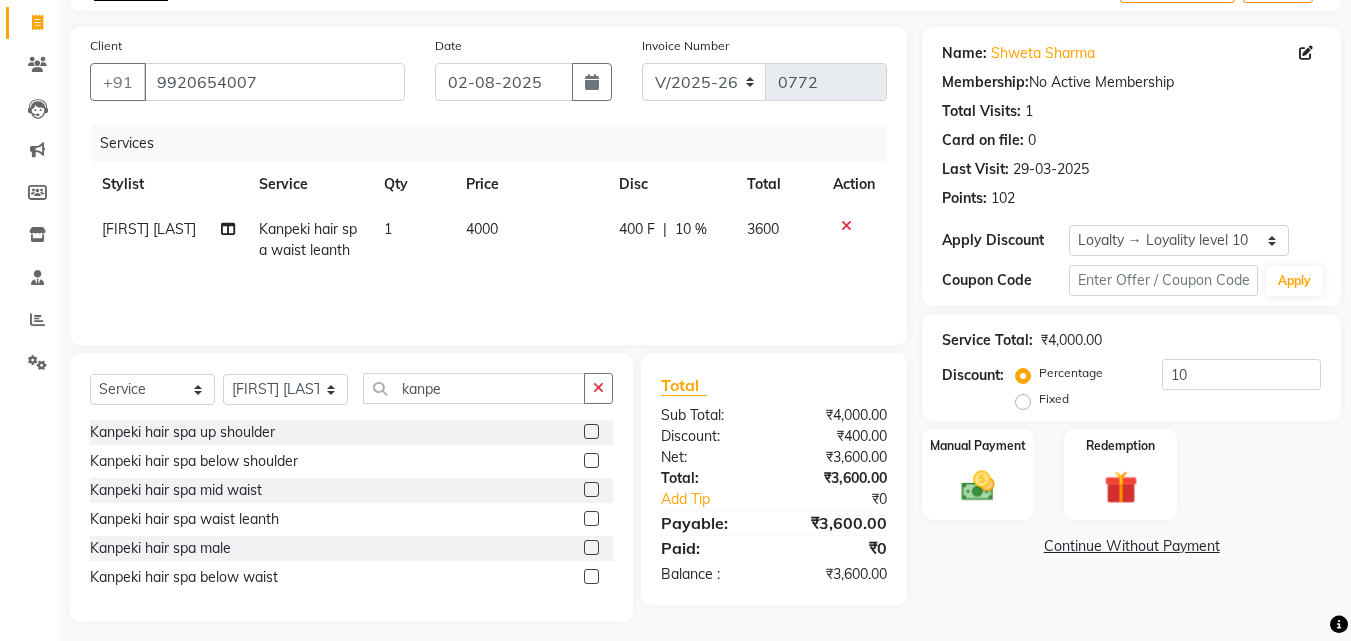scroll, scrollTop: 134, scrollLeft: 0, axis: vertical 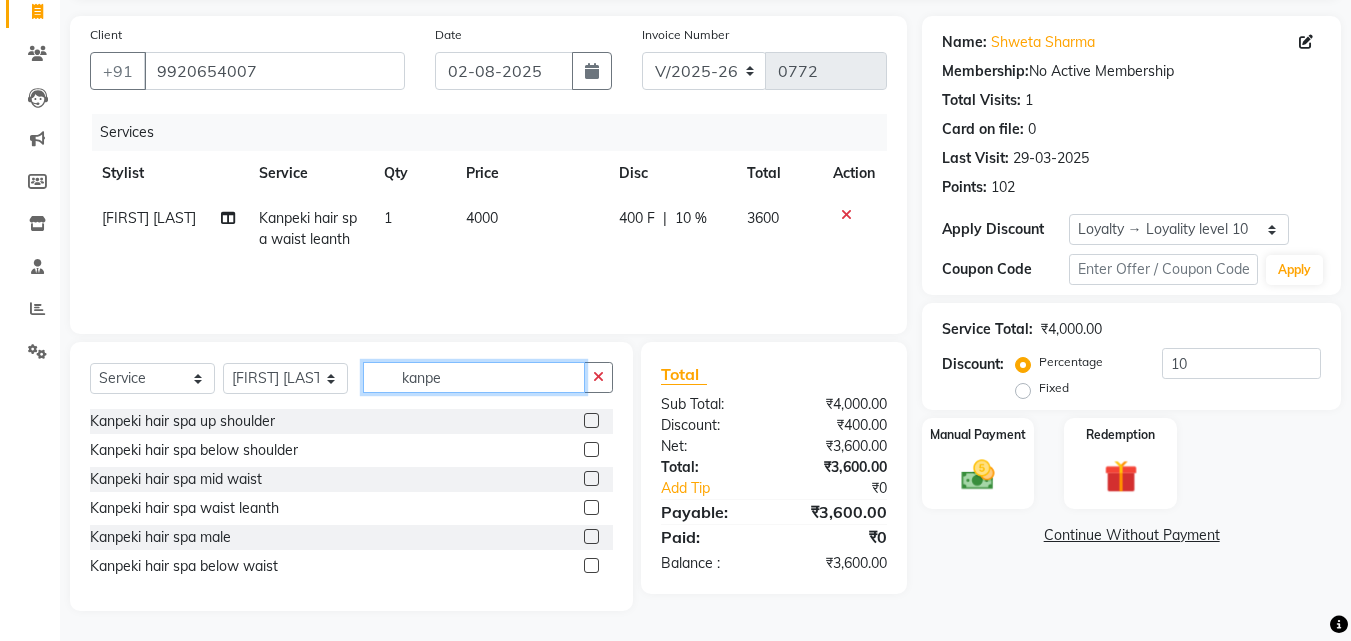drag, startPoint x: 458, startPoint y: 379, endPoint x: 350, endPoint y: 384, distance: 108.11568 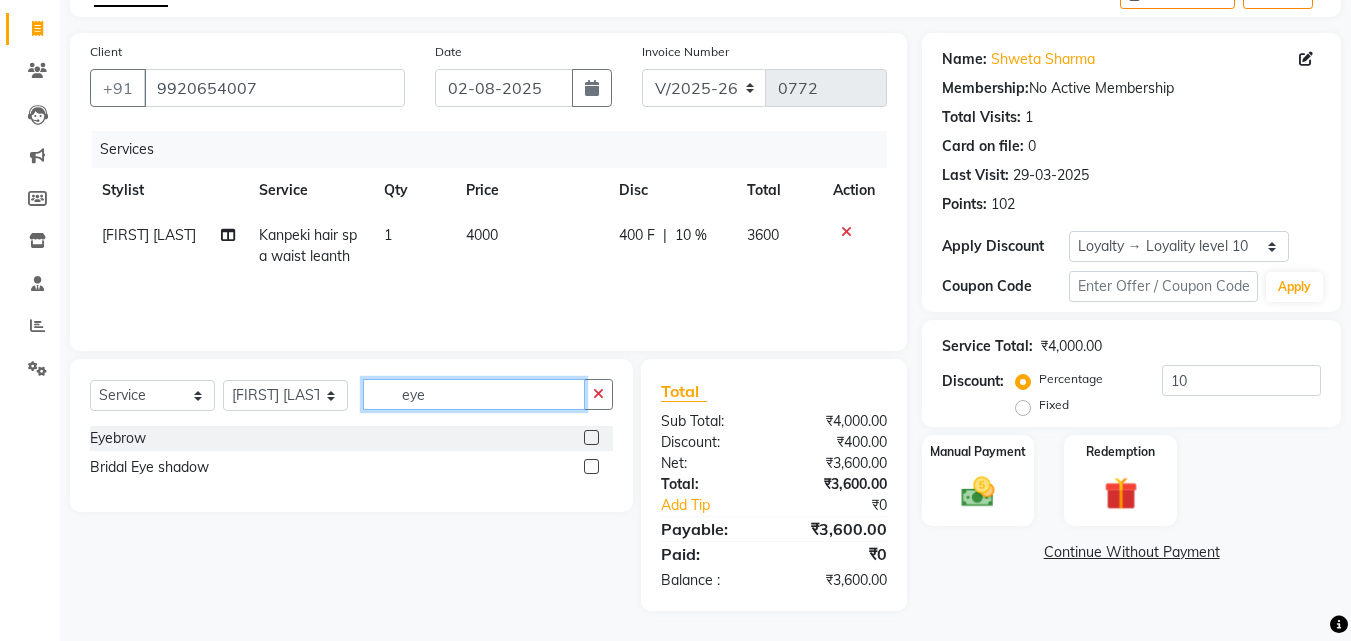 scroll, scrollTop: 117, scrollLeft: 0, axis: vertical 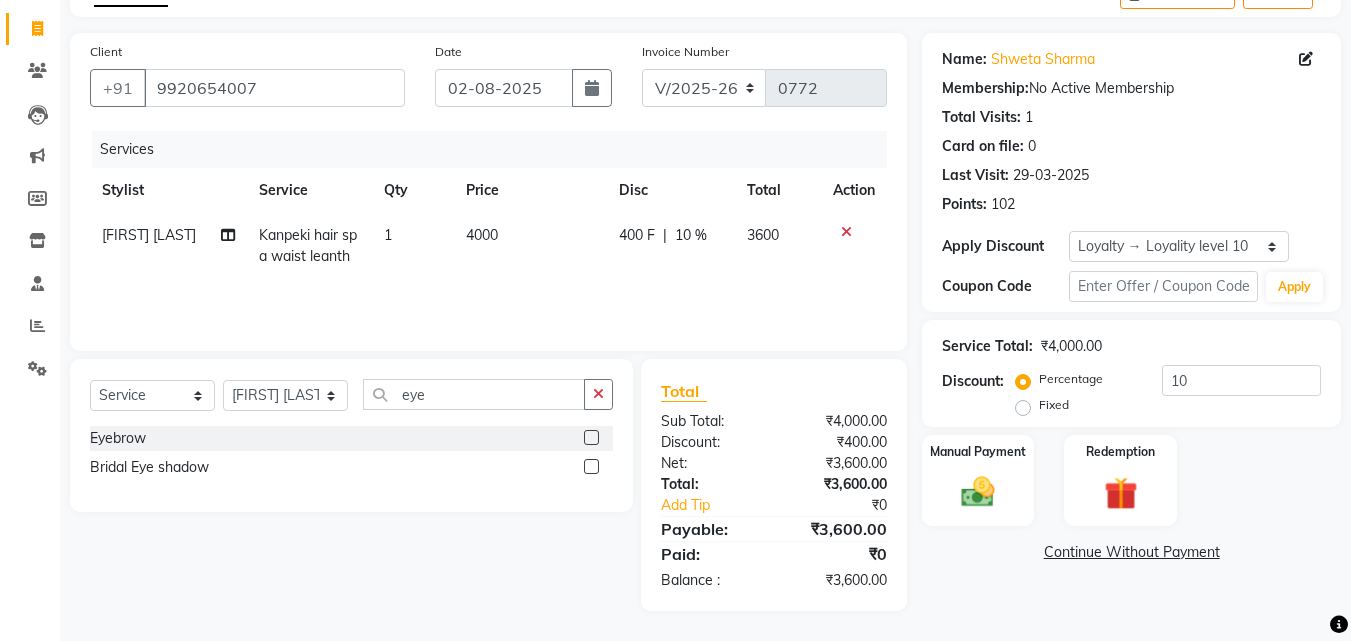 click 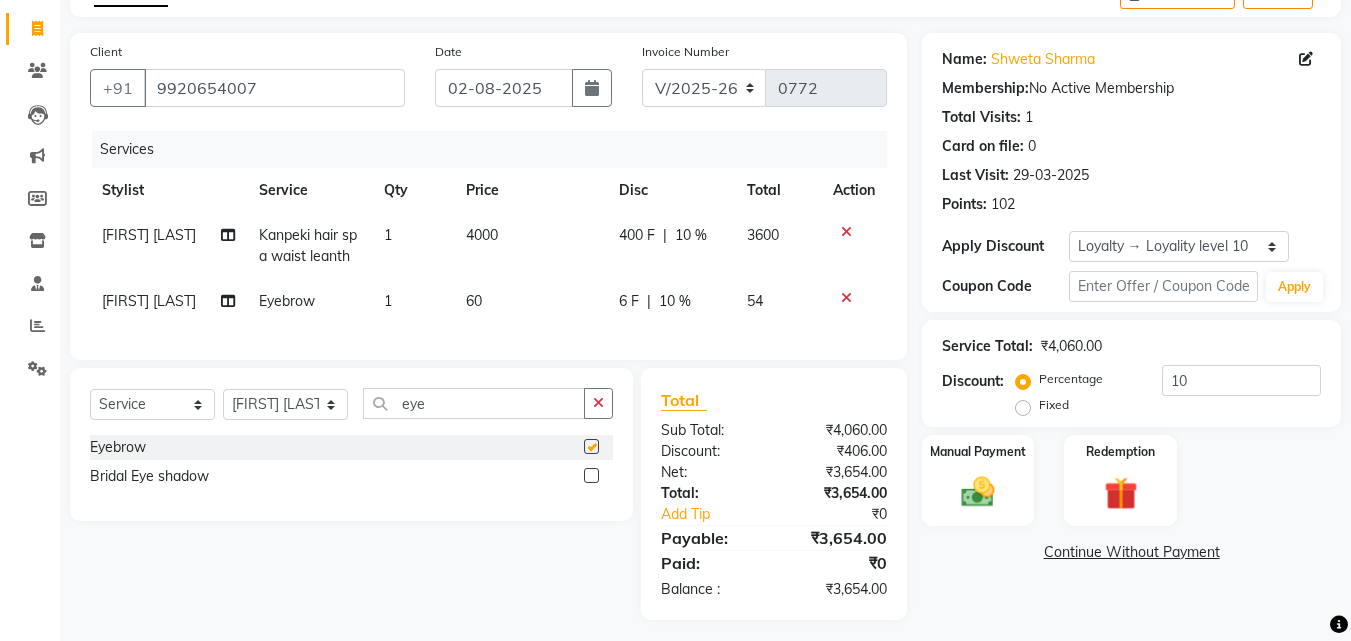 checkbox on "false" 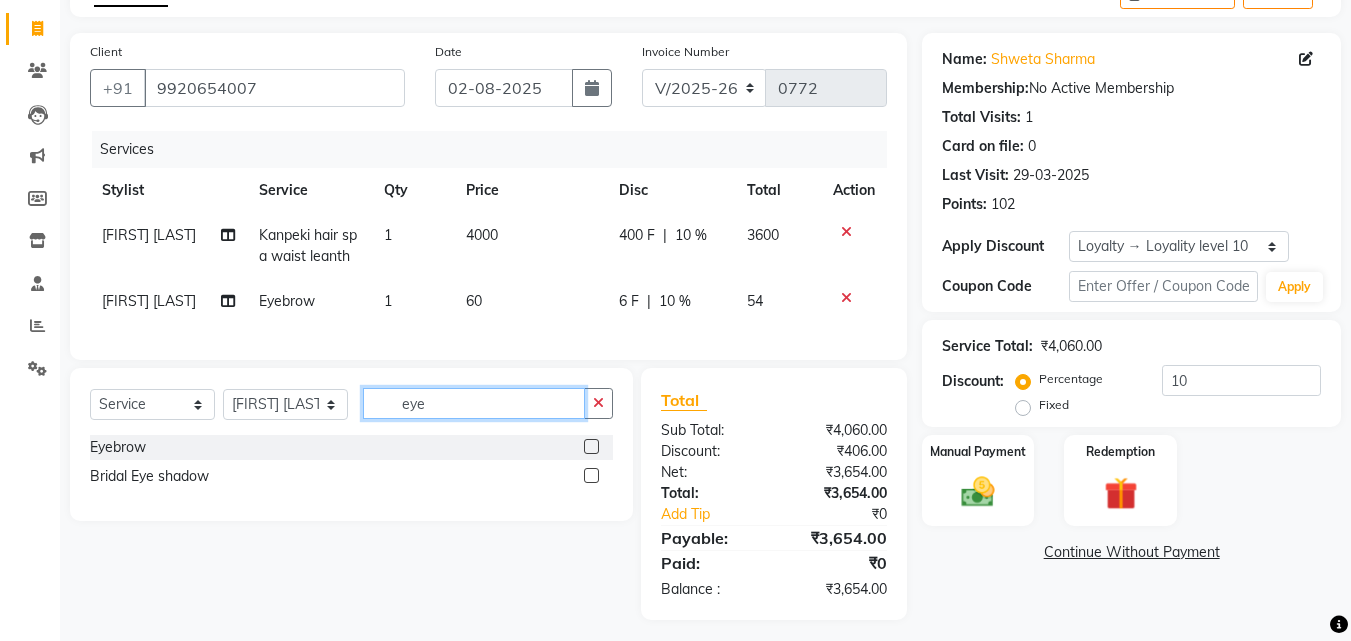 drag, startPoint x: 441, startPoint y: 438, endPoint x: 383, endPoint y: 439, distance: 58.00862 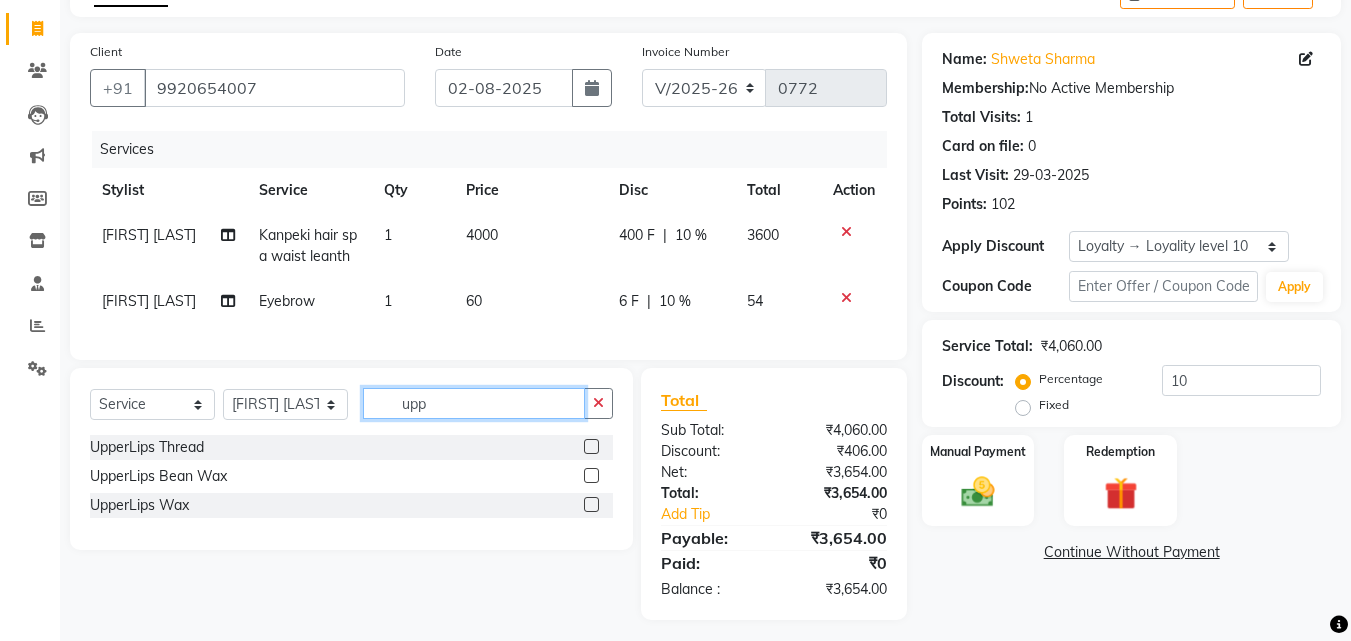 type on "upp" 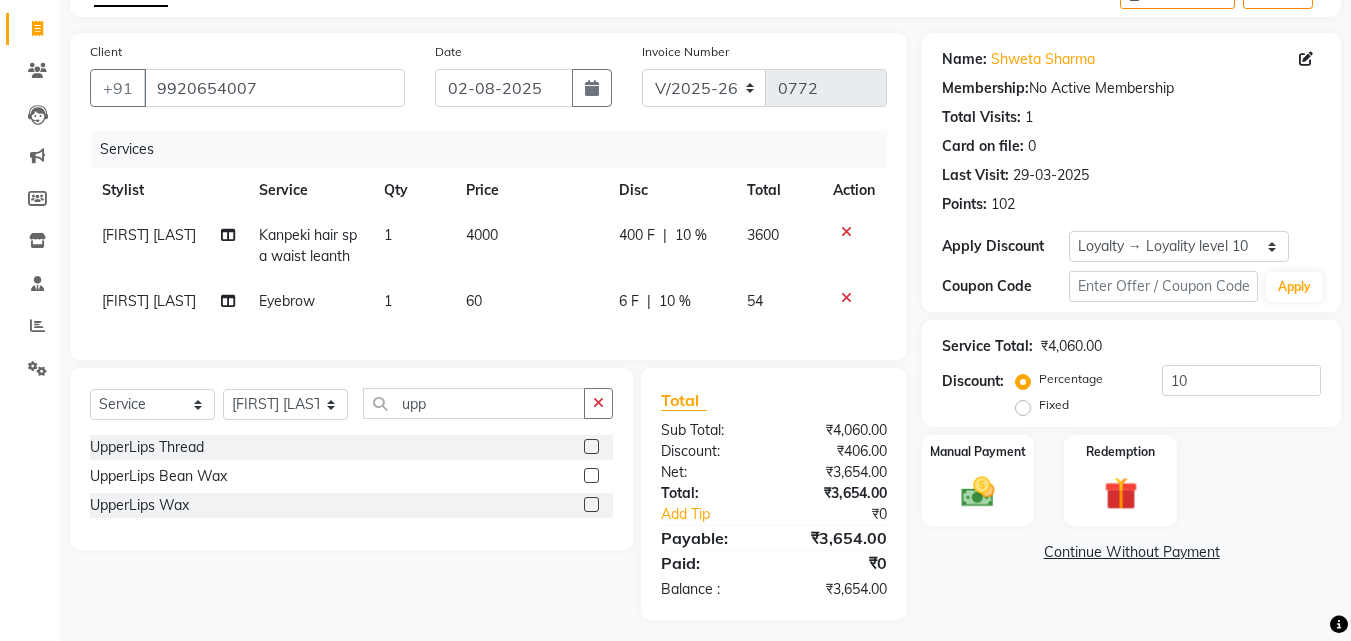 click 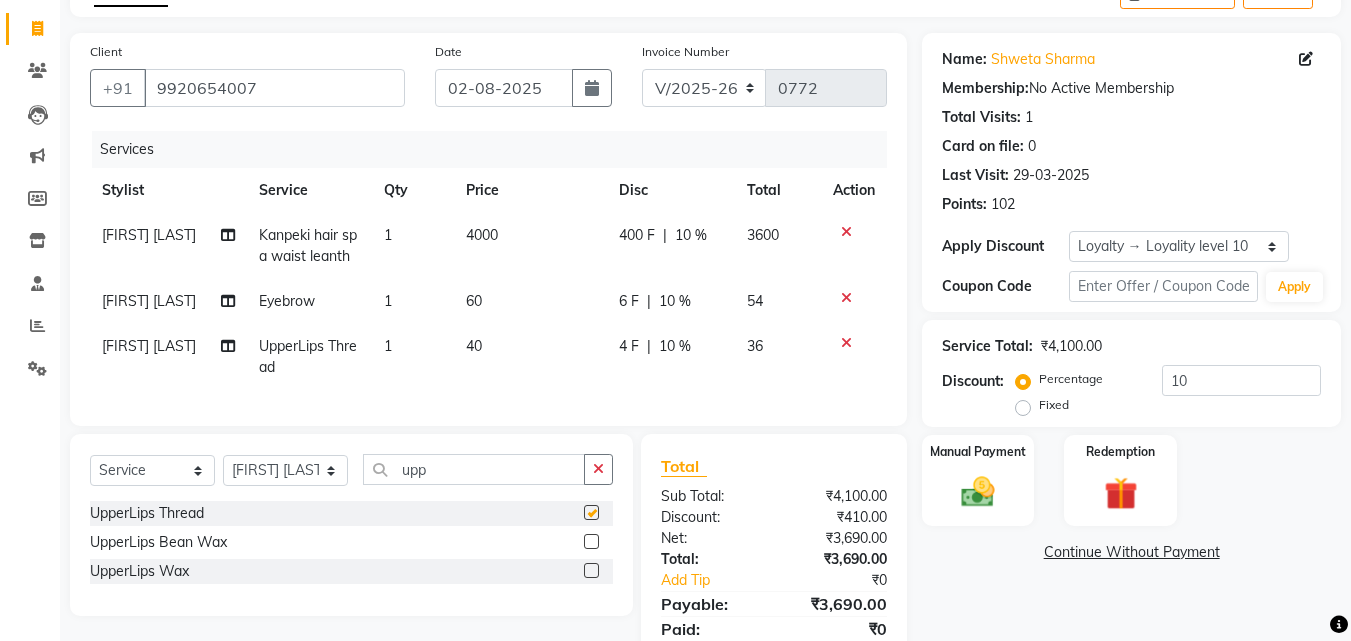 checkbox on "false" 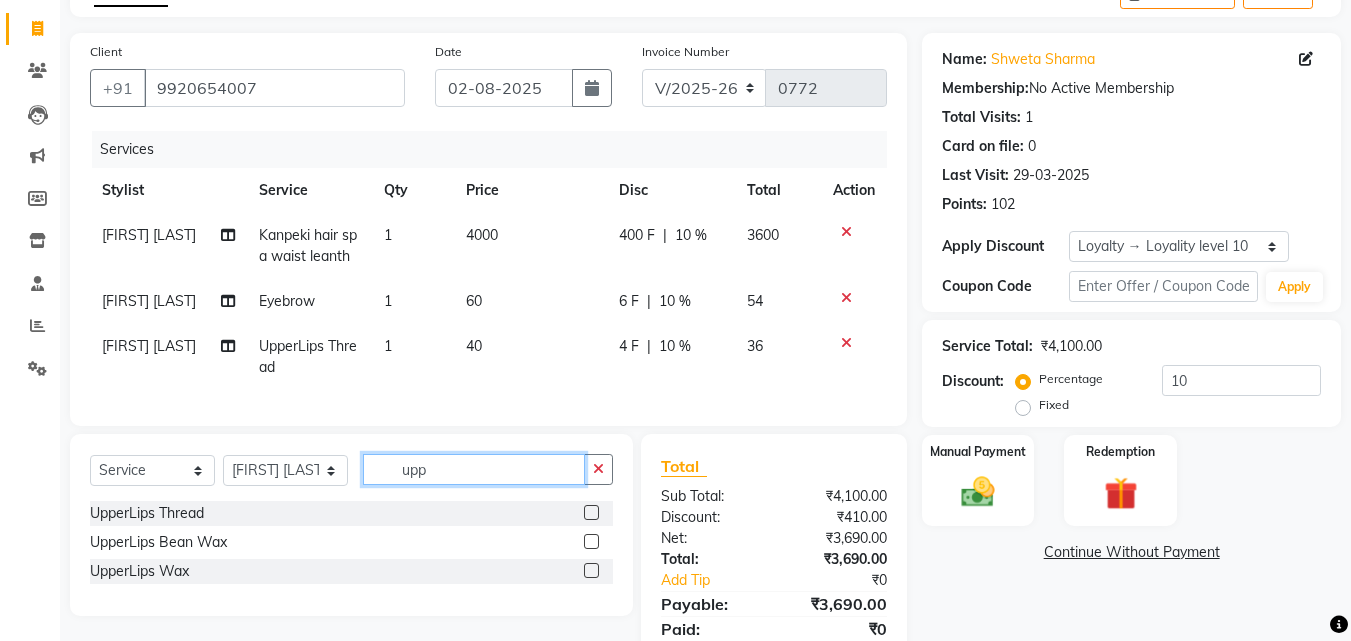 drag, startPoint x: 434, startPoint y: 514, endPoint x: 402, endPoint y: 513, distance: 32.01562 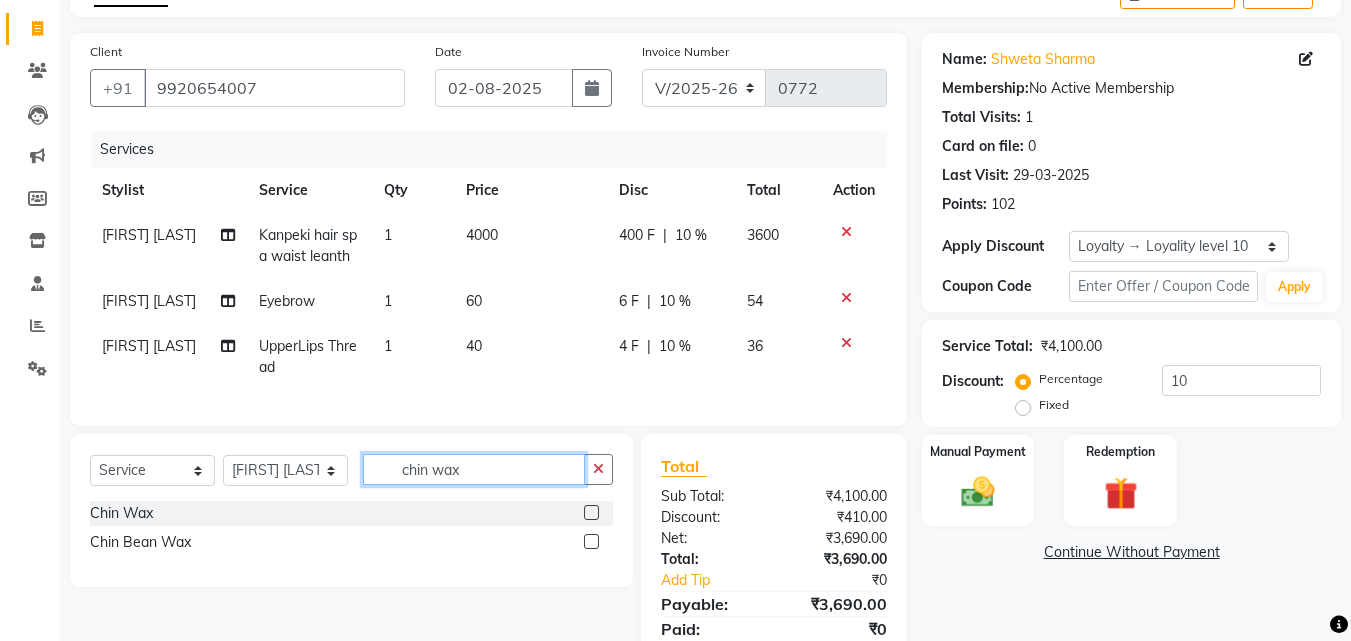 type on "chin wax" 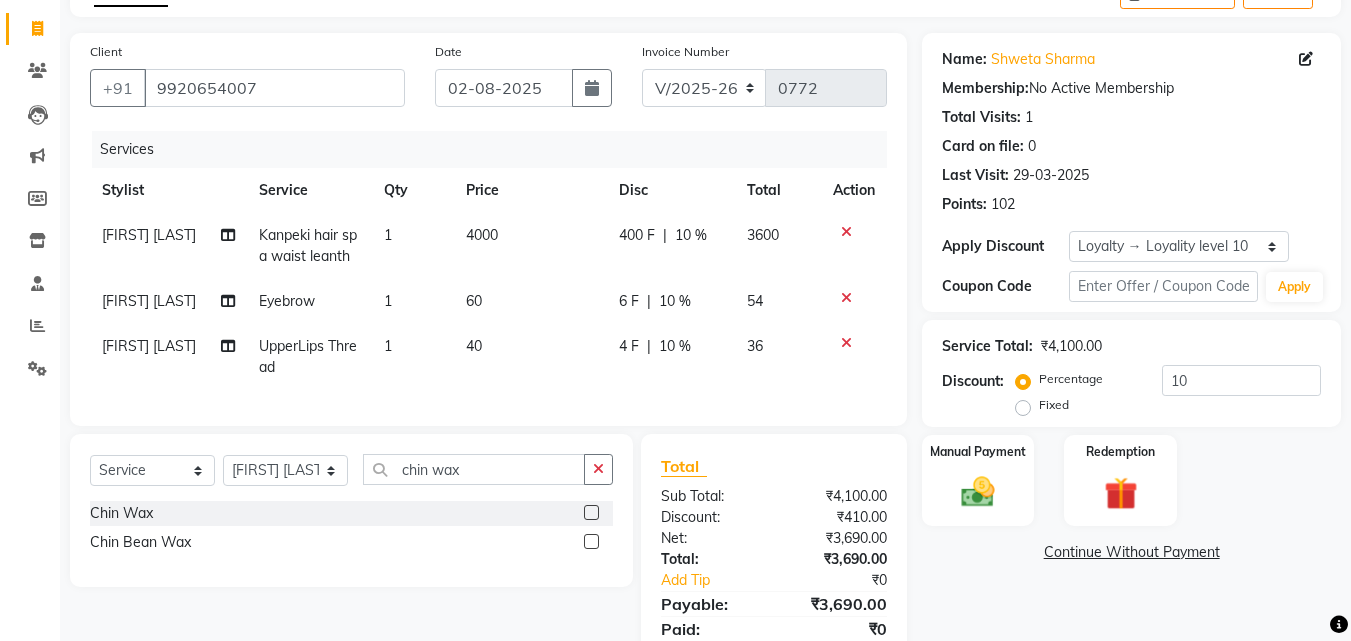 click 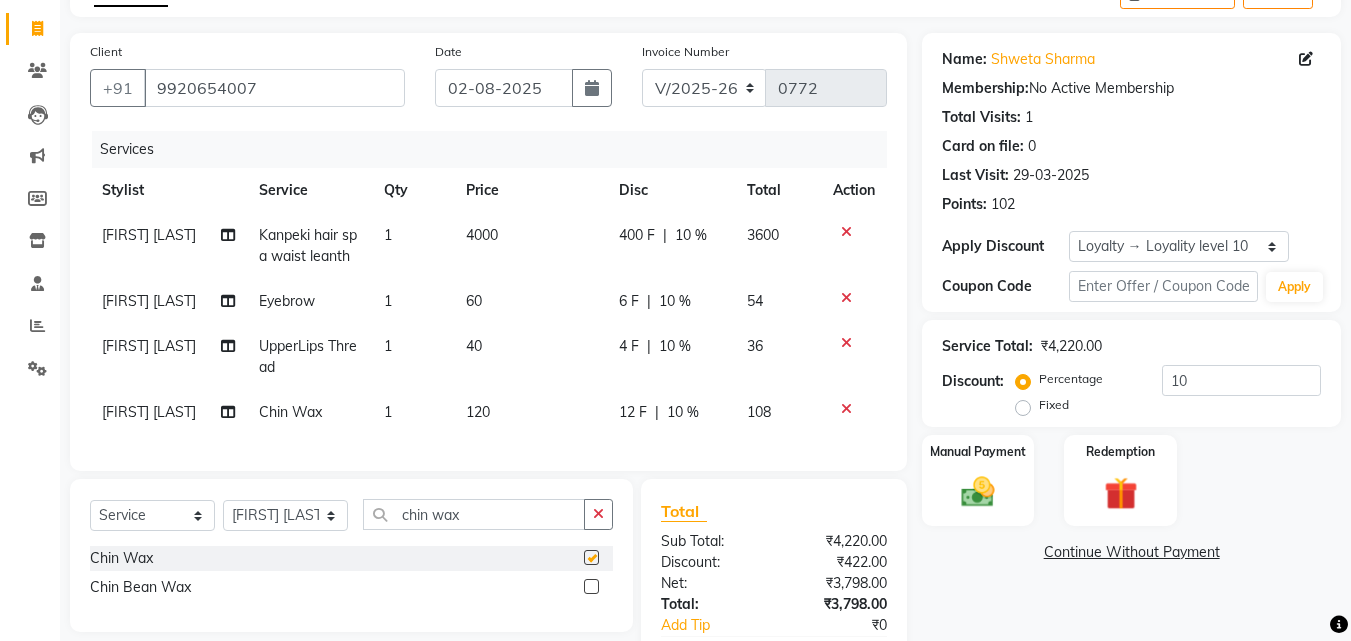 checkbox on "false" 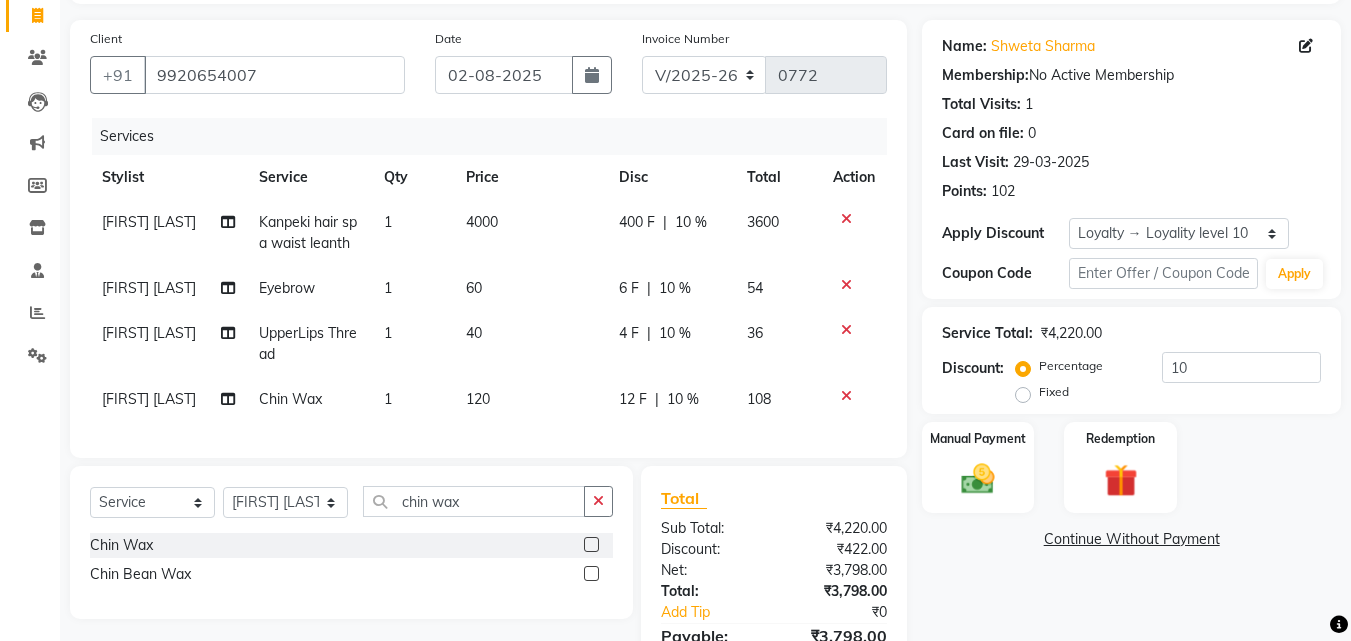scroll, scrollTop: 294, scrollLeft: 0, axis: vertical 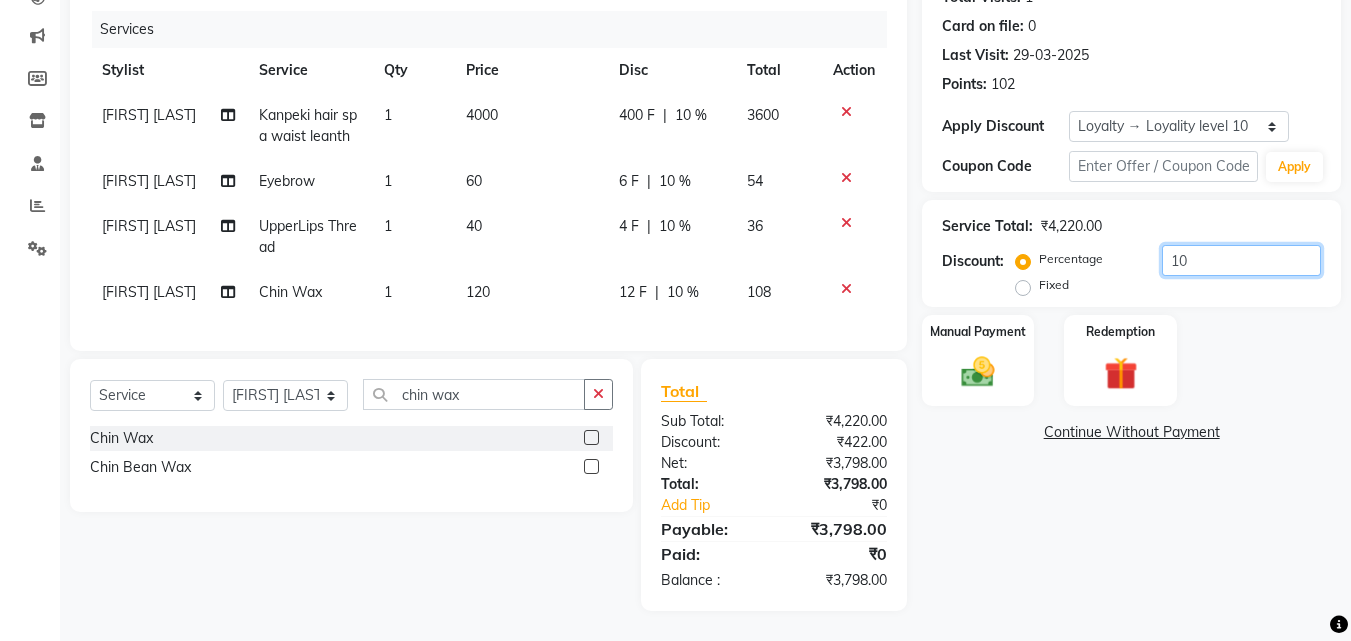 drag, startPoint x: 1184, startPoint y: 204, endPoint x: 1138, endPoint y: 197, distance: 46.52956 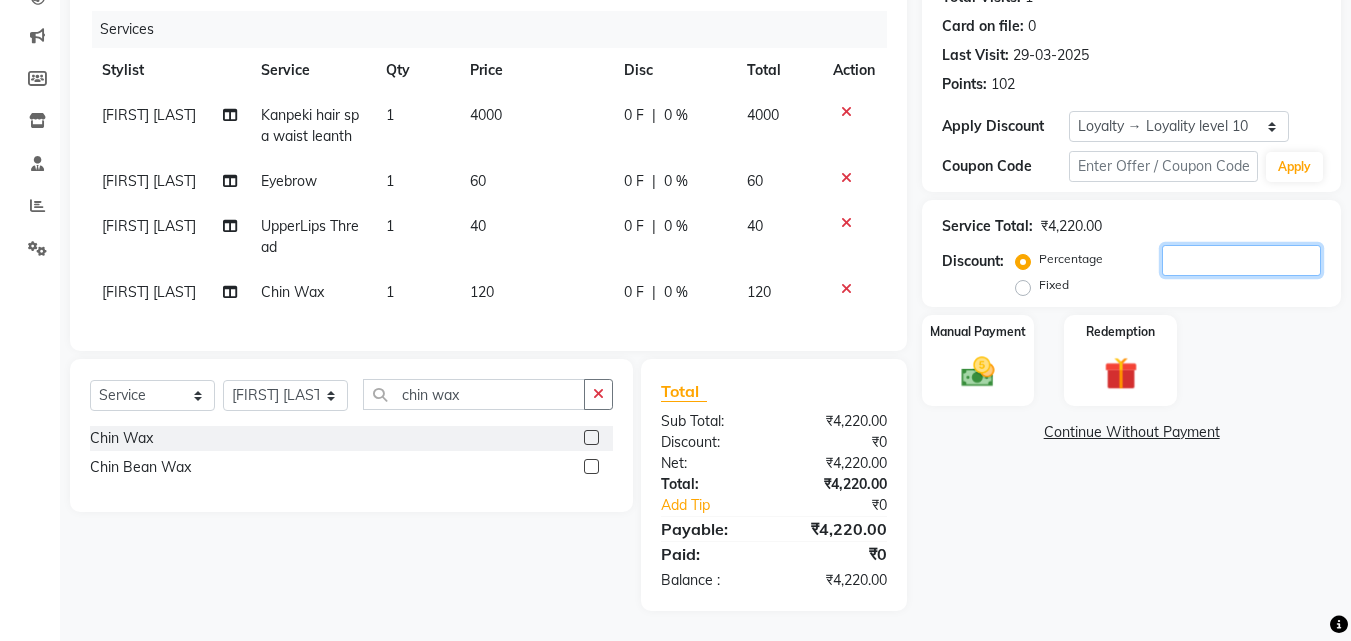 type 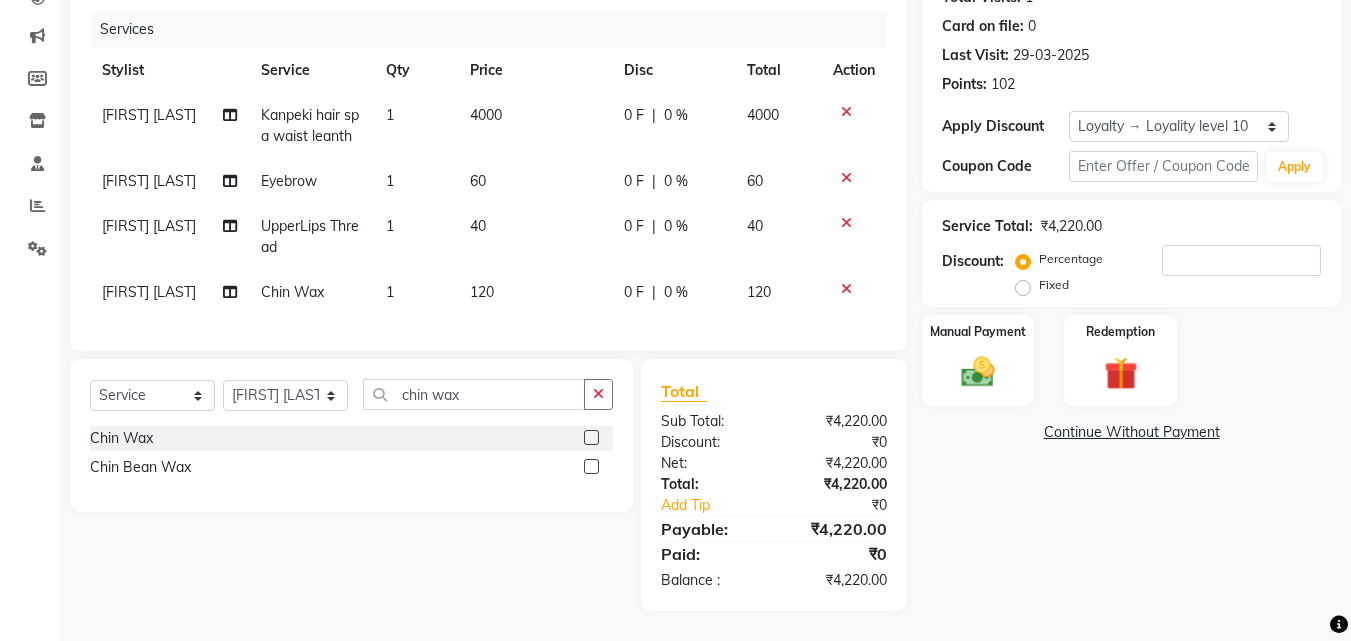 click on "0 F | 0 %" 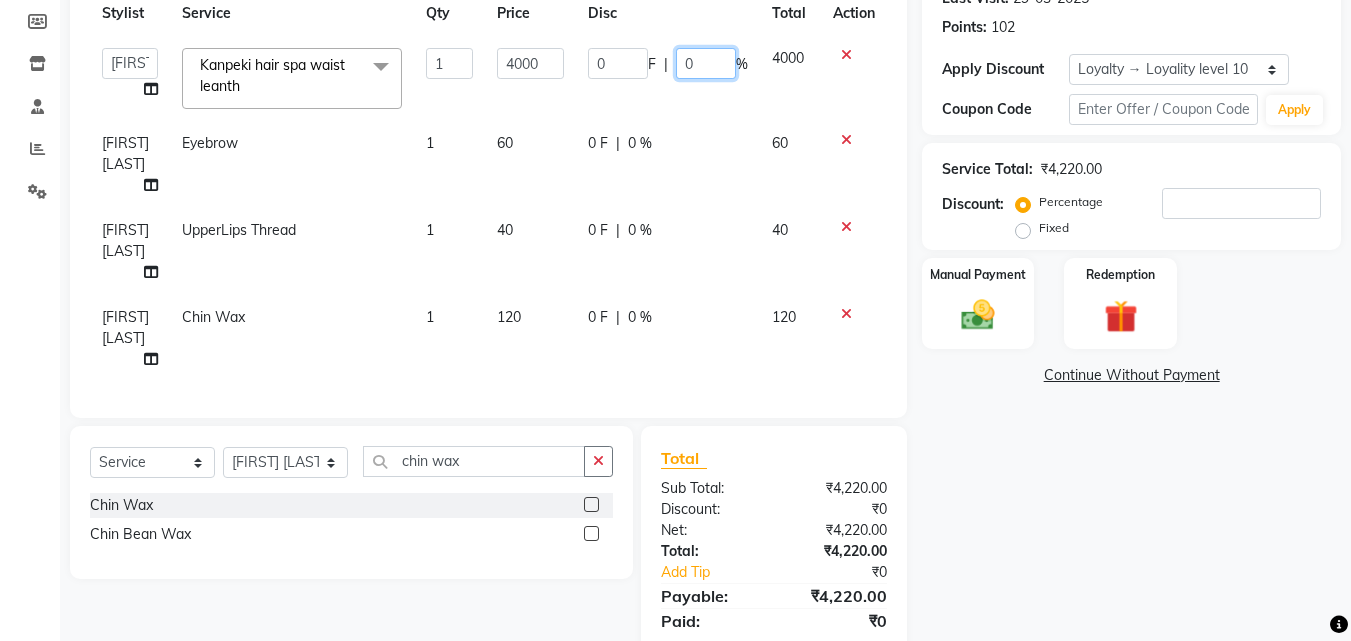 click on "0" 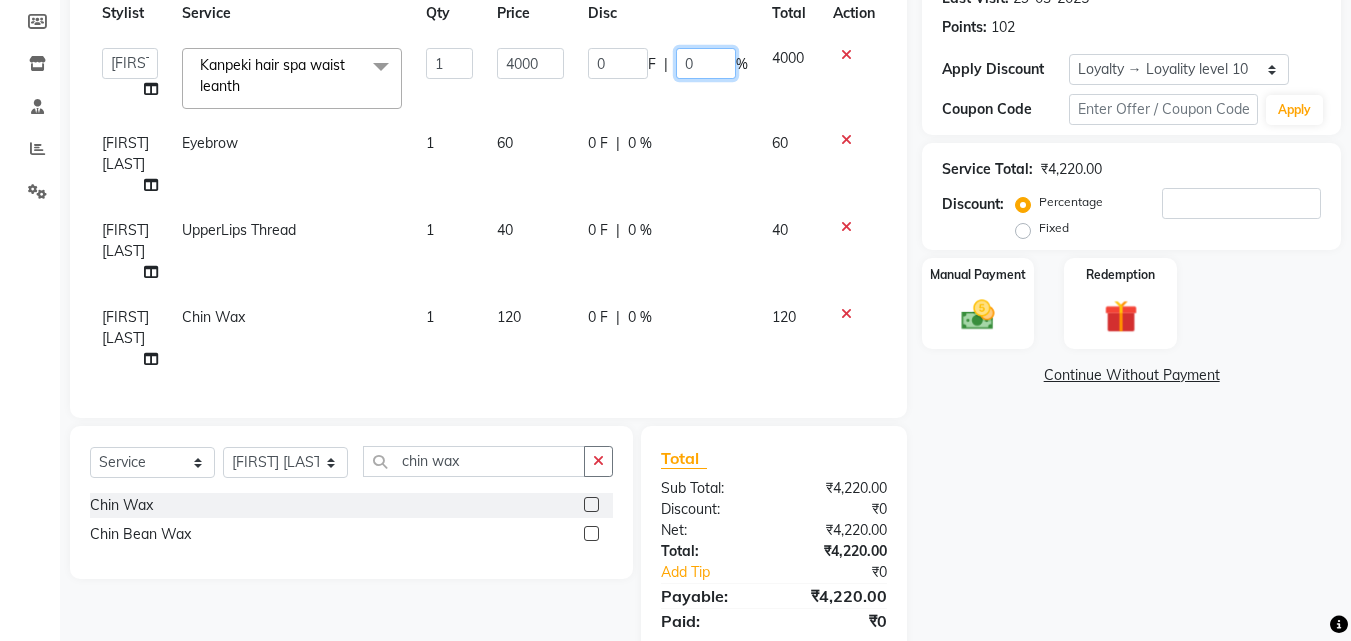 type on "10" 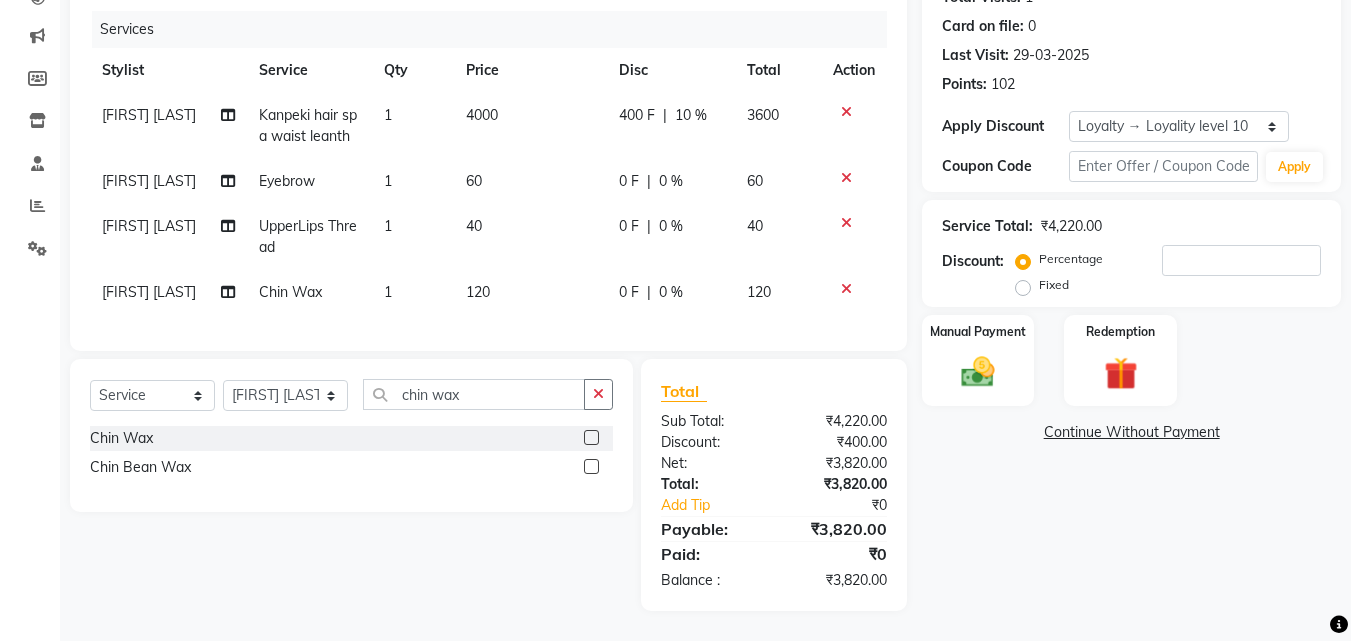 scroll, scrollTop: 279, scrollLeft: 0, axis: vertical 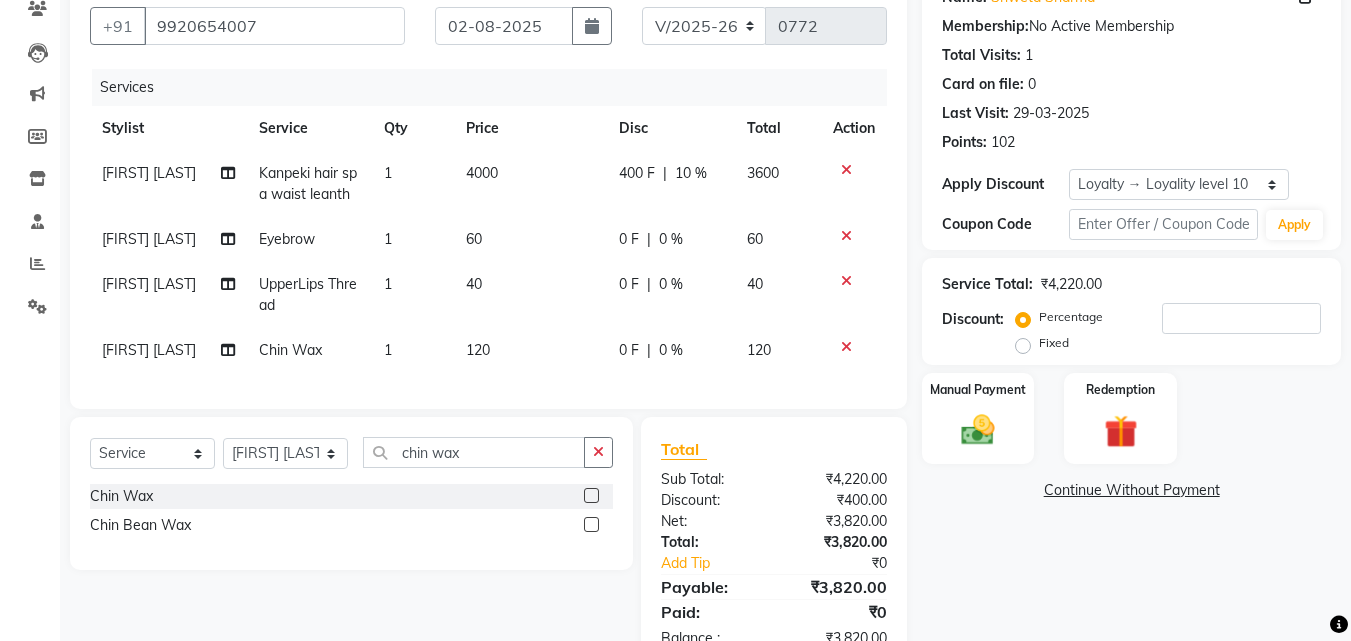 click on "[FIRST] [MIDDLE] [LAST]" 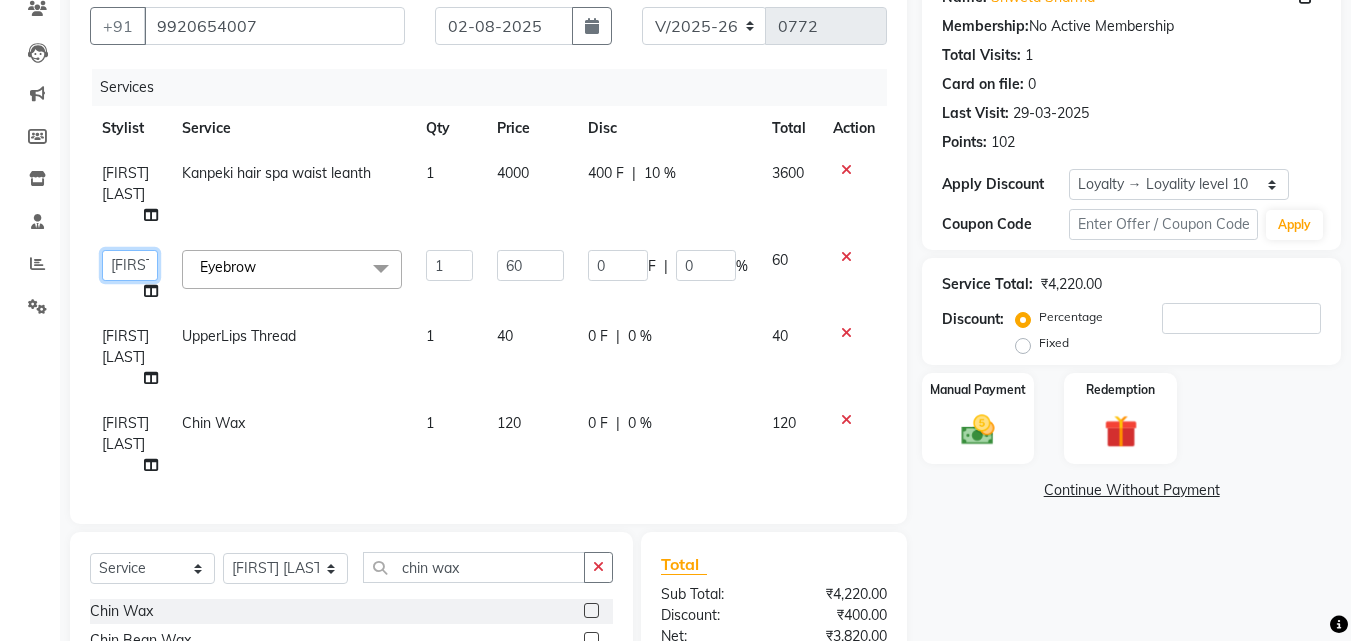 click on "ABHISHEKH   Jaya Shinde   Karan    Mahesh Rasal   Mohd Monish Ahmed   monika    NAAZ   NIlesh   pooja jaison   Pooja Mam   purva   Sanket   Sujata    Surekha   Vandana  Chavan   Vrsha jare" 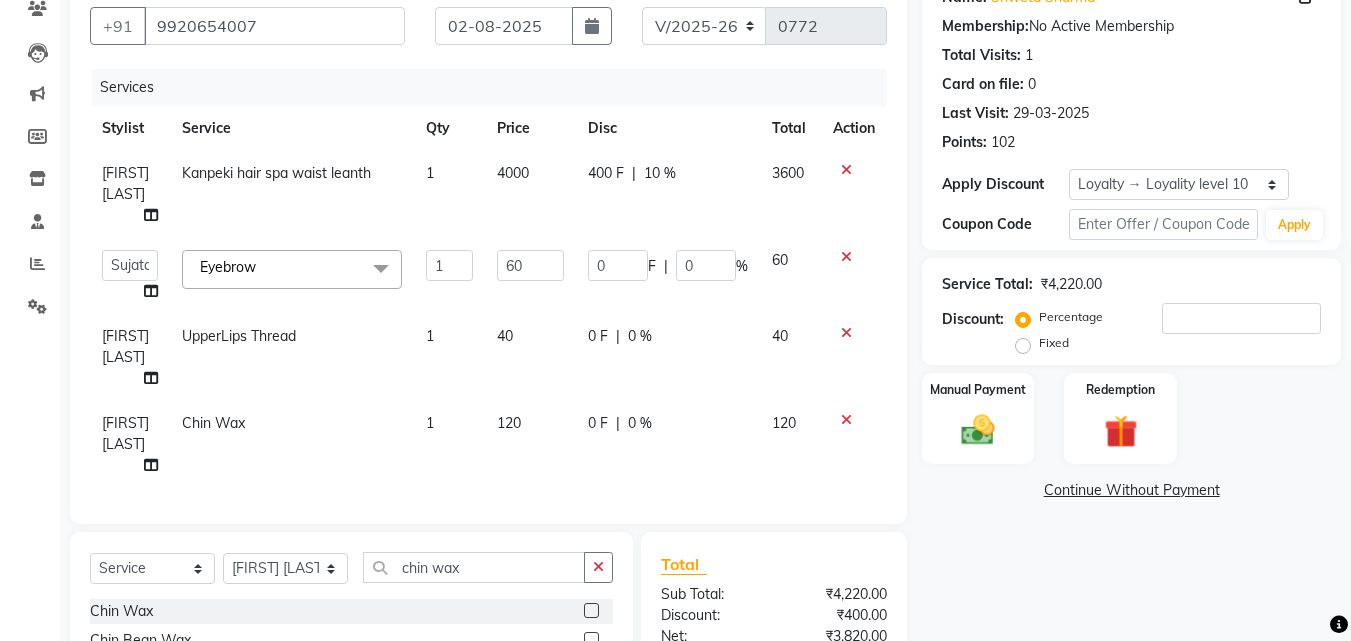 select on "50947" 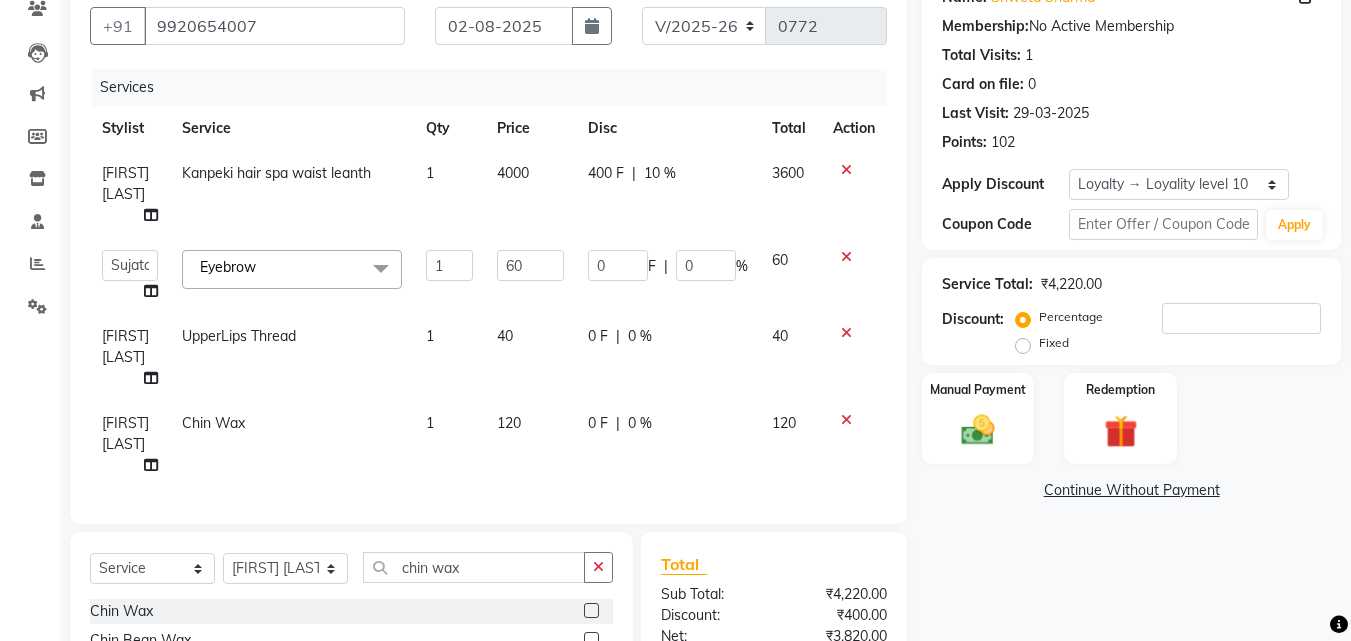 click on "[FIRST] [MIDDLE] [LAST]" 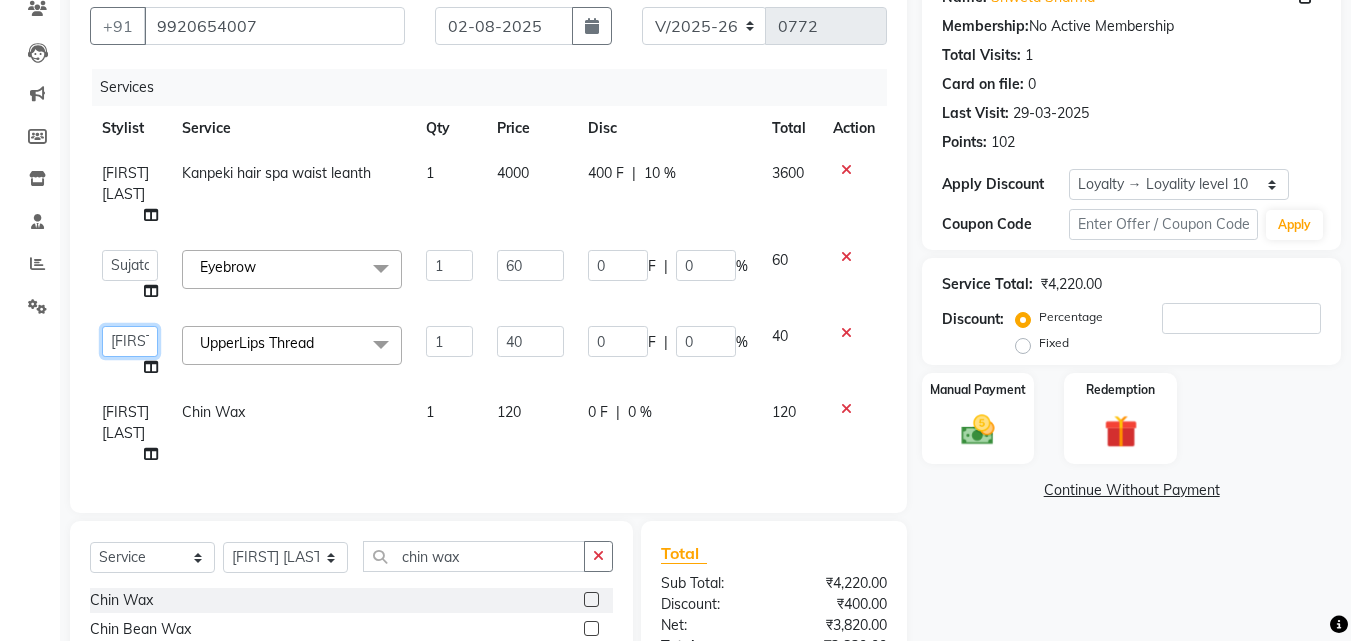 click on "ABHISHEKH   Jaya Shinde   Karan    Mahesh Rasal   Mohd Monish Ahmed   monika    NAAZ   NIlesh   pooja jaison   Pooja Mam   purva   Sanket   Sujata    Surekha   Vandana  Chavan   Vrsha jare" 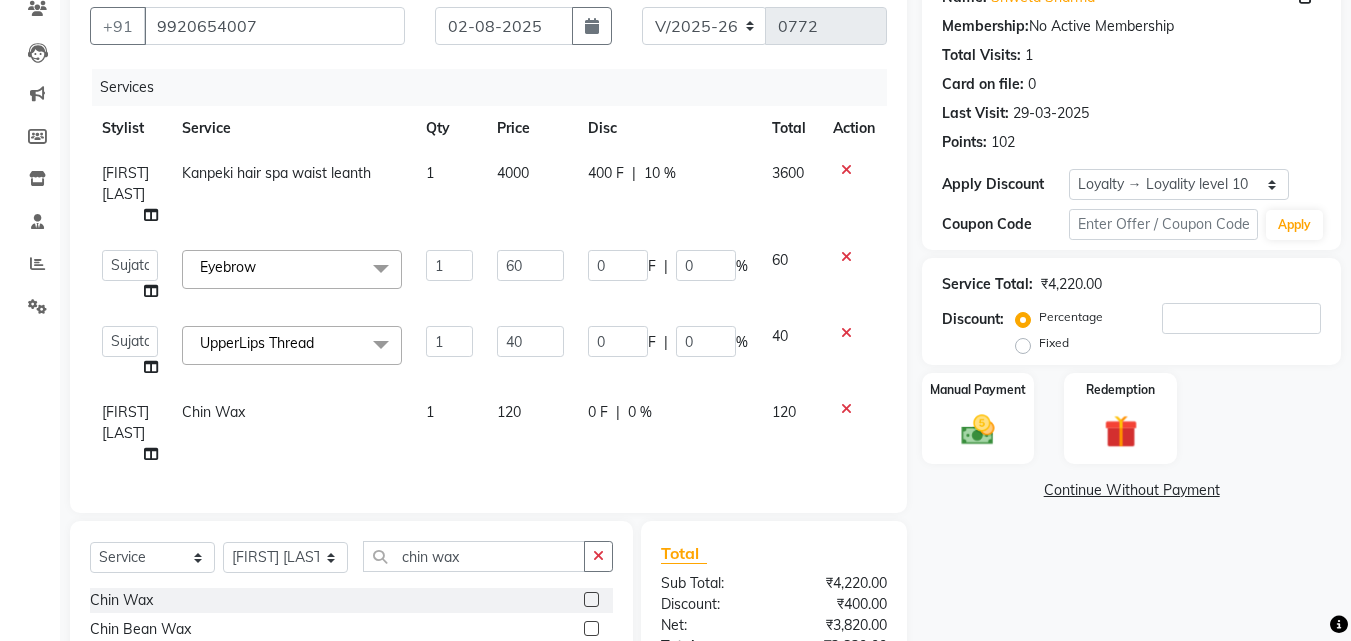 select on "50947" 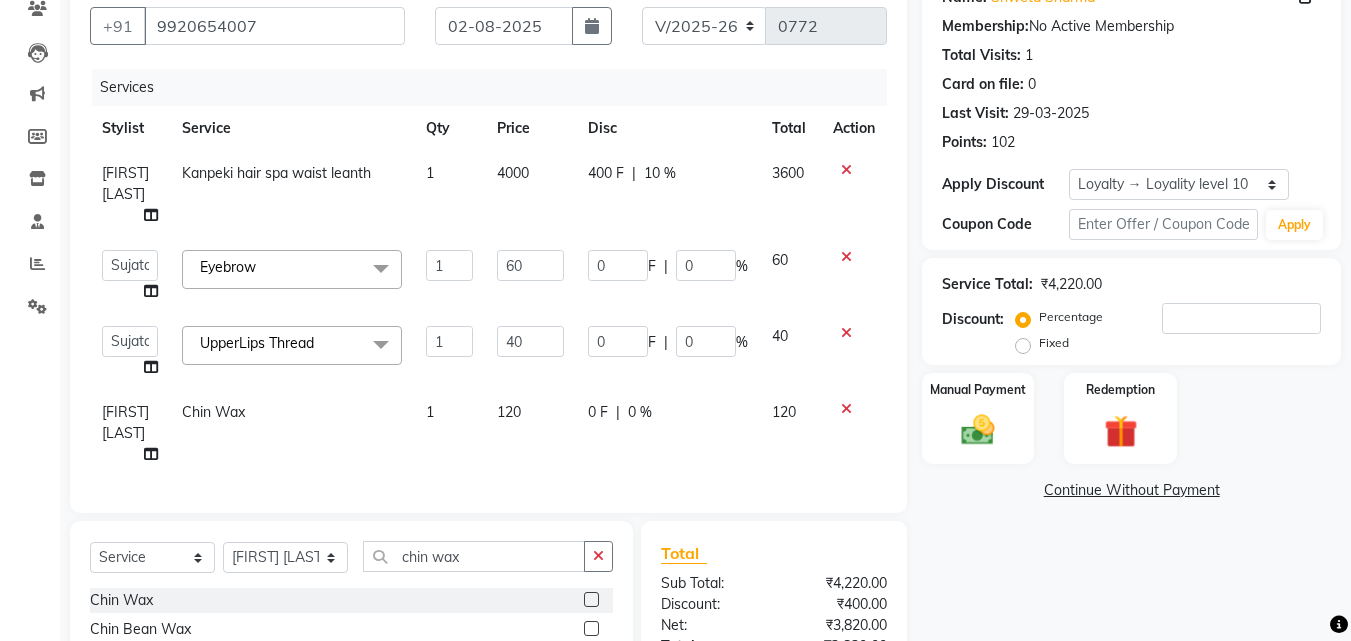 click on "[FIRST] [MIDDLE] [LAST]" 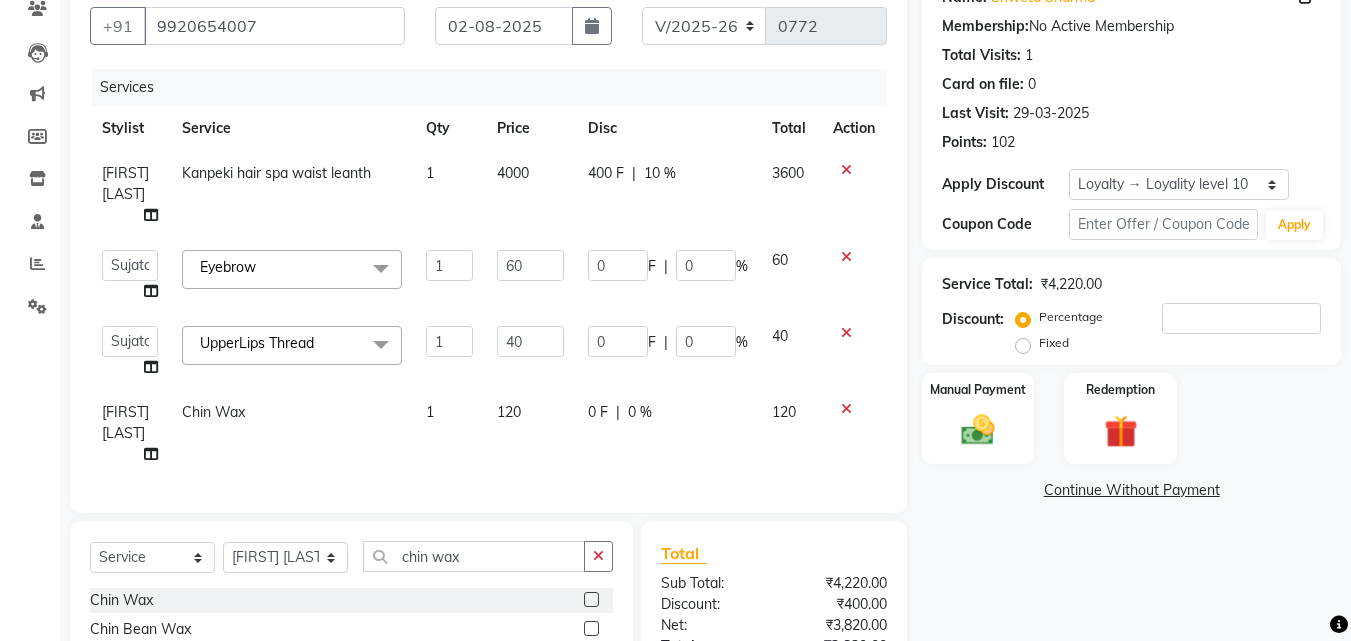 select on "83039" 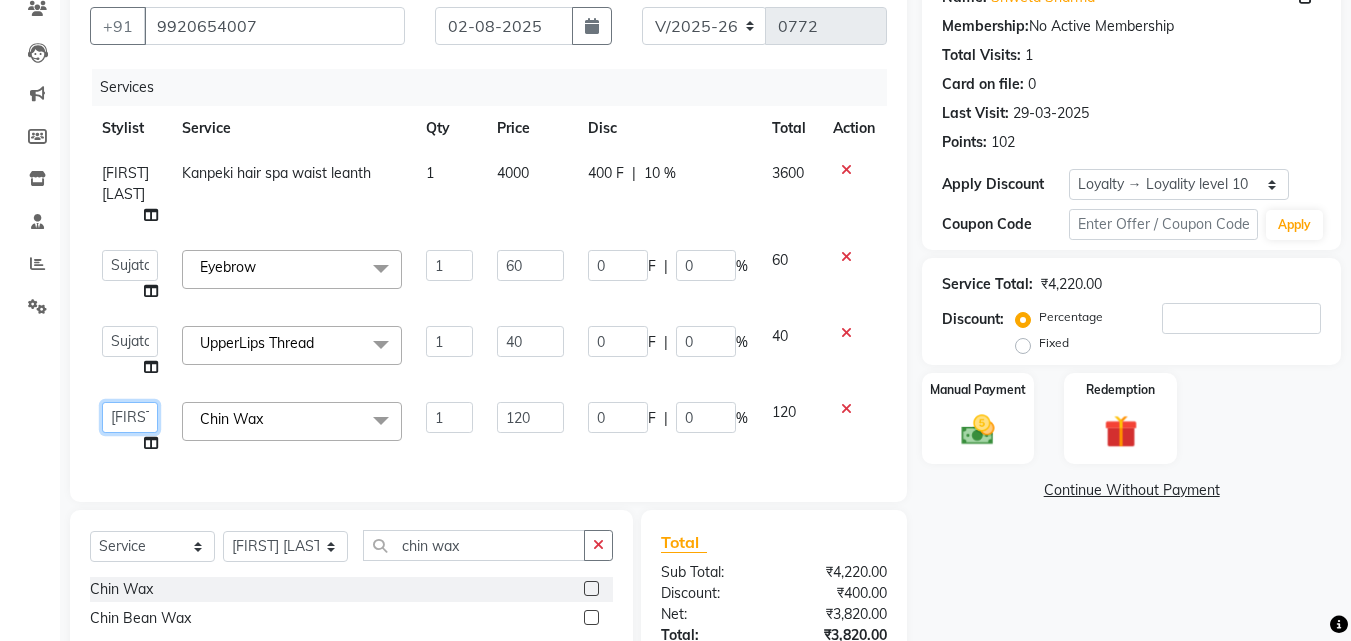 click on "ABHISHEKH   Jaya Shinde   Karan    Mahesh Rasal   Mohd Monish Ahmed   monika    NAAZ   NIlesh   pooja jaison   Pooja Mam   purva   Sanket   Sujata    Surekha   Vandana  Chavan   Vrsha jare" 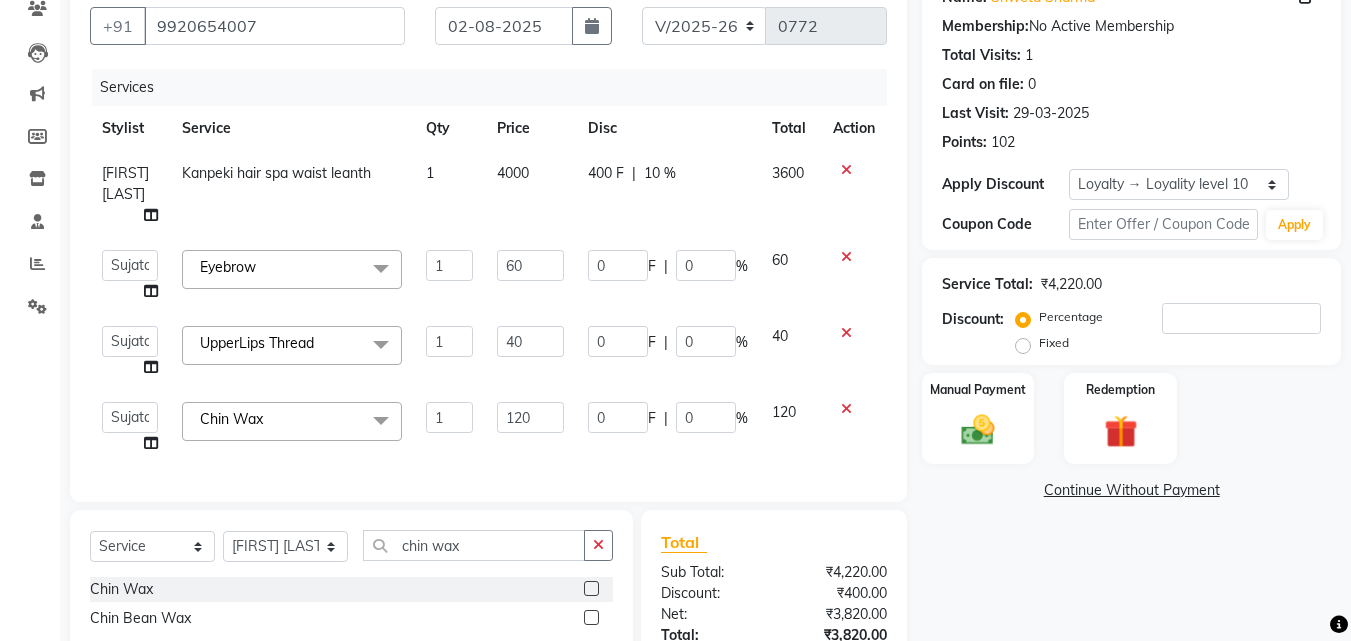 select on "50947" 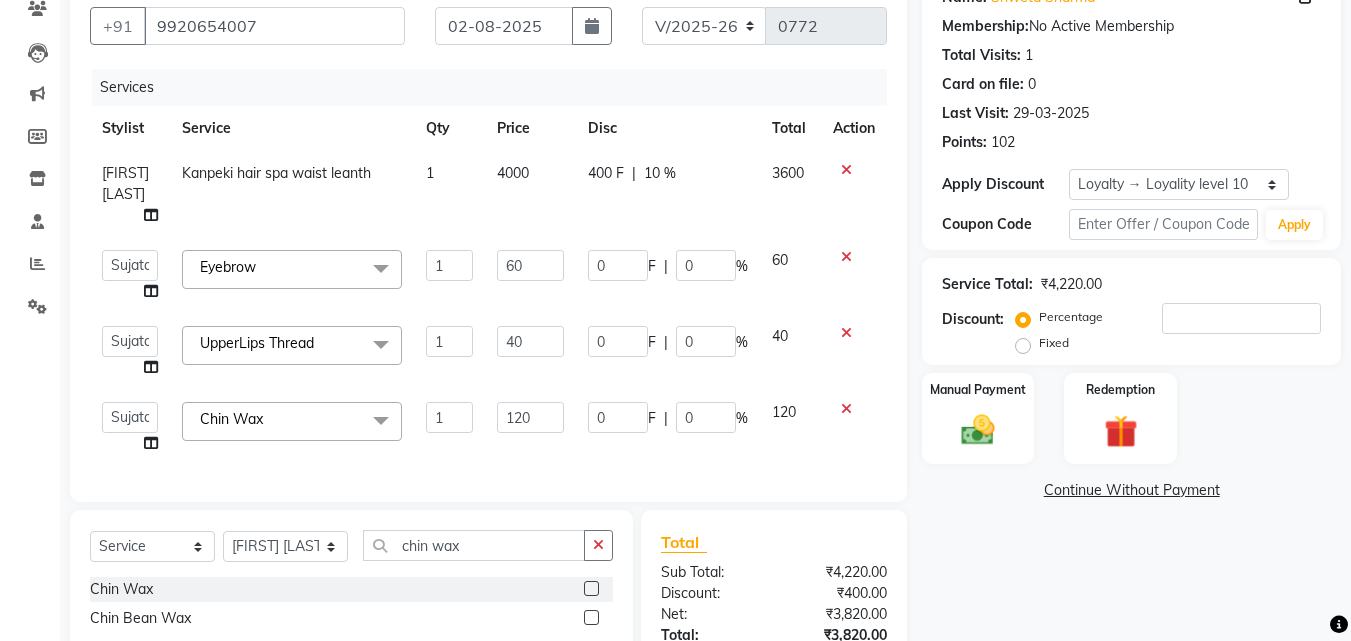 click on "Name: Shweta Sharma Membership:  No Active Membership  Total Visits:  1 Card on file:  0 Last Visit:   29-03-2025 Points:   102  Apply Discount Select  Loyalty → Loyality level 10  Coupon Code Apply Service Total:  ₹4,220.00  Discount:  Percentage   Fixed  Manual Payment Redemption  Continue Without Payment" 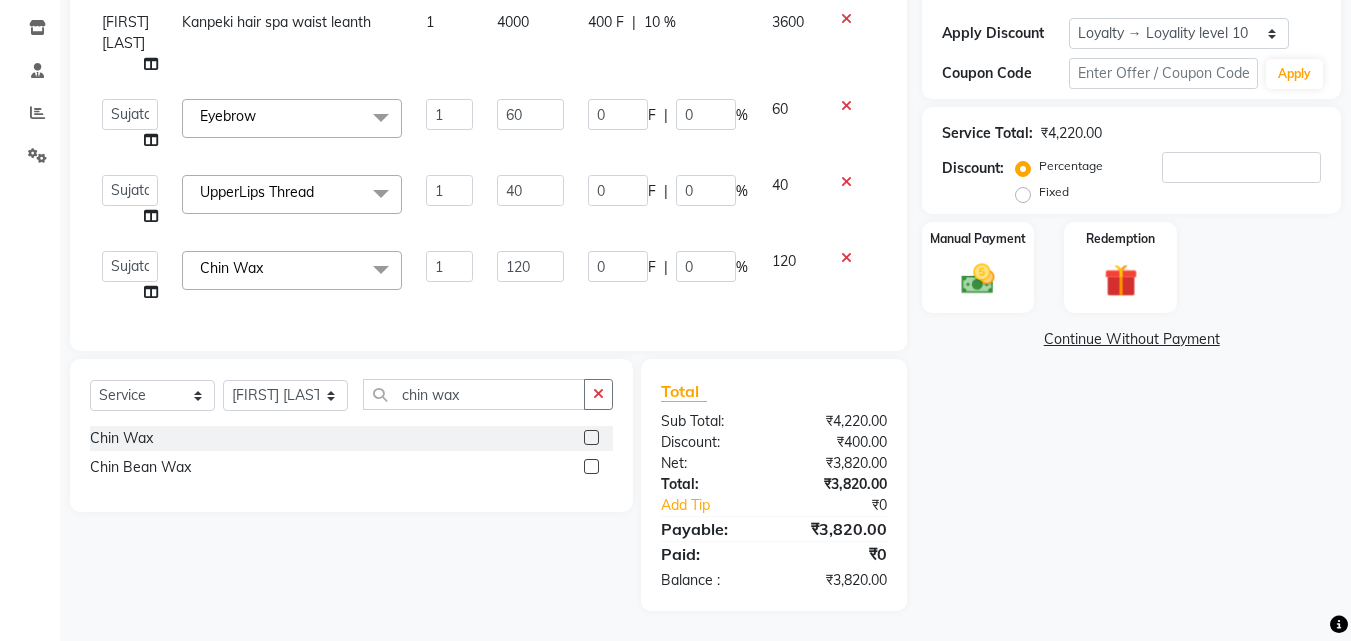 scroll, scrollTop: 366, scrollLeft: 0, axis: vertical 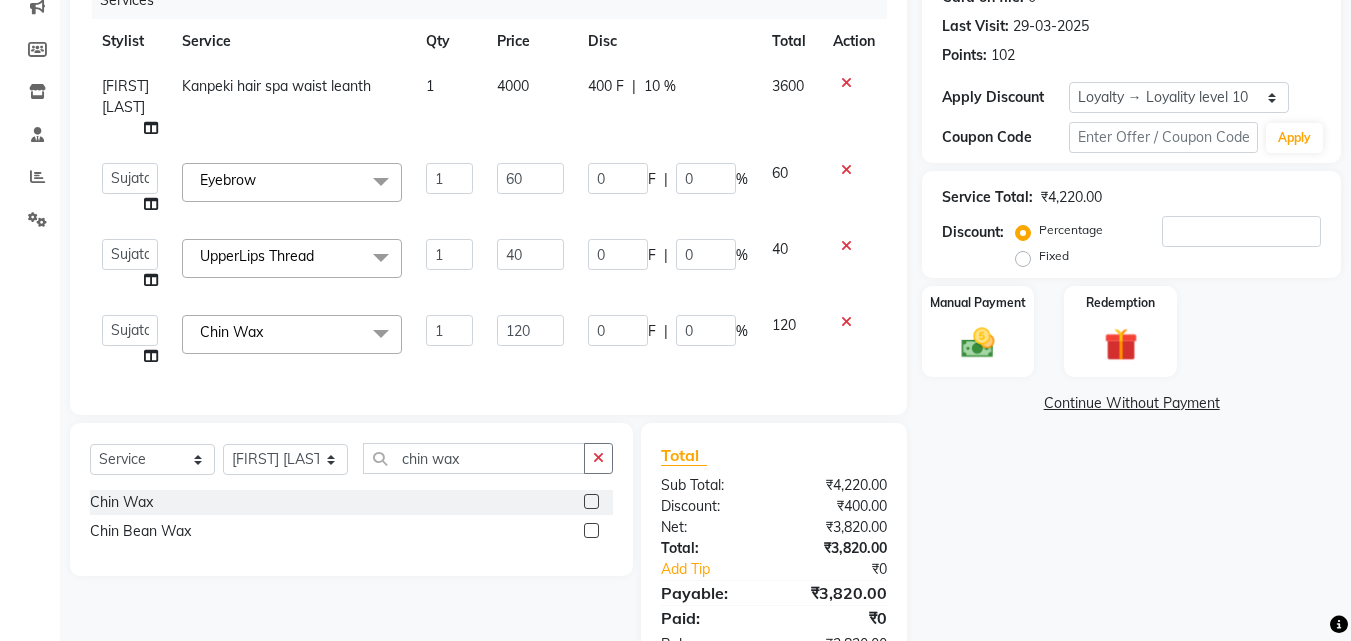 click on "UpperLips Thread  x" 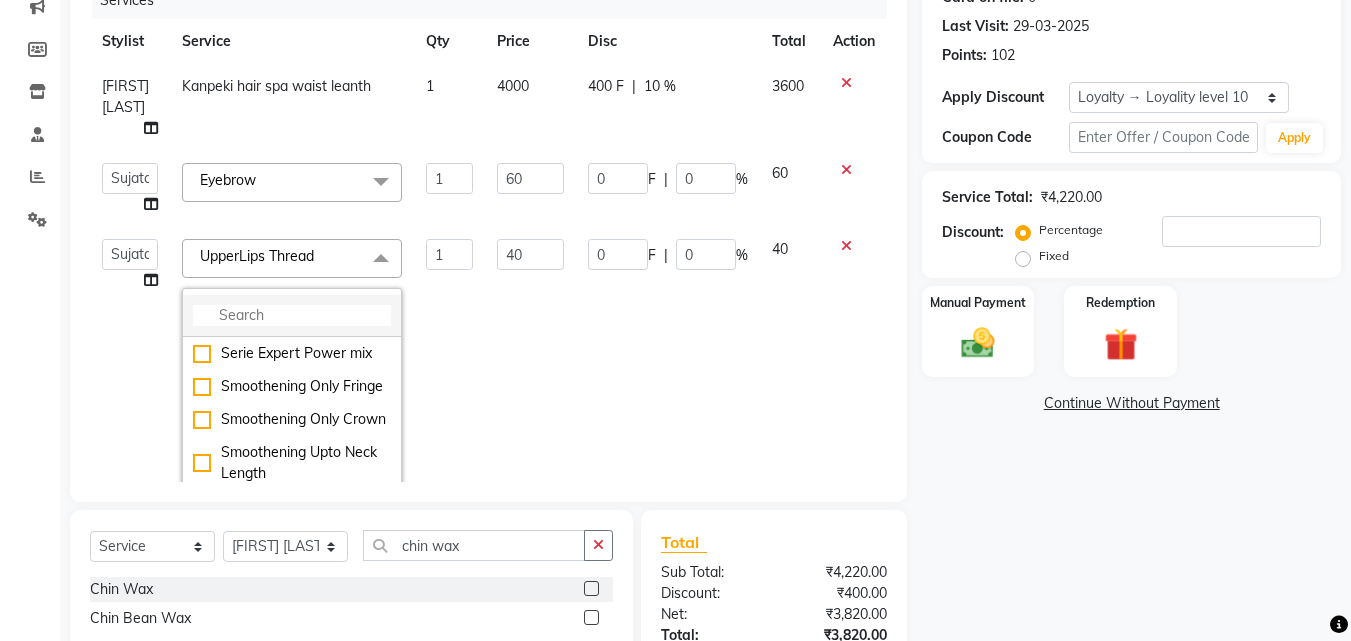 click 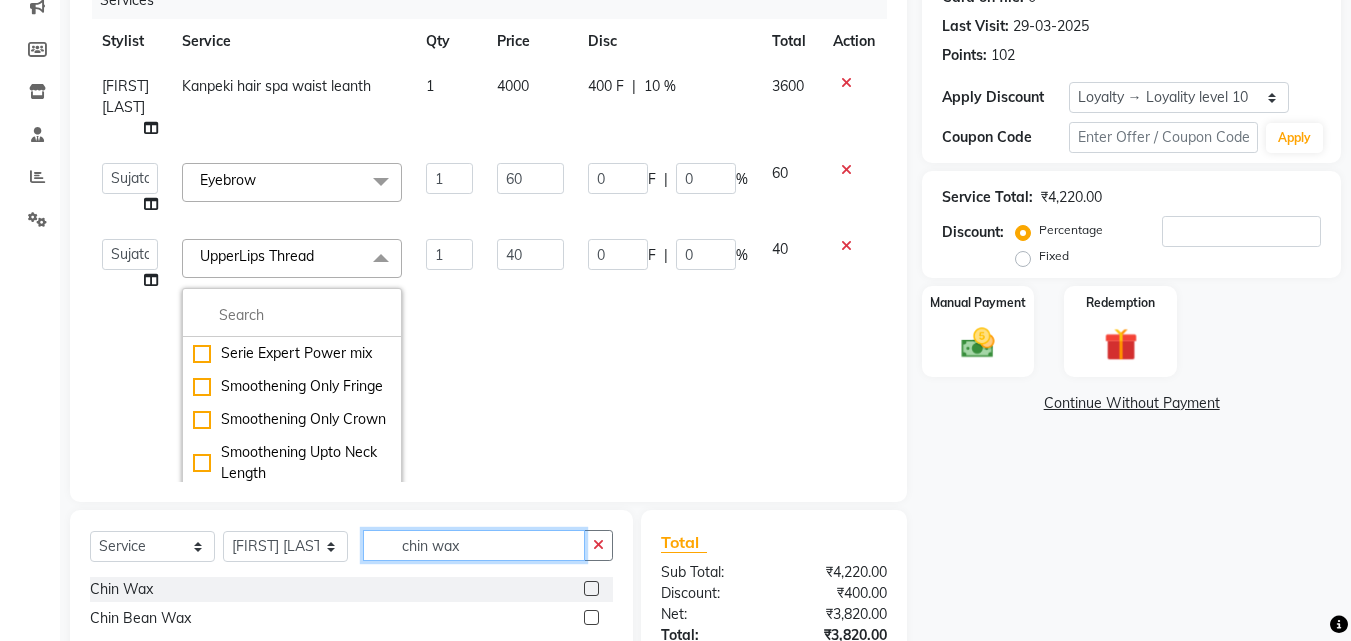 drag, startPoint x: 477, startPoint y: 537, endPoint x: 328, endPoint y: 544, distance: 149.16434 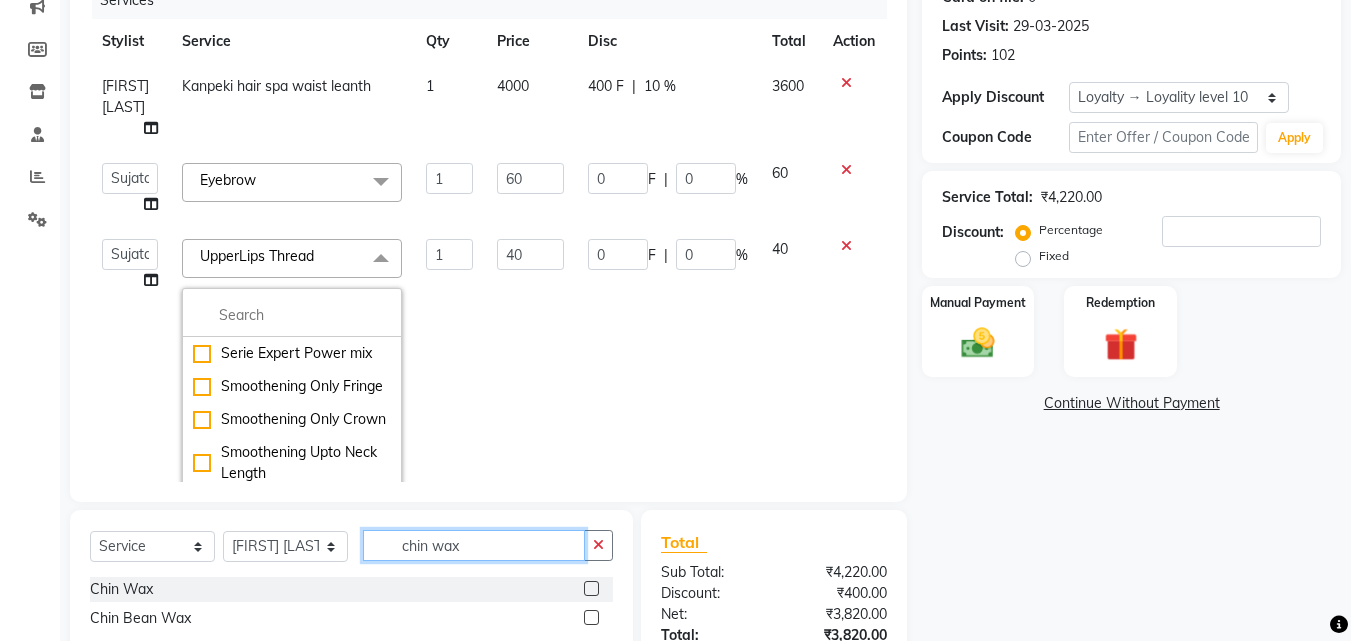 click on "Select  Service  Product  Membership  Package Voucher Prepaid Gift Card  Select Stylist ABHISHEKH Jaya Shinde Karan  Mahesh Rasal Mohd Monish Ahmed monika  NAAZ NIlesh pooja jaison Pooja Mam purva Sanket Sujata  Surekha Vandana  Chavan Vrsha jare chin wax" 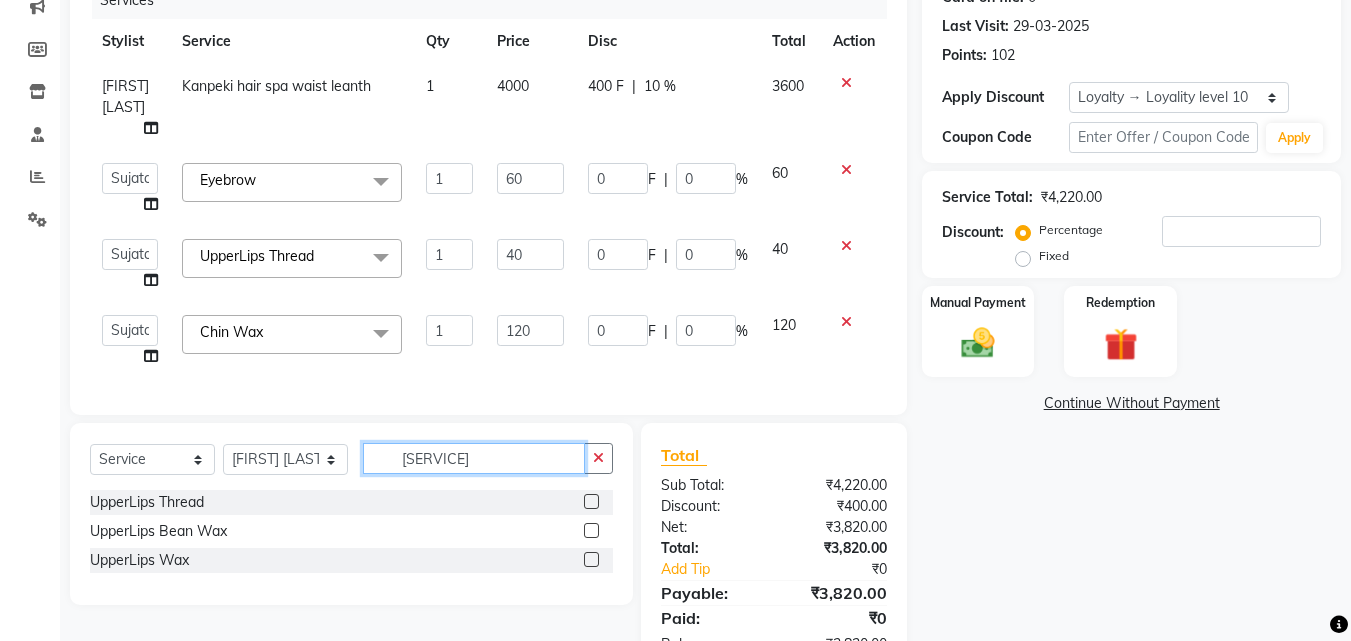 type on "upperli" 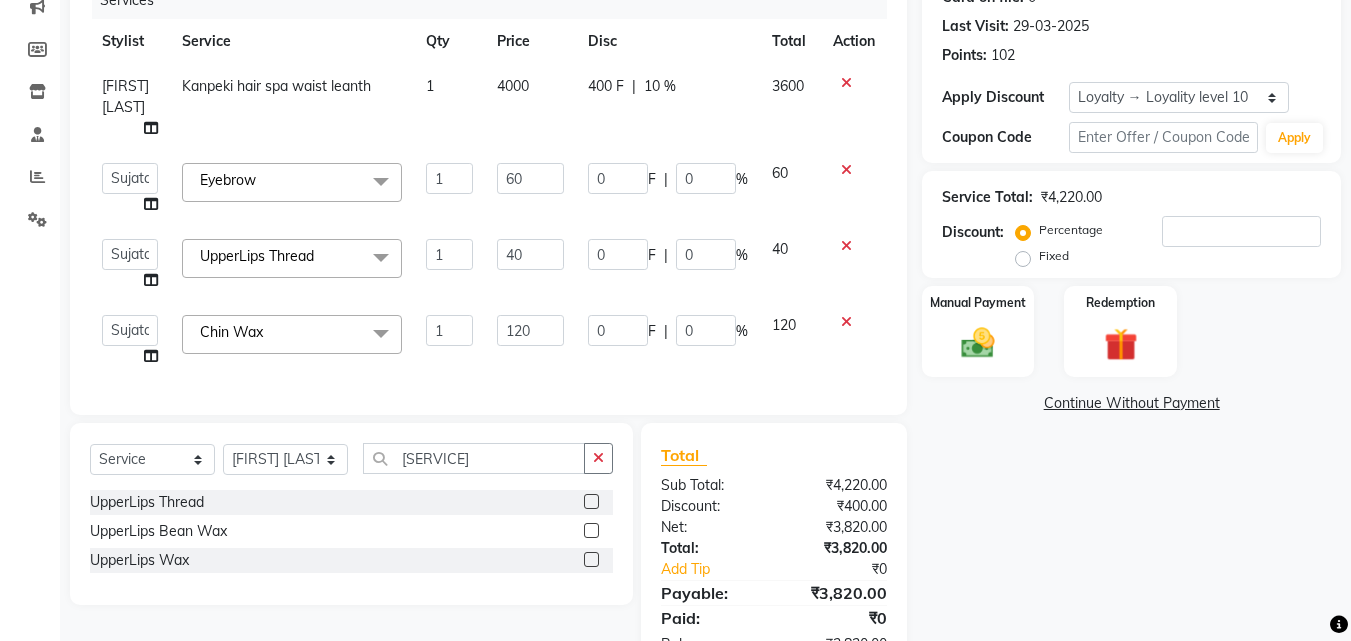 click 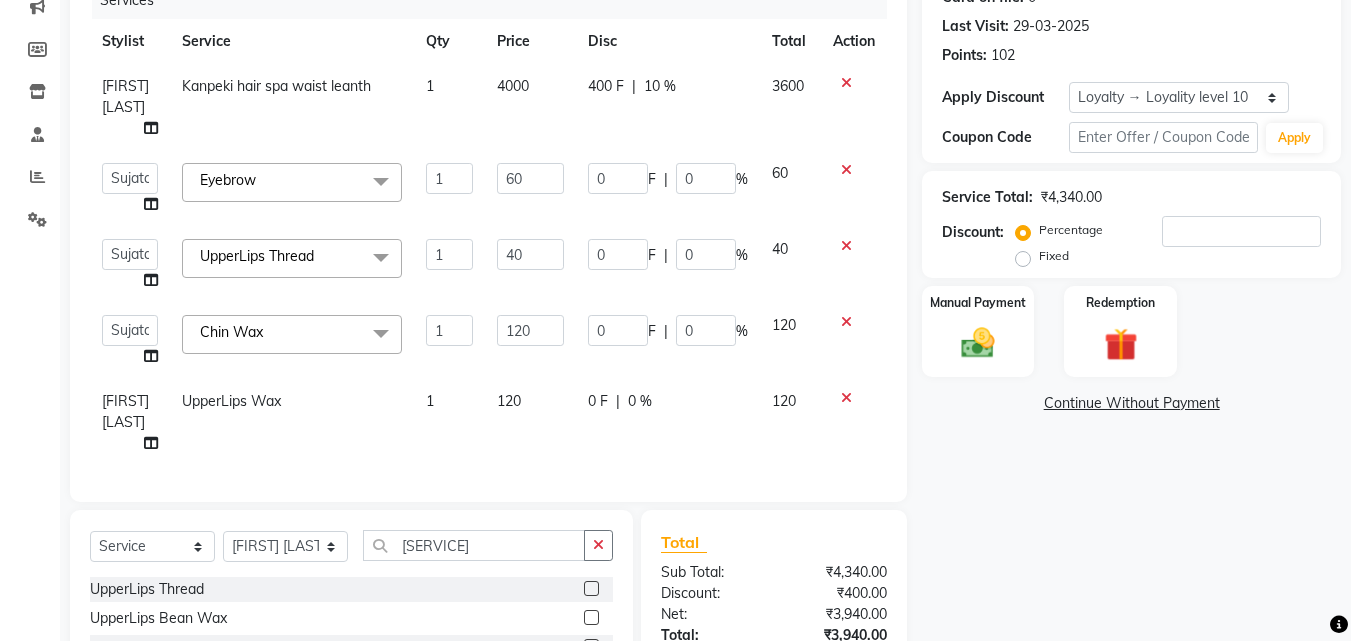 checkbox on "false" 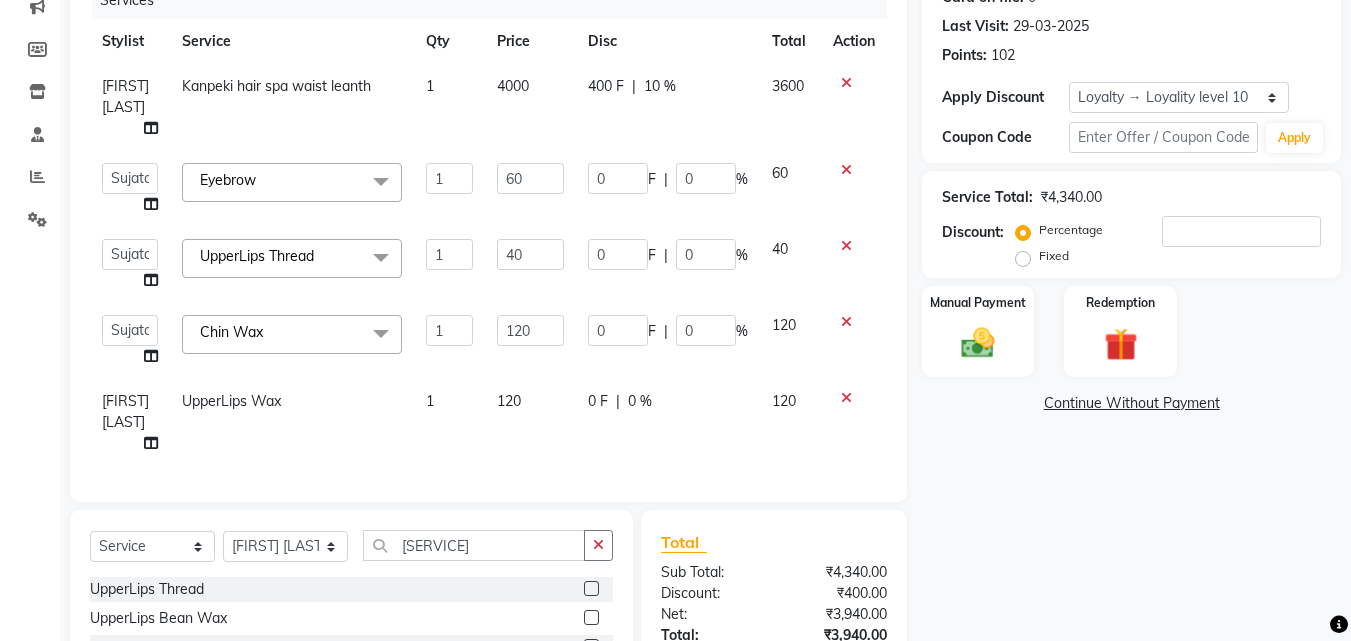 click 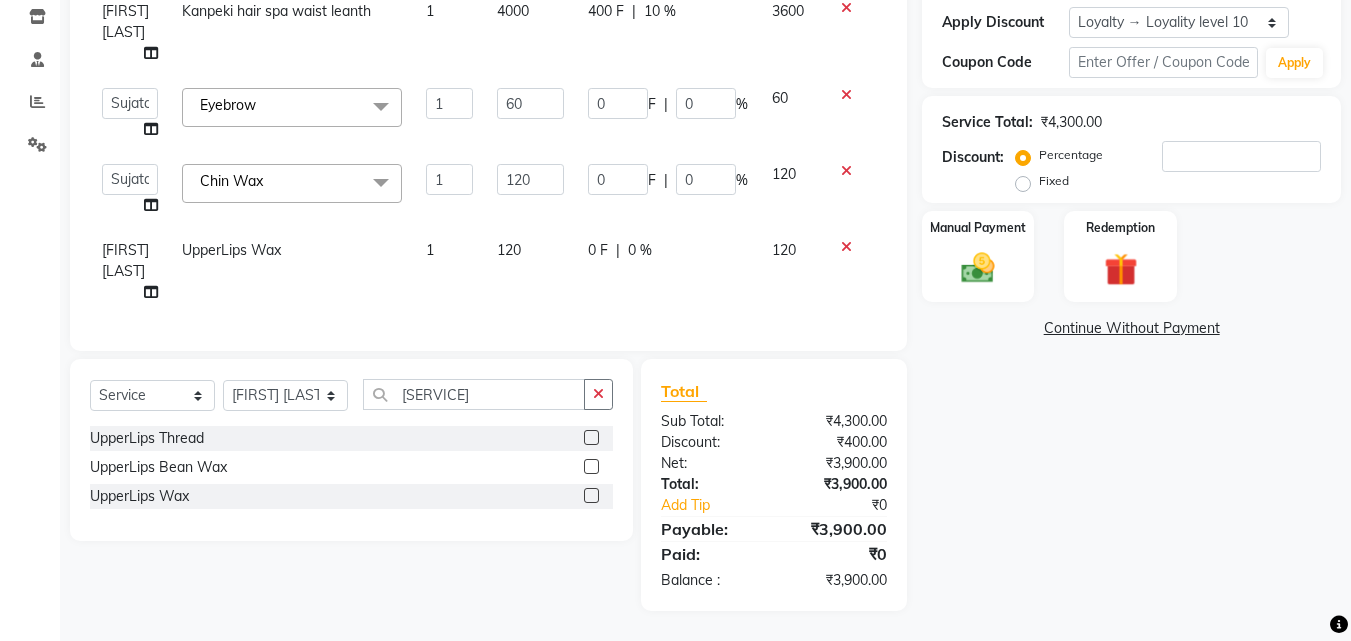 scroll, scrollTop: 383, scrollLeft: 0, axis: vertical 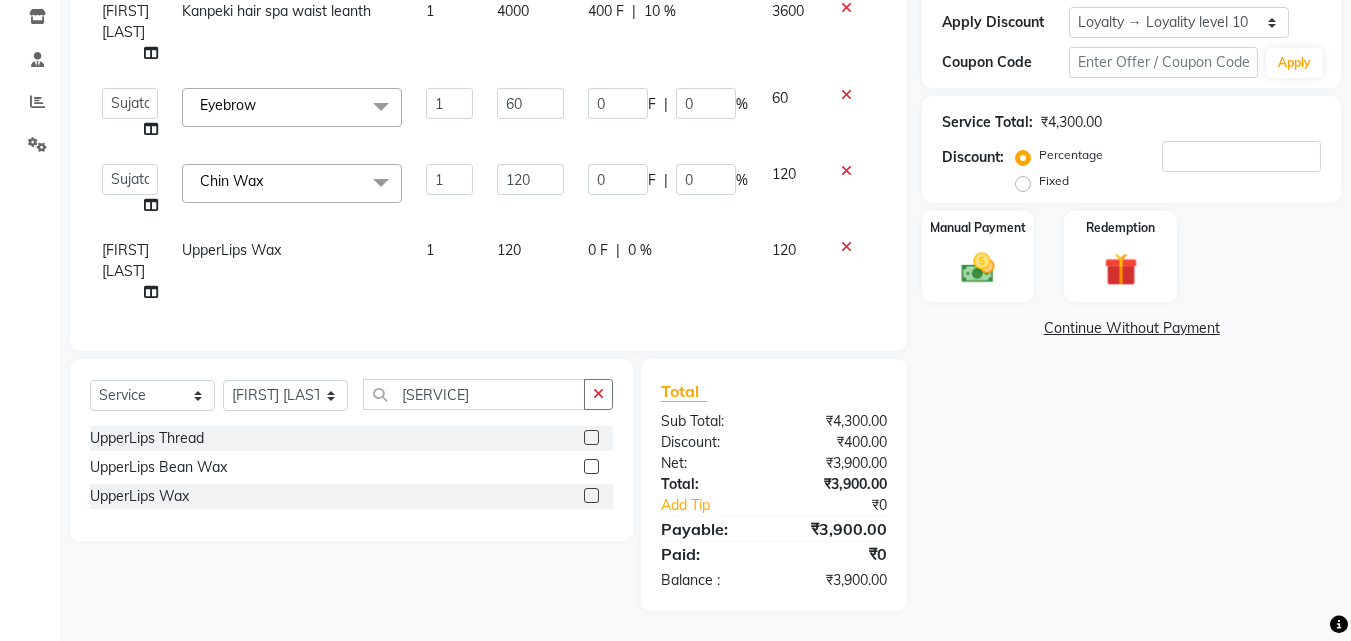 click on "Name: Shweta Sharma Membership:  No Active Membership  Total Visits:  1 Card on file:  0 Last Visit:   29-03-2025 Points:   102  Apply Discount Select  Loyalty → Loyality level 10  Coupon Code Apply Service Total:  ₹4,300.00  Discount:  Percentage   Fixed  Manual Payment Redemption  Continue Without Payment" 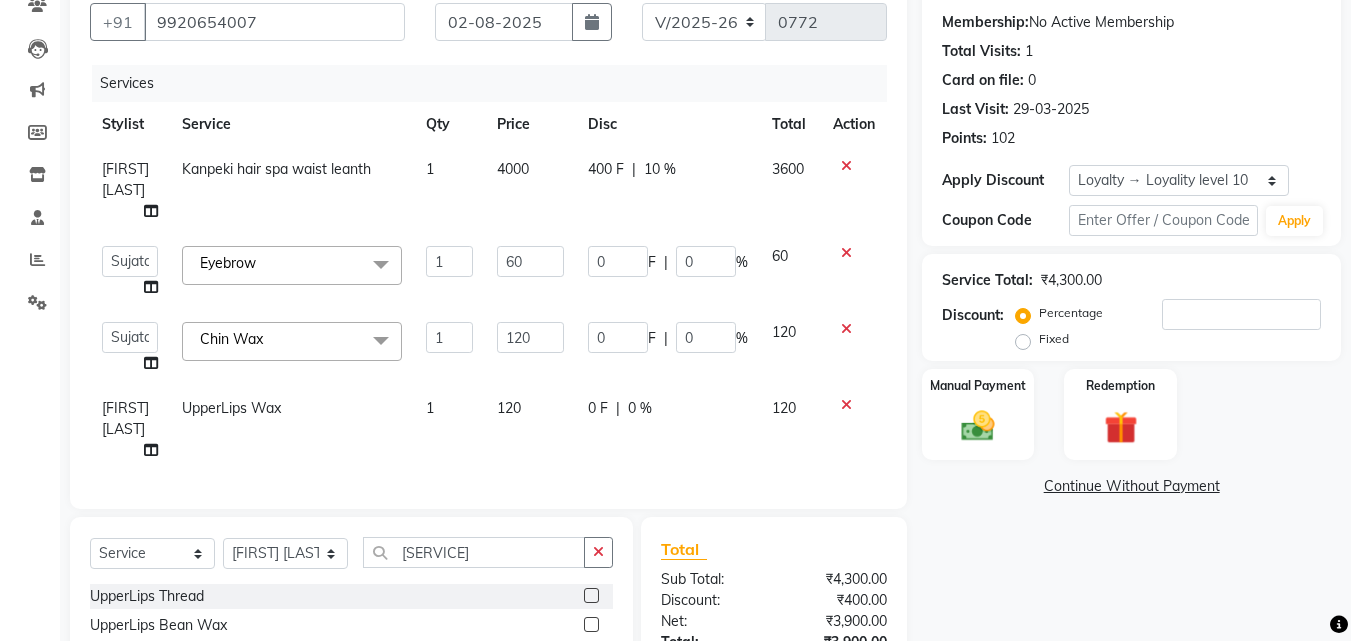 scroll, scrollTop: 383, scrollLeft: 0, axis: vertical 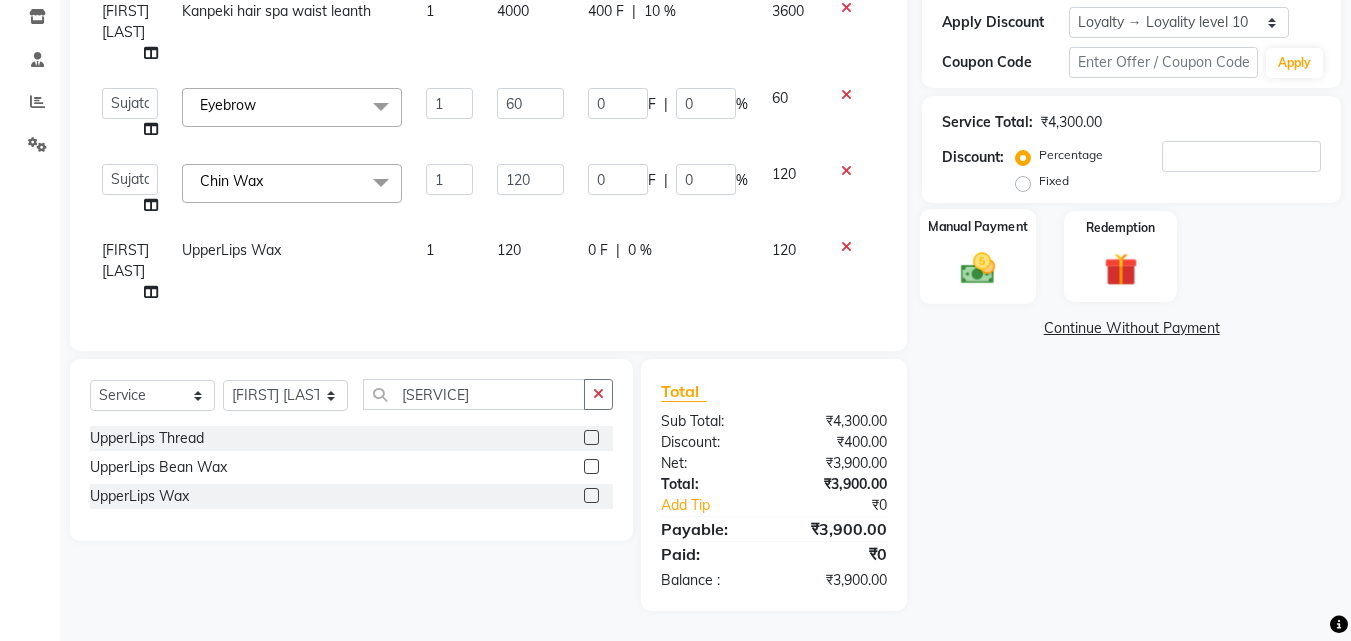 click 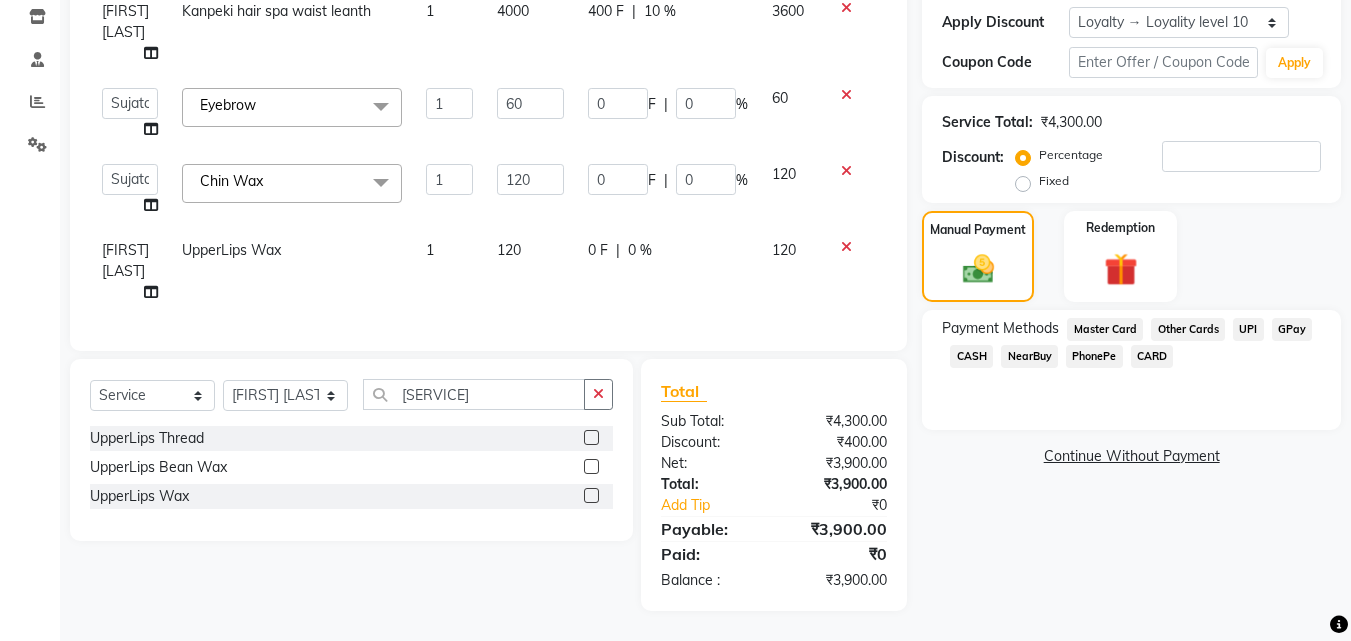 click on "GPay" 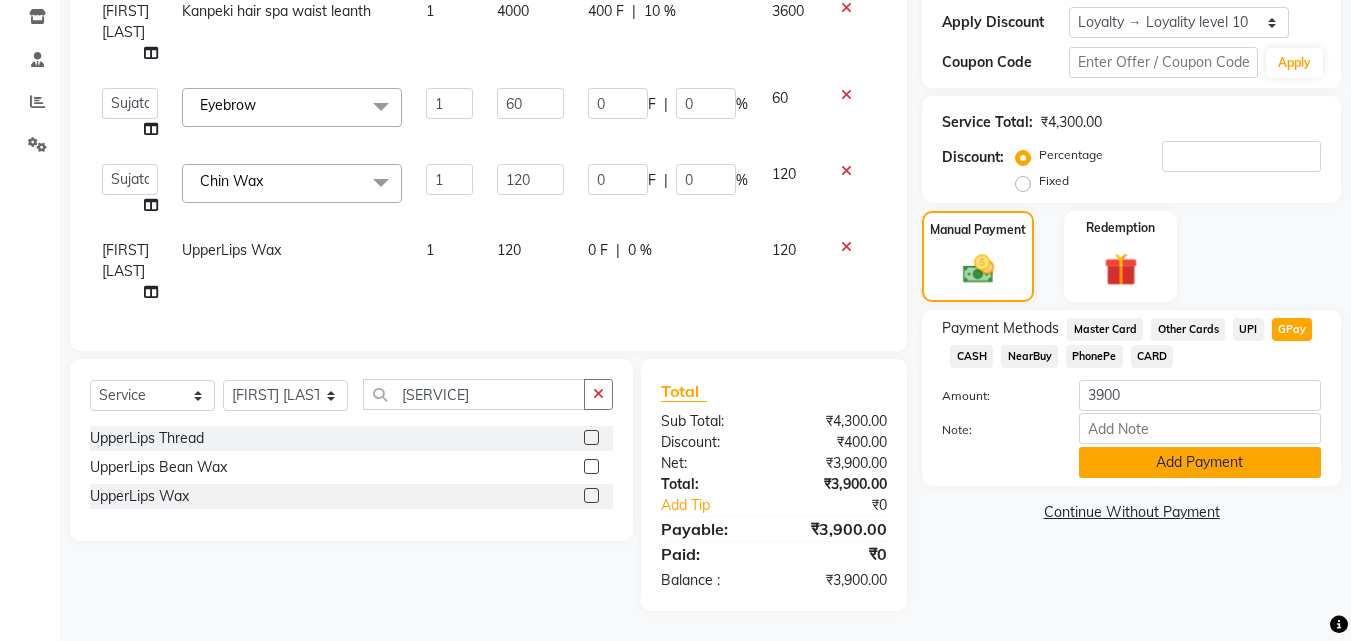 click on "Add Payment" 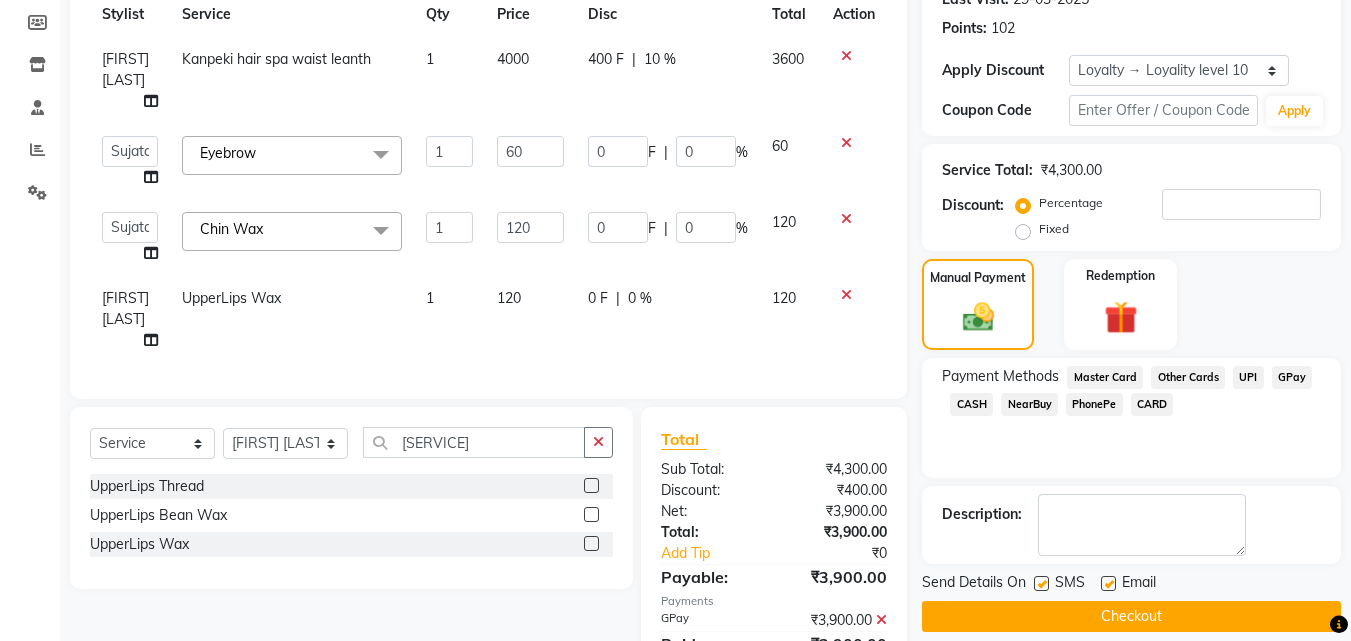scroll, scrollTop: 424, scrollLeft: 0, axis: vertical 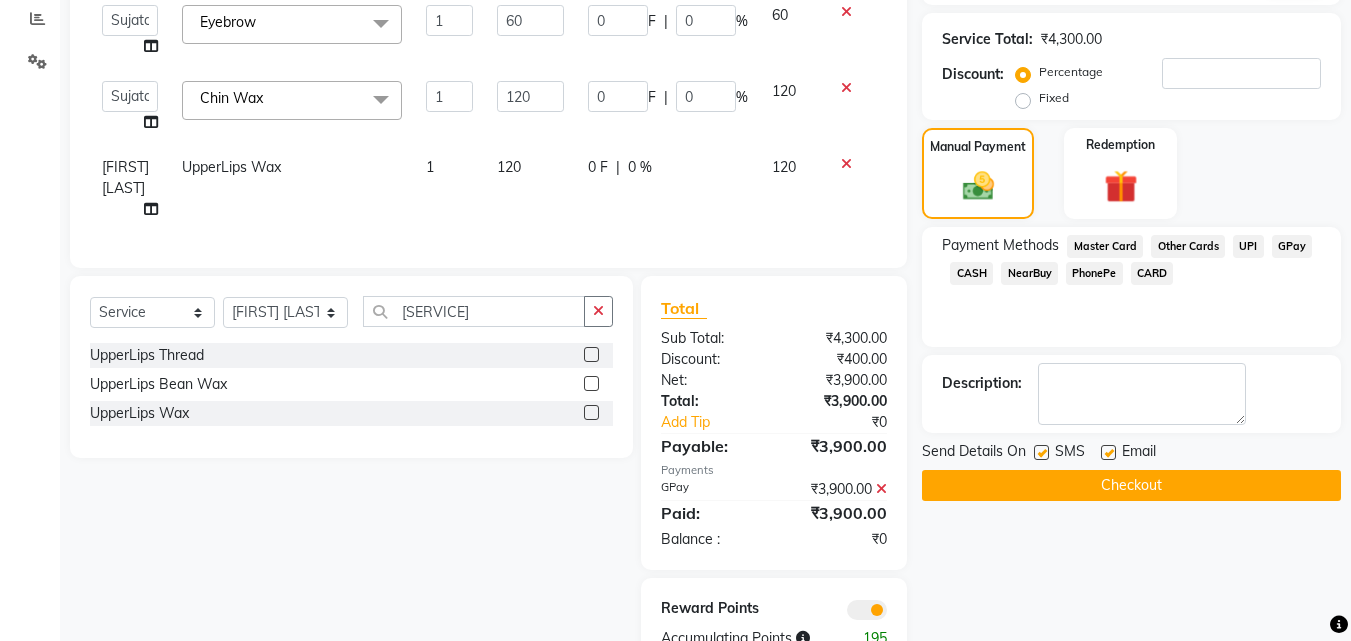 click on "Checkout" 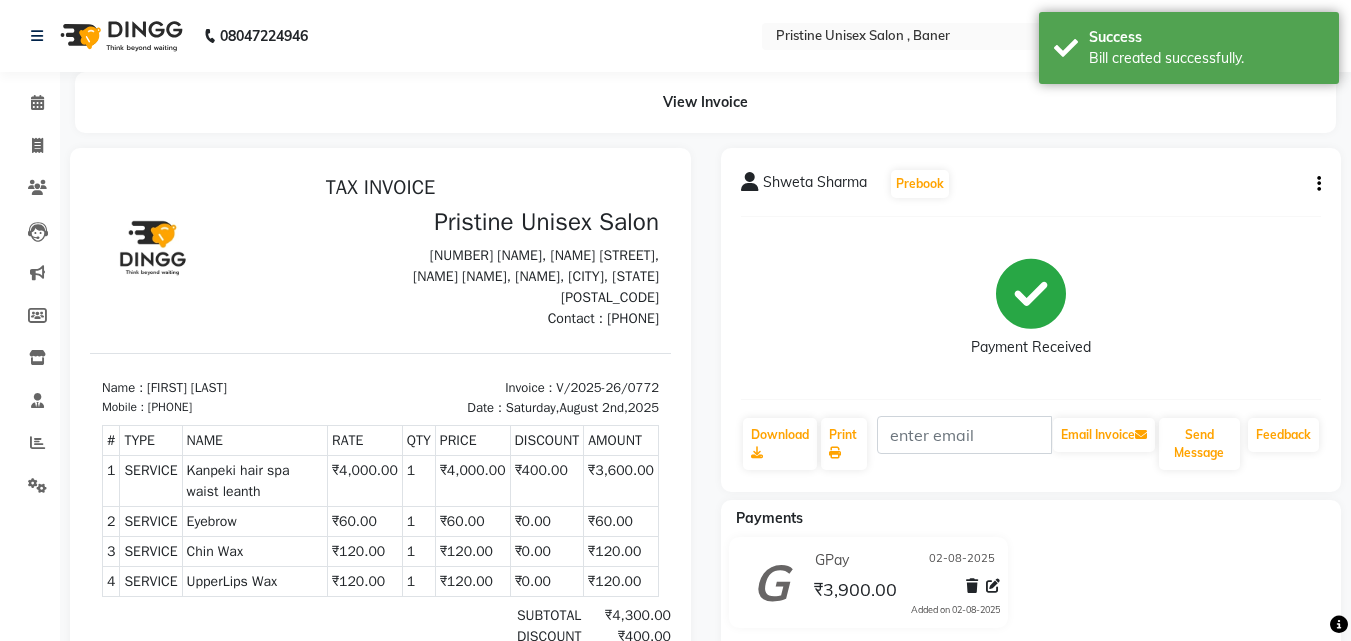 scroll, scrollTop: 0, scrollLeft: 0, axis: both 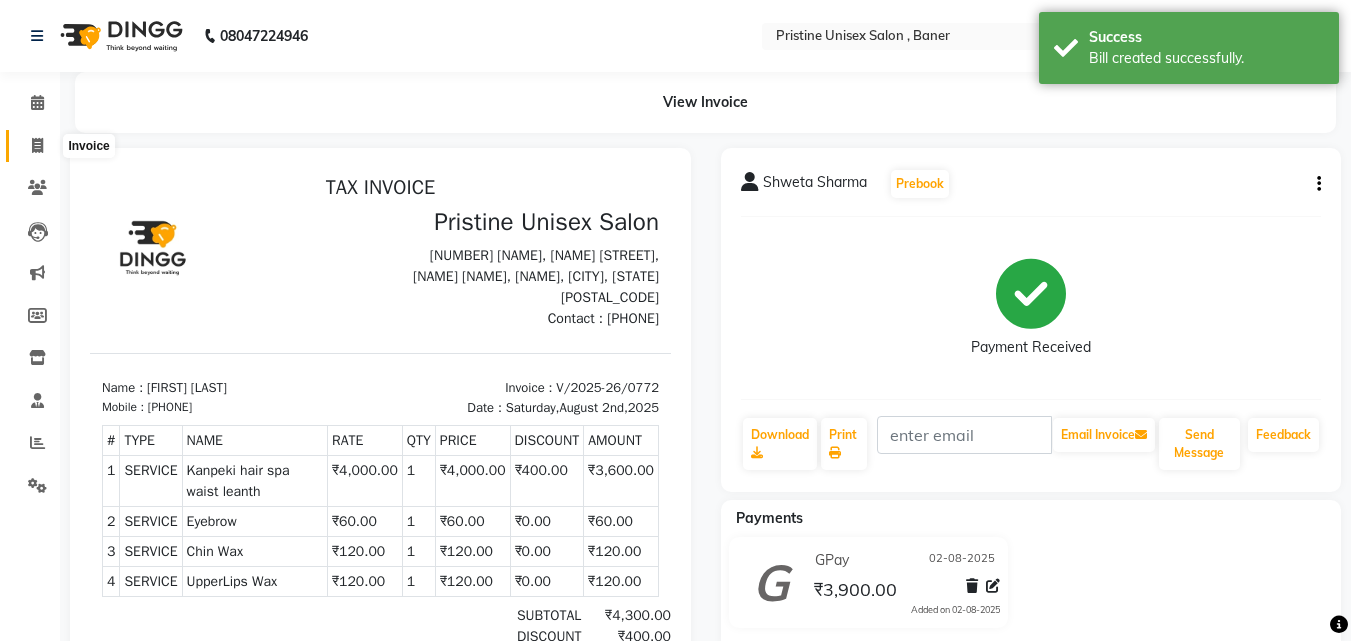 click 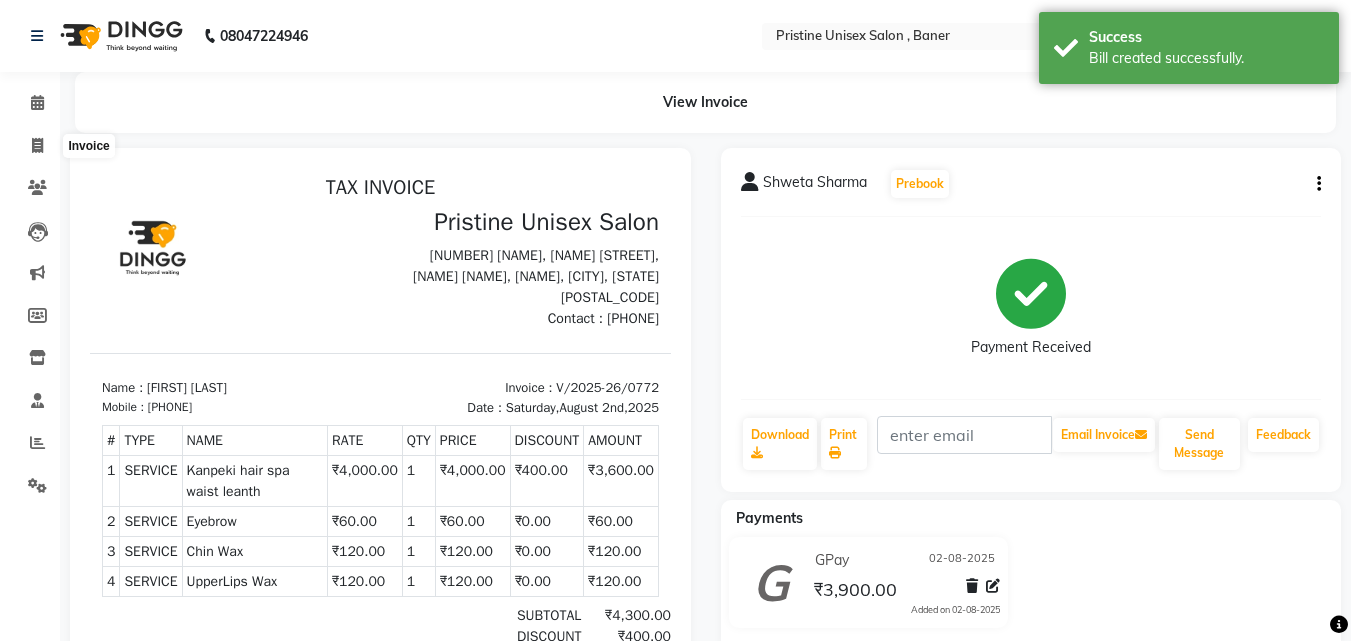 select on "service" 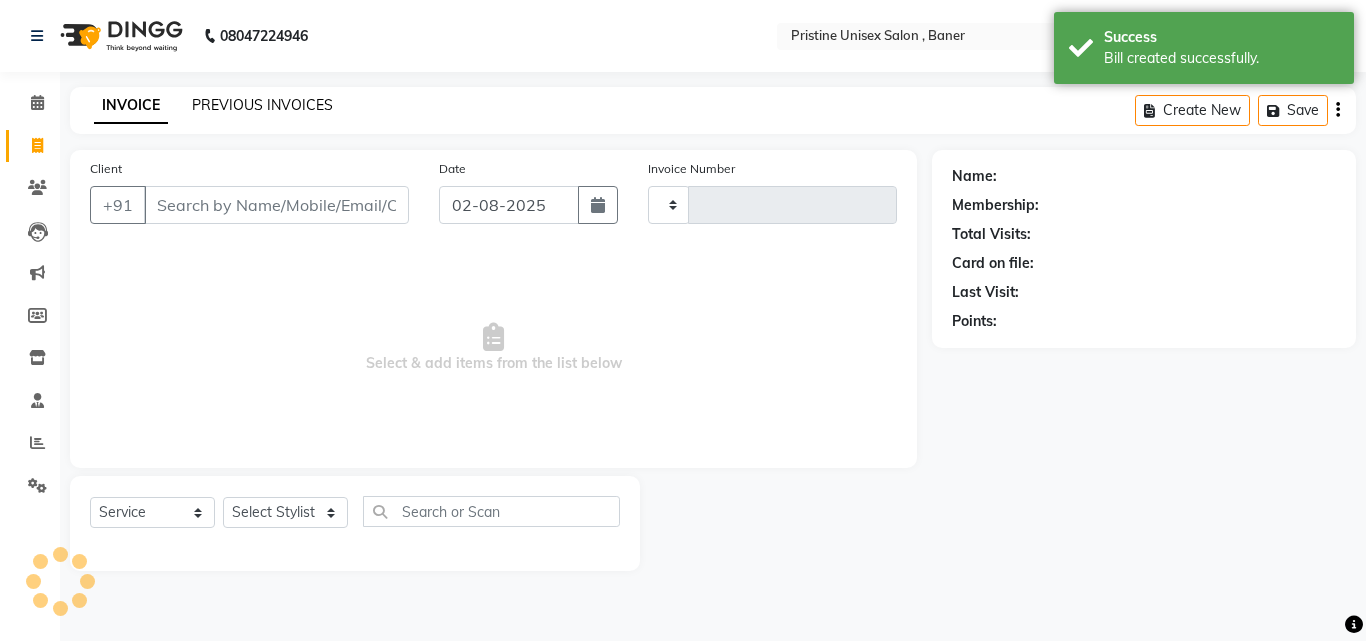 type on "0773" 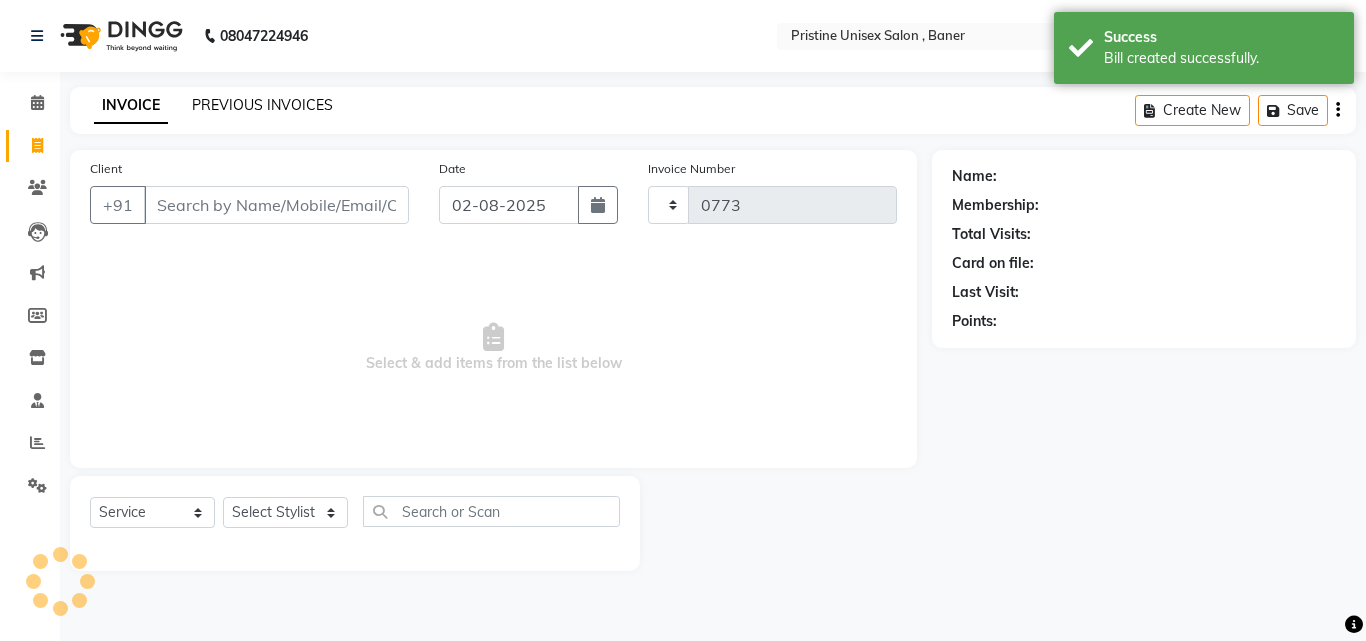 select on "6610" 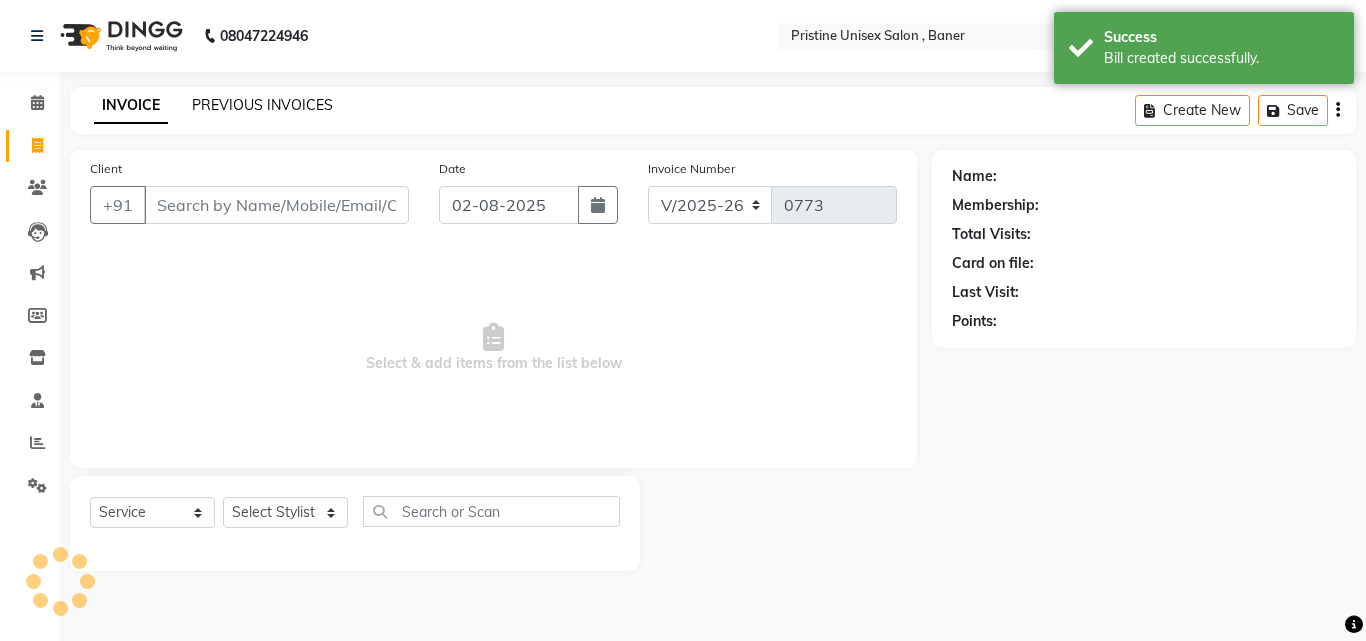 click on "PREVIOUS INVOICES" 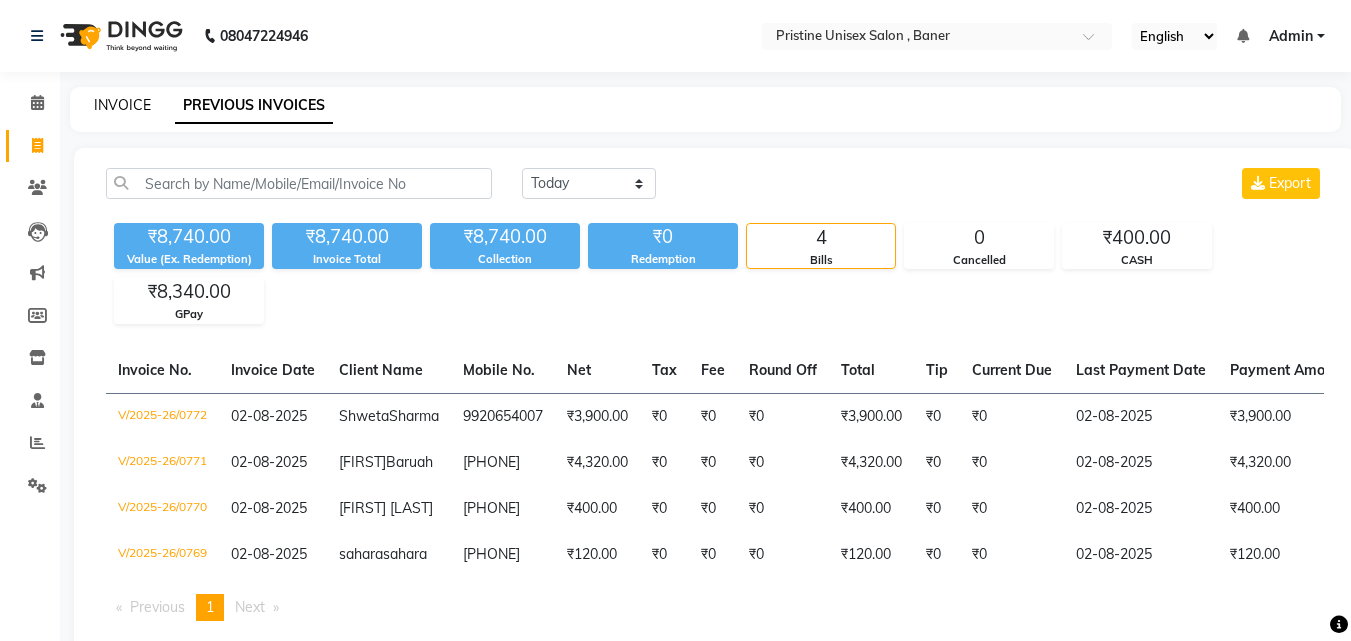 click on "INVOICE" 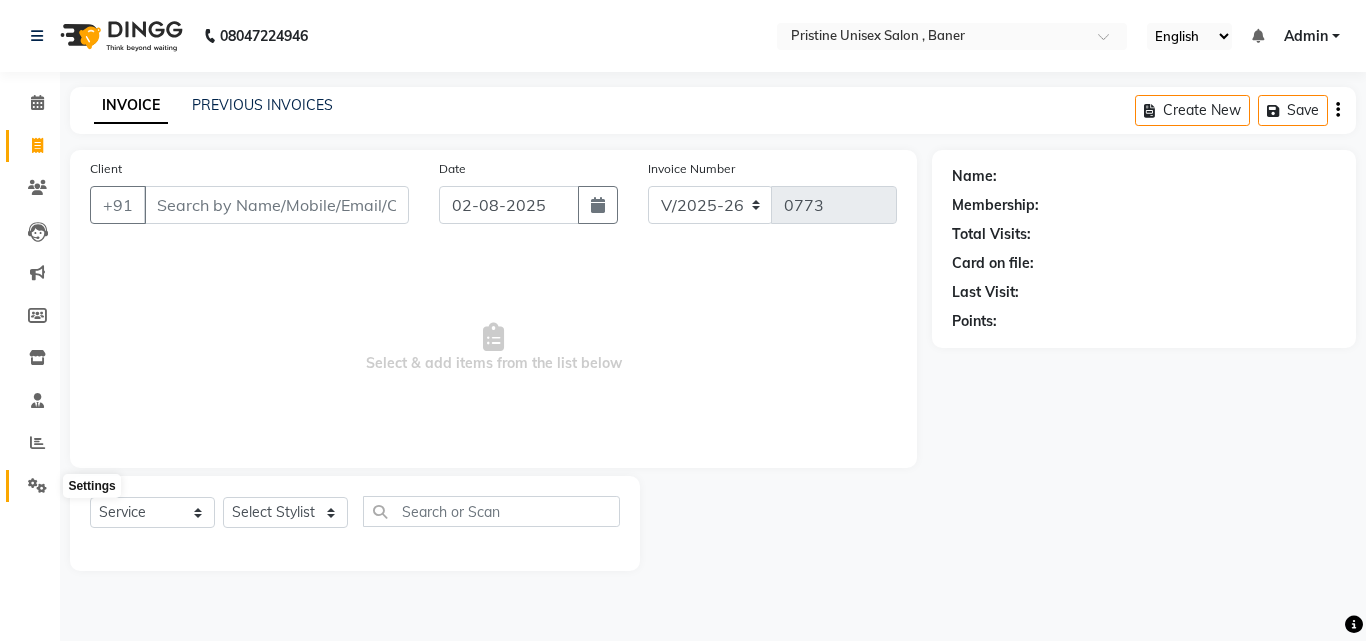 click 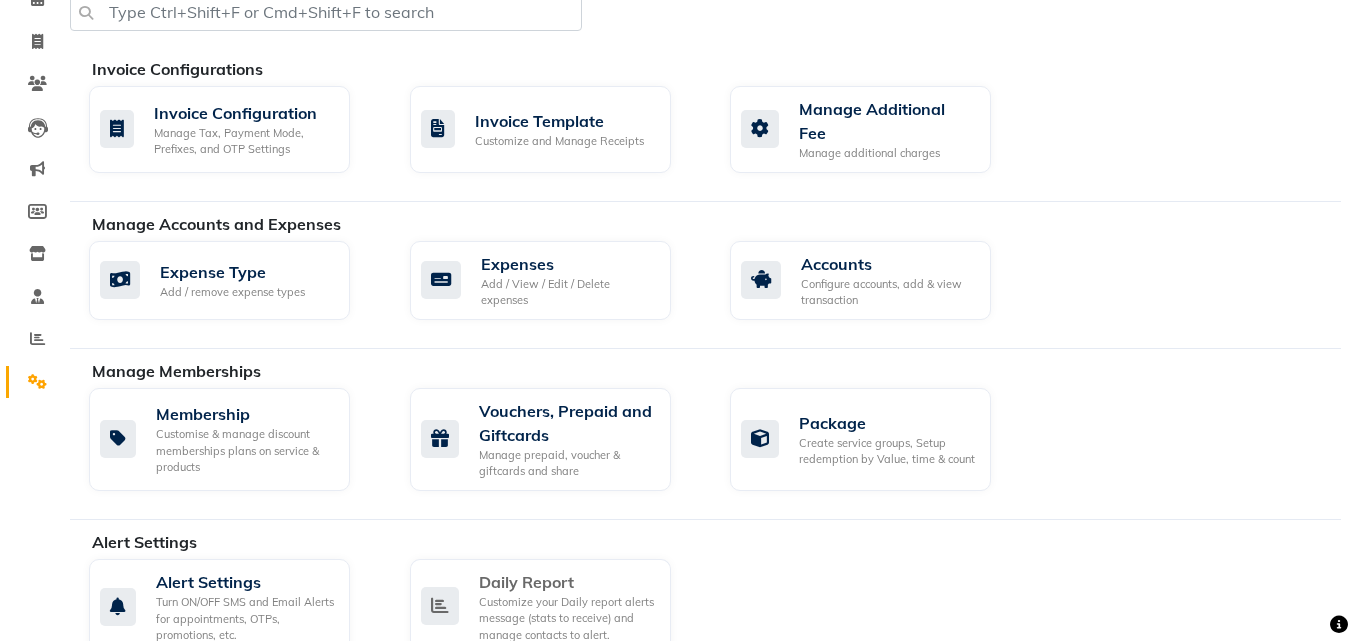 scroll, scrollTop: 0, scrollLeft: 0, axis: both 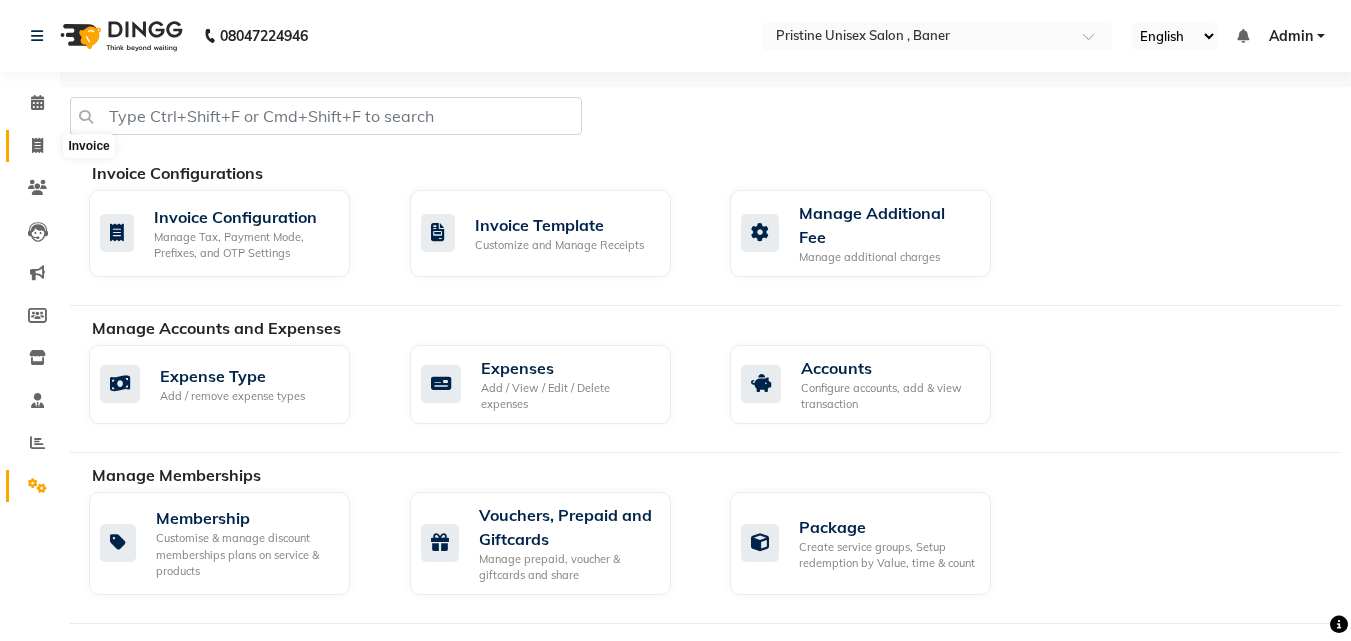 click 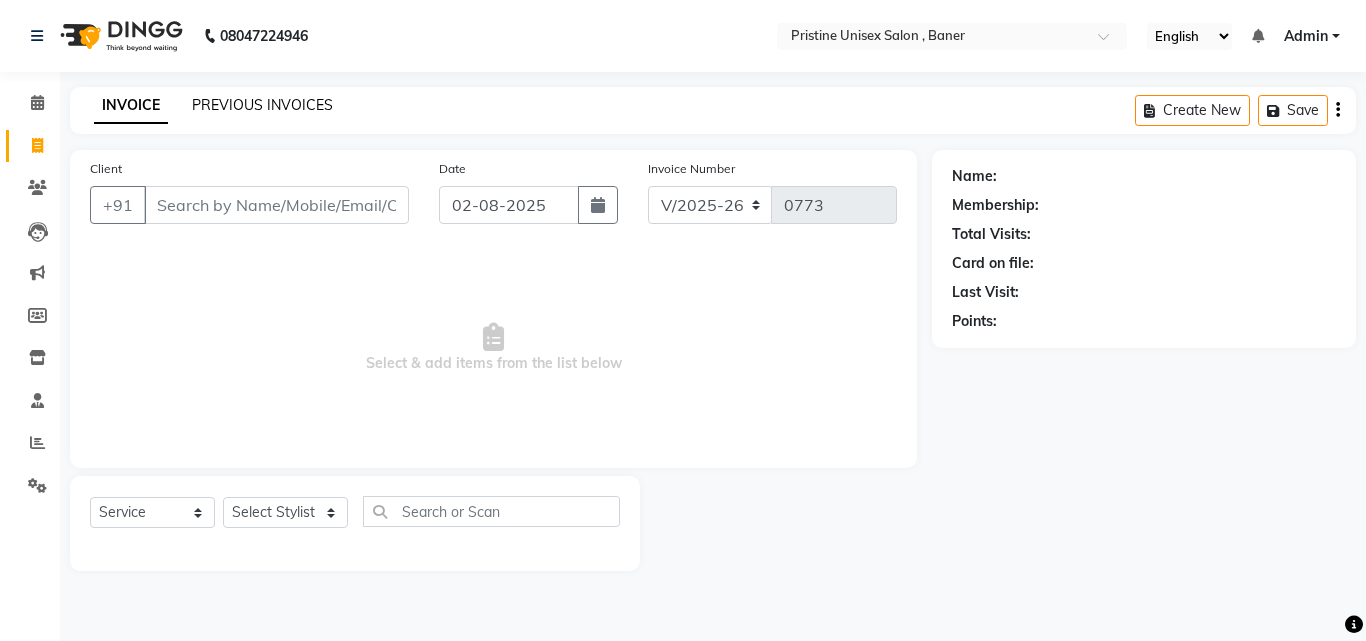 click on "PREVIOUS INVOICES" 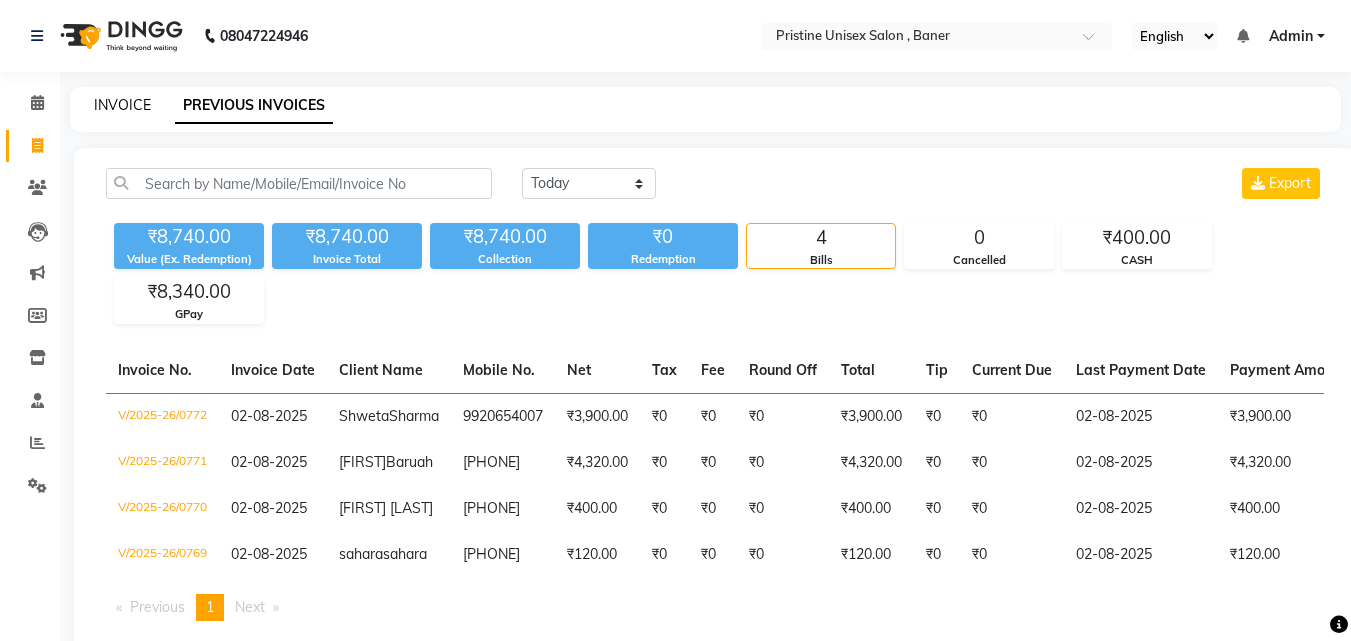 click on "INVOICE" 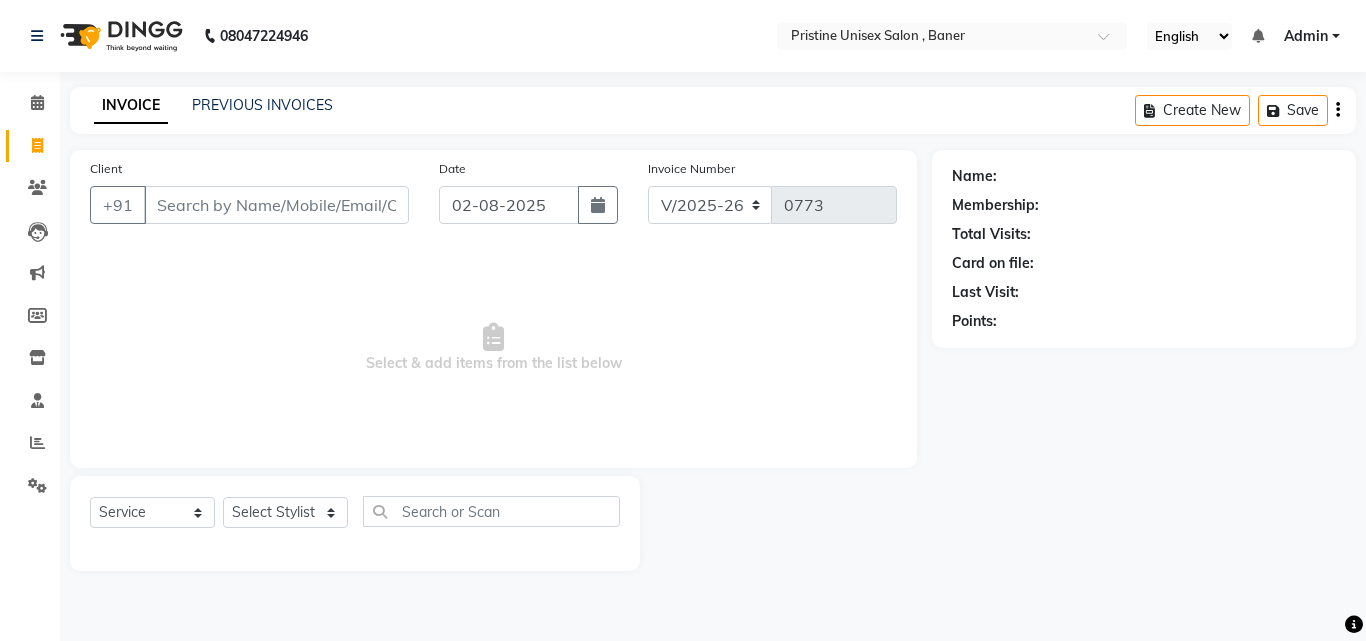drag, startPoint x: 41, startPoint y: 504, endPoint x: 34, endPoint y: 496, distance: 10.630146 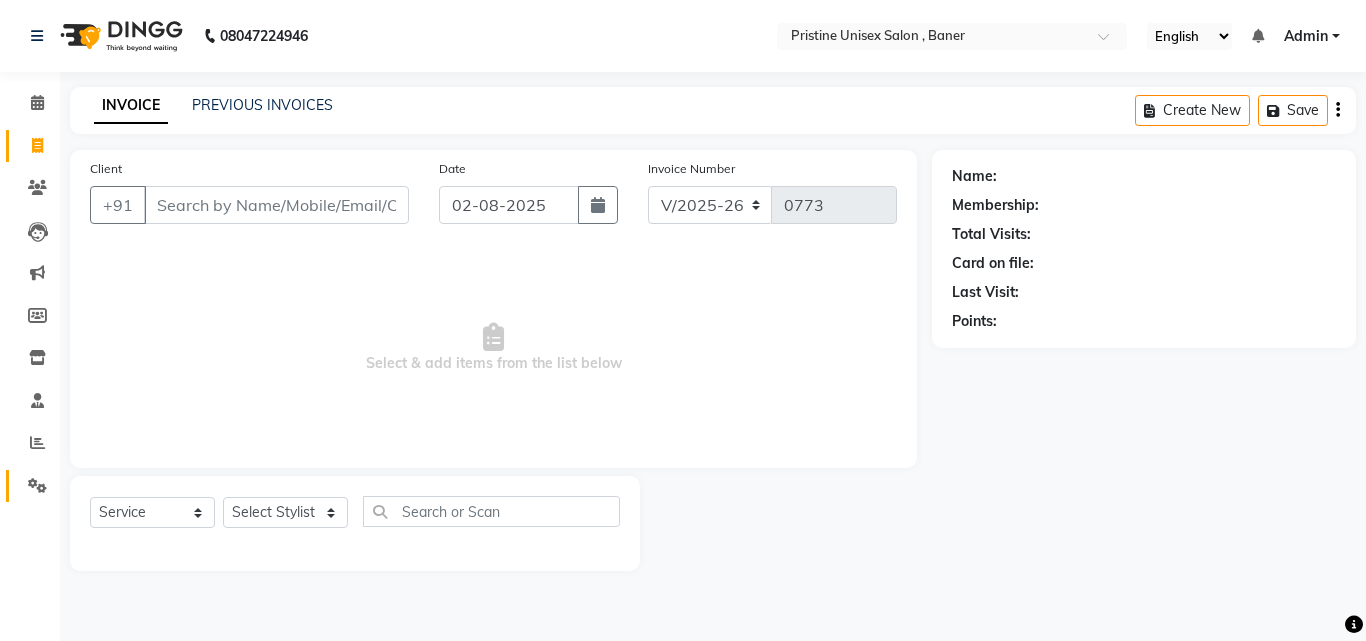 click on "Settings" 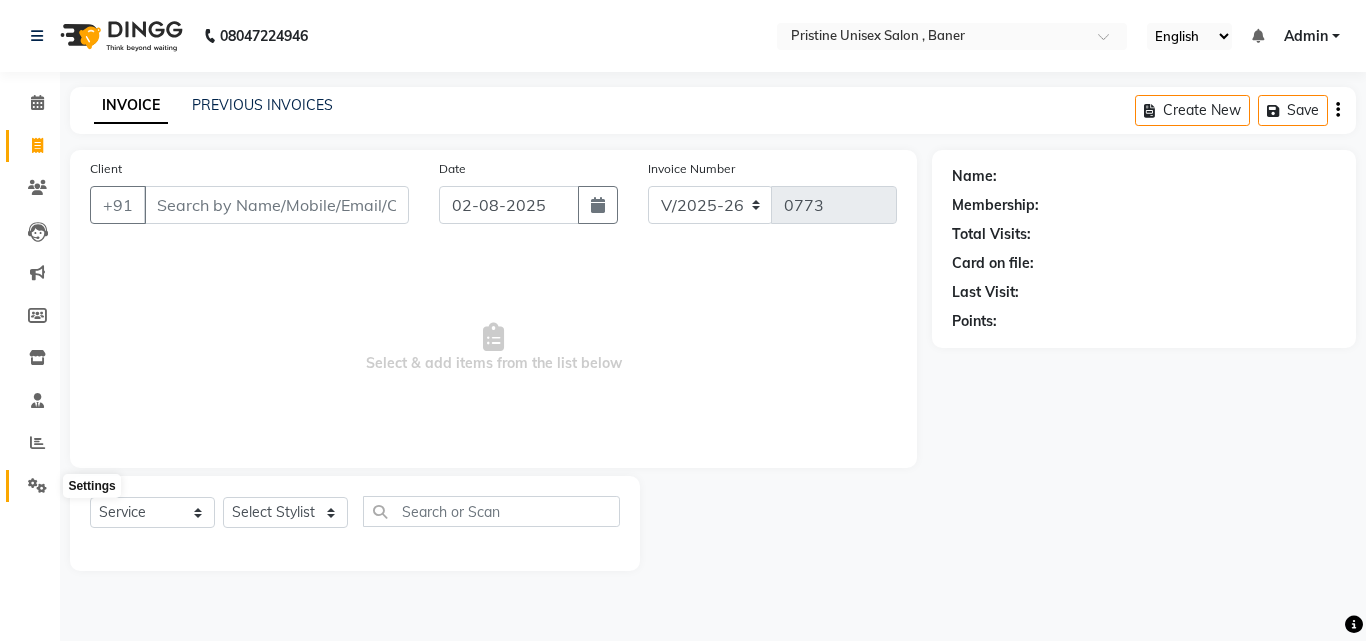 click 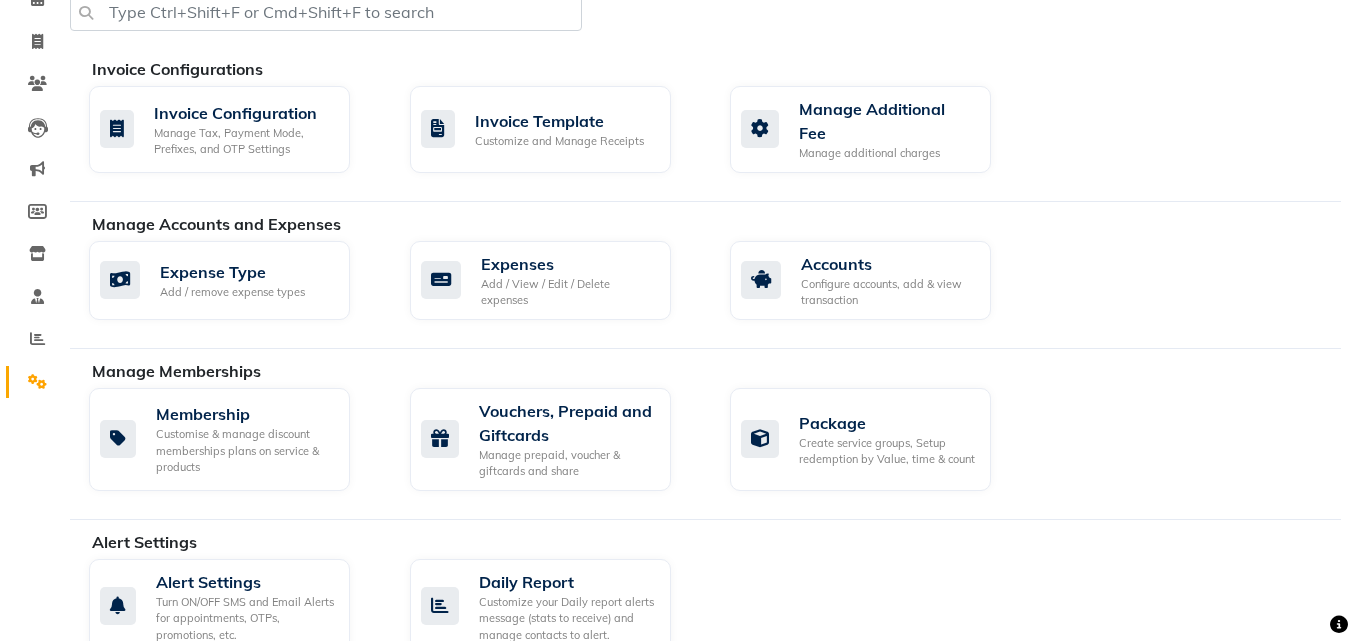 scroll, scrollTop: 200, scrollLeft: 0, axis: vertical 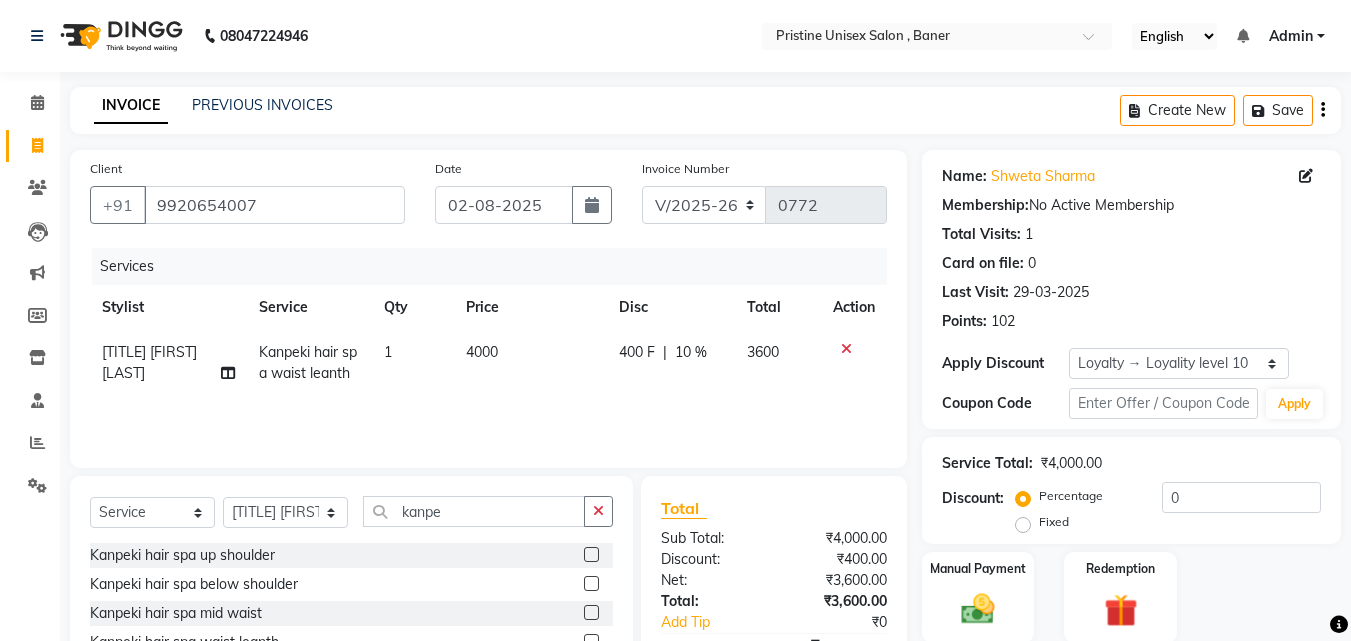 select on "6610" 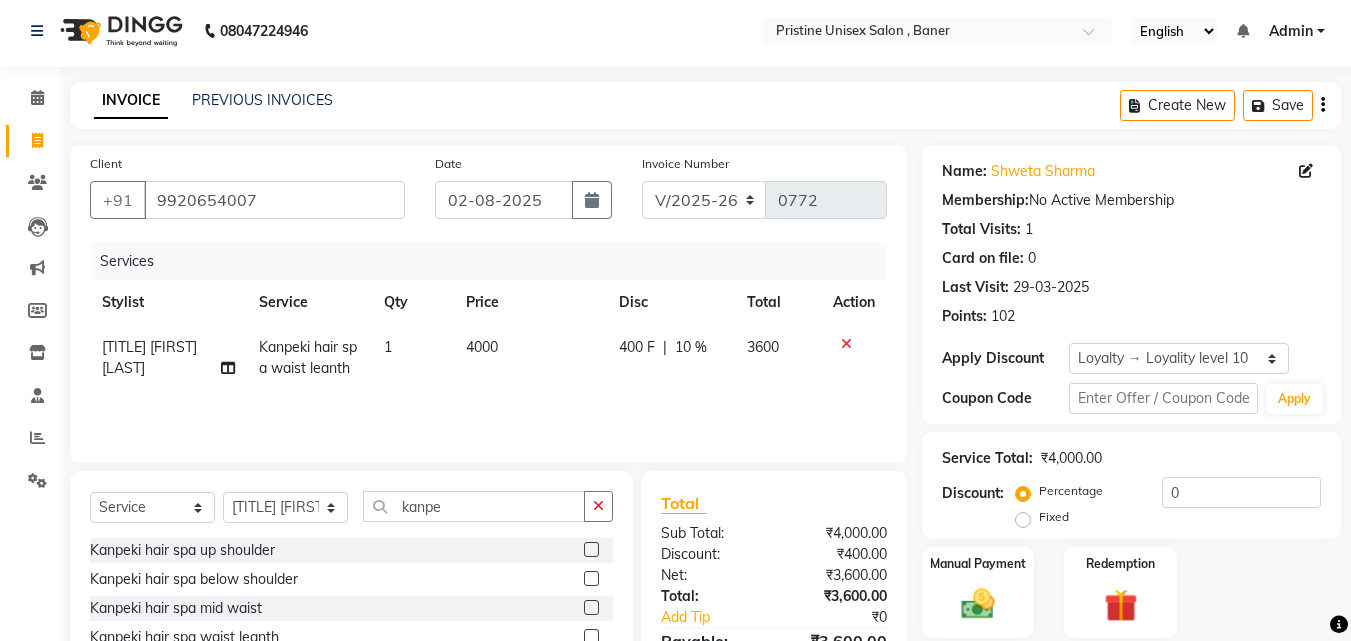 scroll, scrollTop: 0, scrollLeft: 0, axis: both 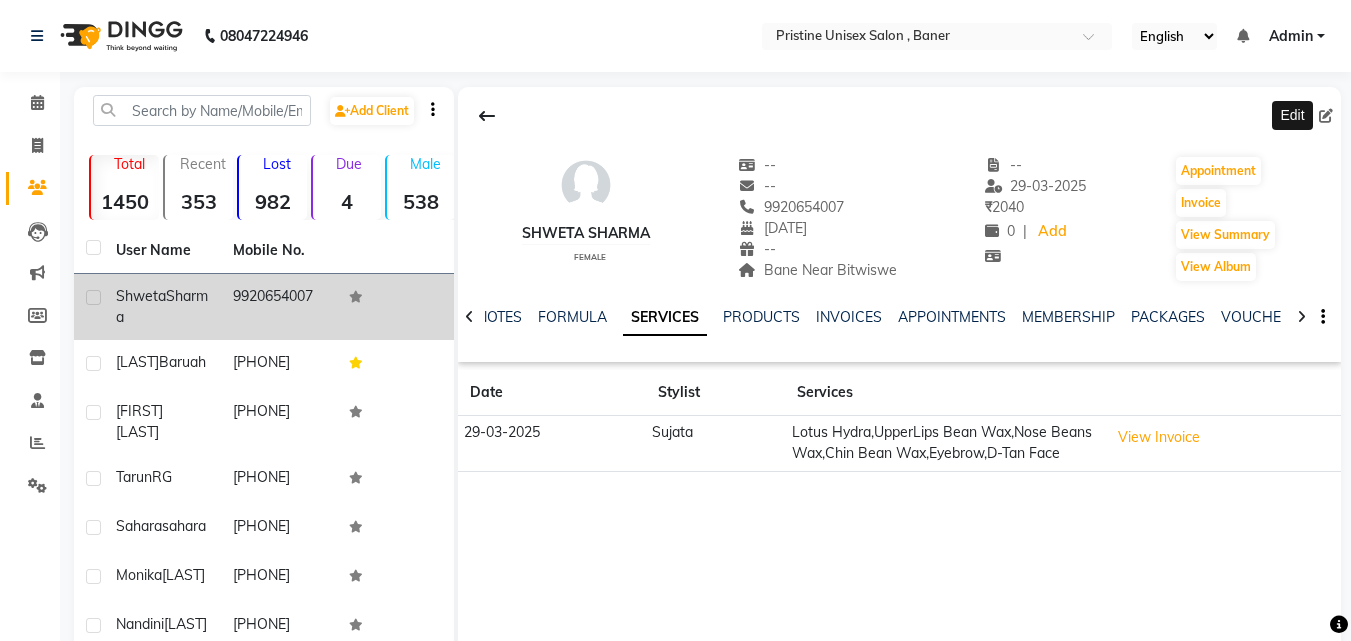 click on "9920654007" 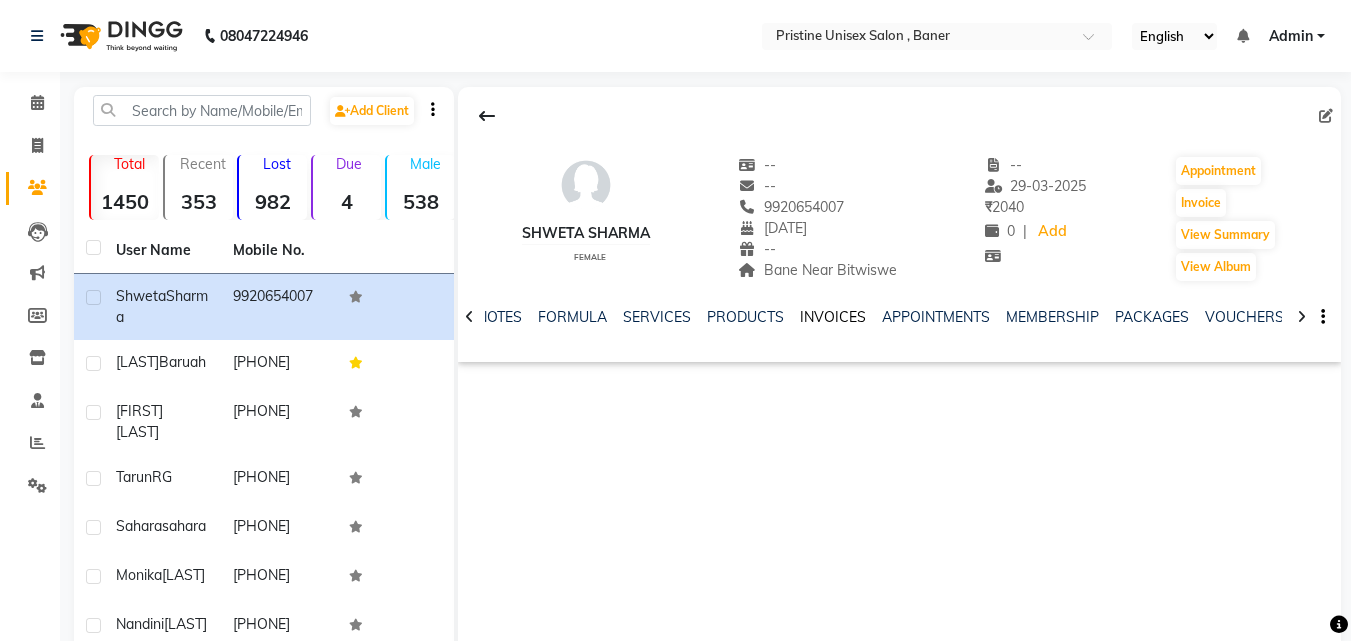 click on "INVOICES" 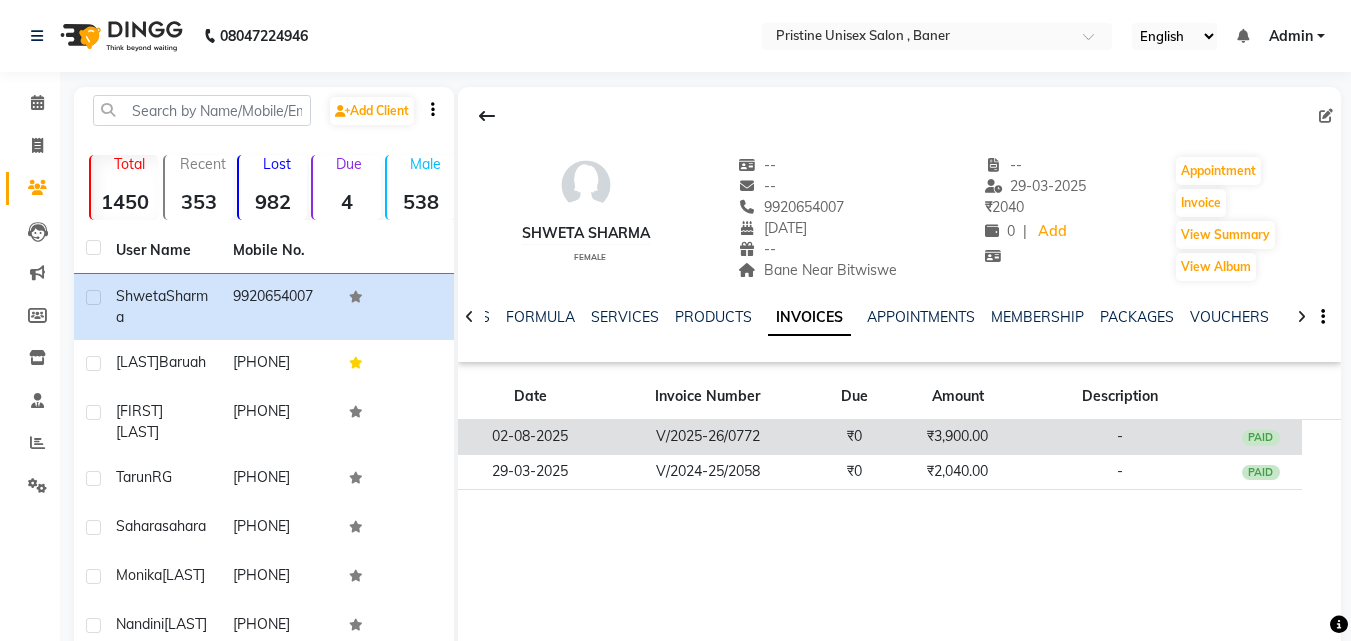 click on "₹3,900.00" 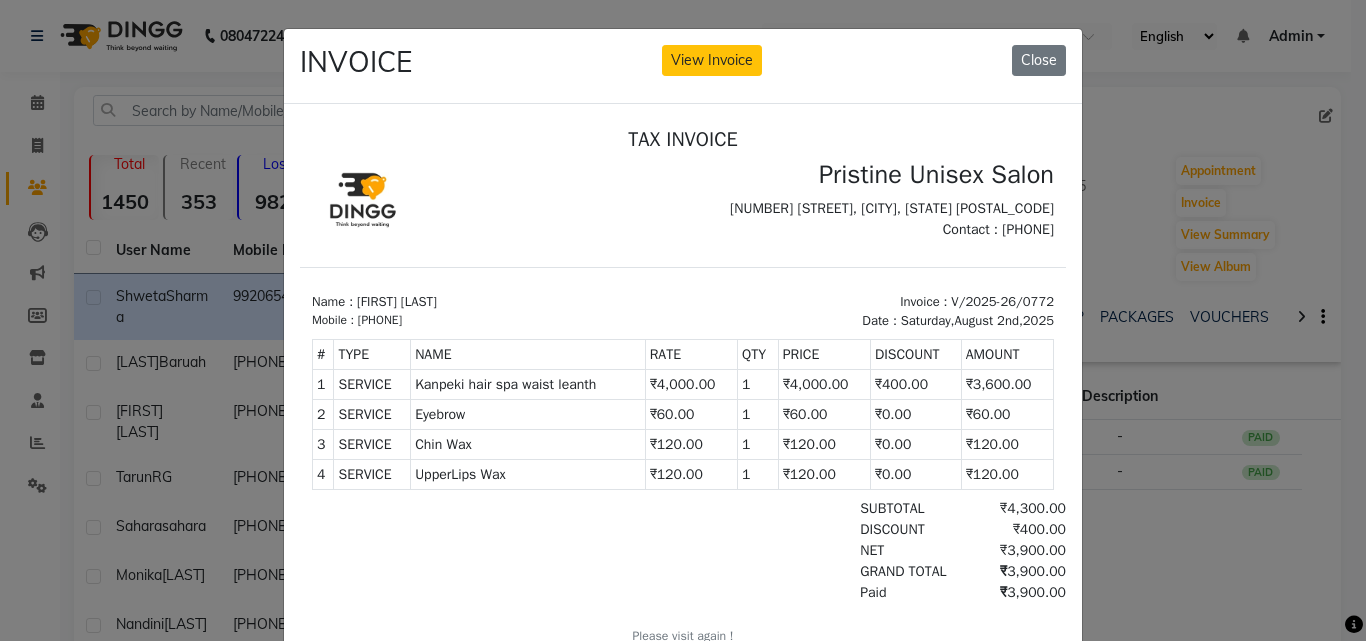 scroll, scrollTop: 16, scrollLeft: 0, axis: vertical 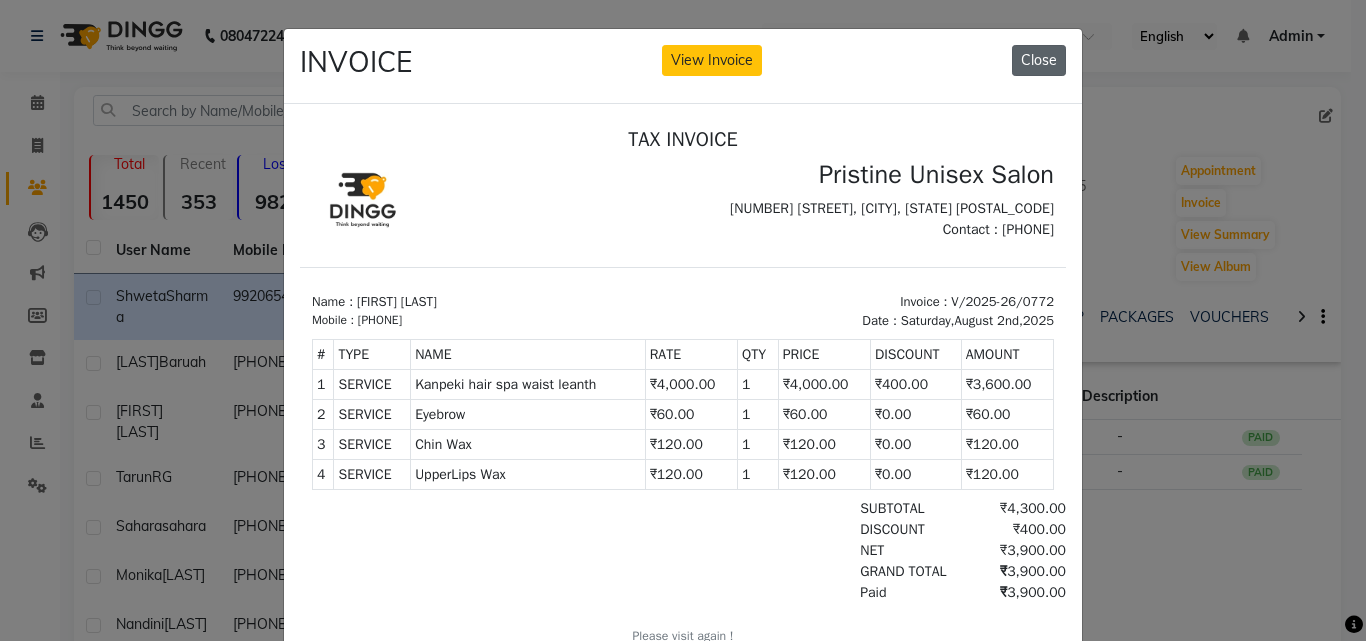 click on "Close" 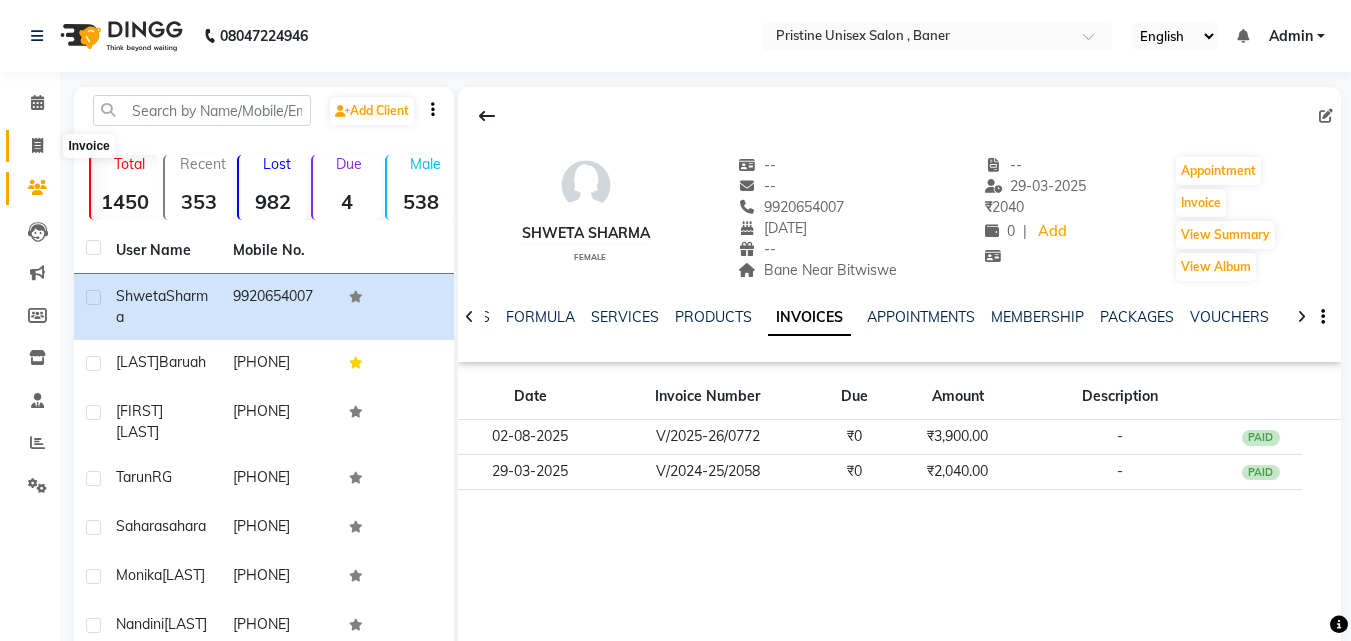 click 